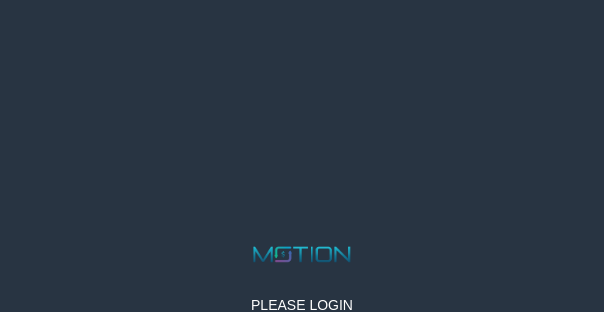 scroll, scrollTop: 0, scrollLeft: 0, axis: both 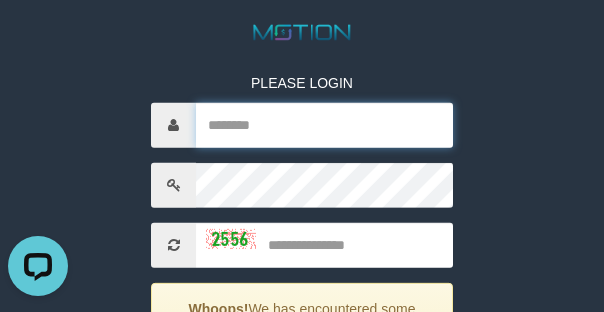 click at bounding box center (324, 125) 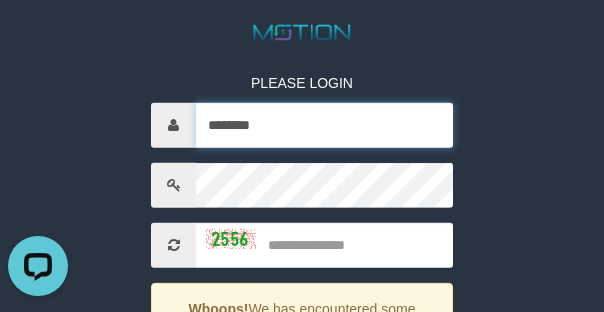 type on "********" 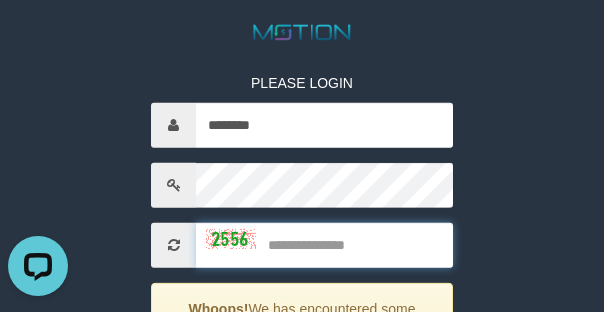 click at bounding box center (324, 245) 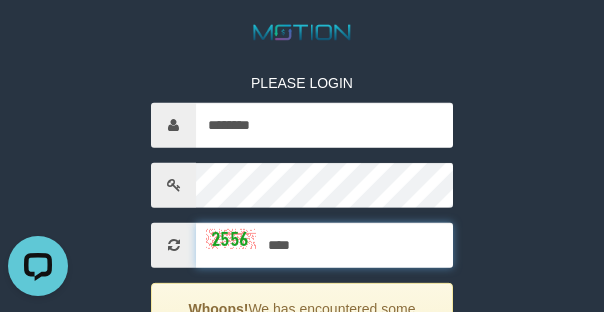type on "****" 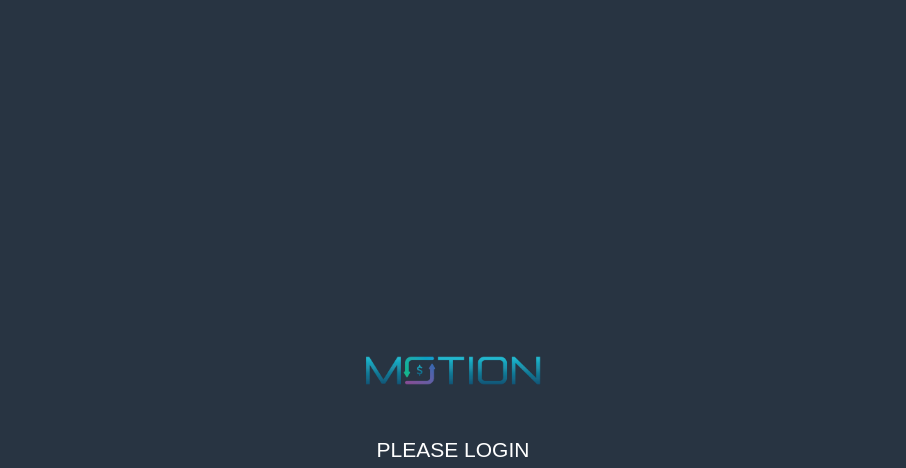 scroll, scrollTop: 0, scrollLeft: 0, axis: both 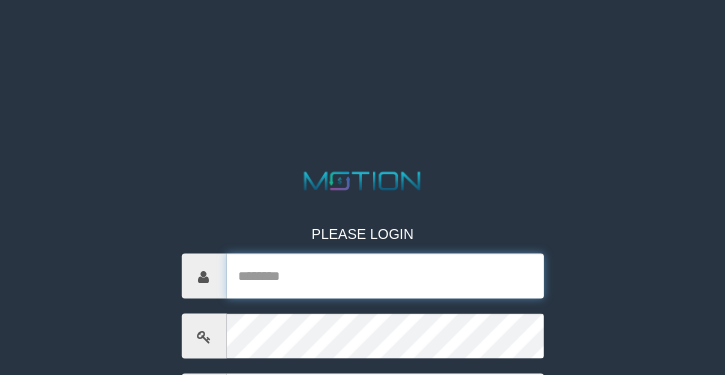 click at bounding box center [385, 276] 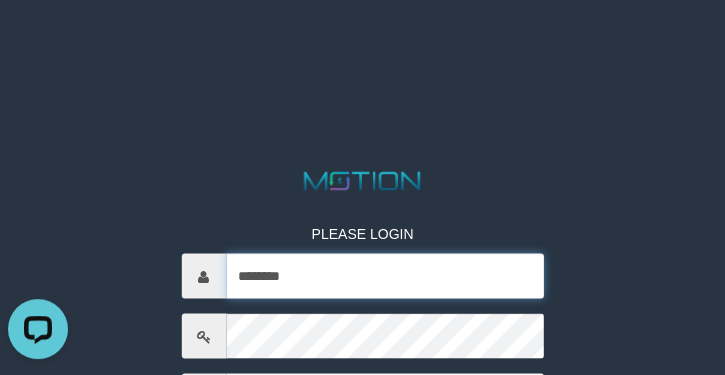 scroll, scrollTop: 0, scrollLeft: 0, axis: both 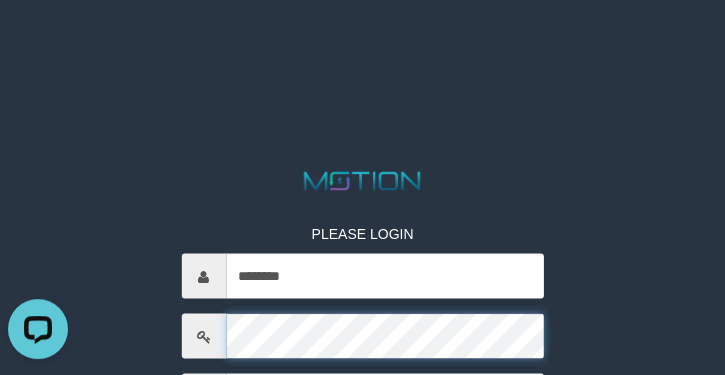 click on "*****" at bounding box center [362, 455] 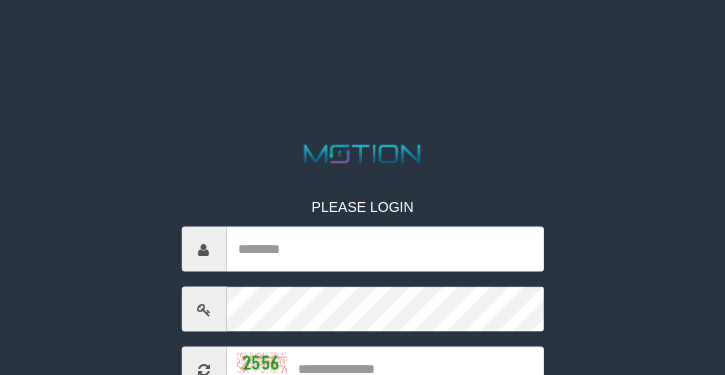 scroll, scrollTop: 146, scrollLeft: 0, axis: vertical 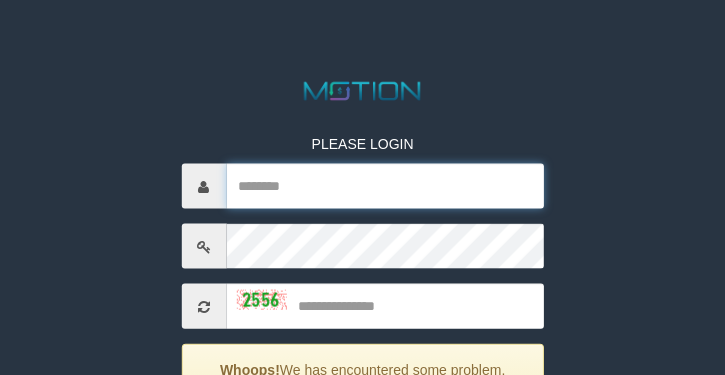 click at bounding box center [385, 186] 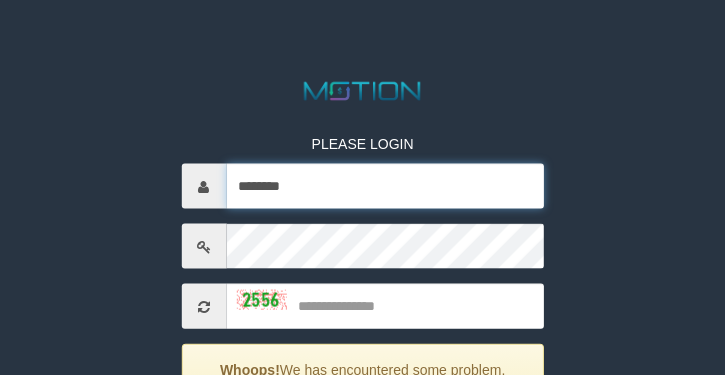 drag, startPoint x: 309, startPoint y: 183, endPoint x: 121, endPoint y: 181, distance: 188.01064 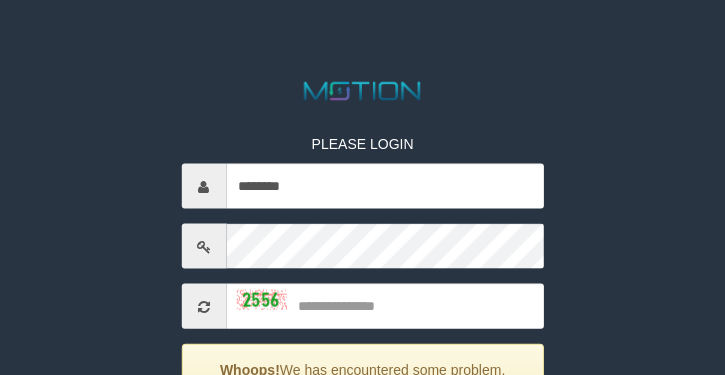 click on "PLEASE LOGIN
********
Whoops!  We has encountered some problem.
Please enter validation code.
*****
code © 2012-2018 dwg" at bounding box center (362, 316) 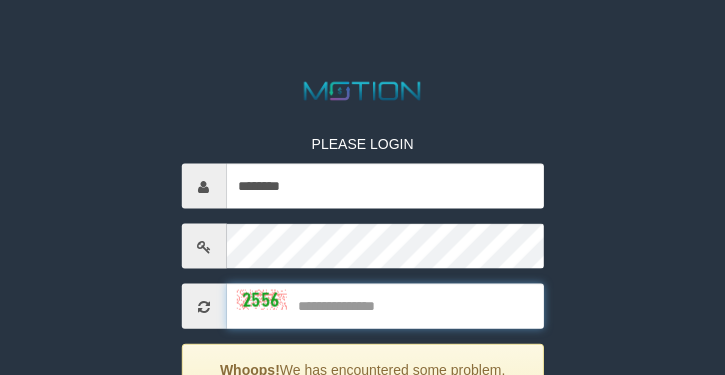 click at bounding box center (385, 306) 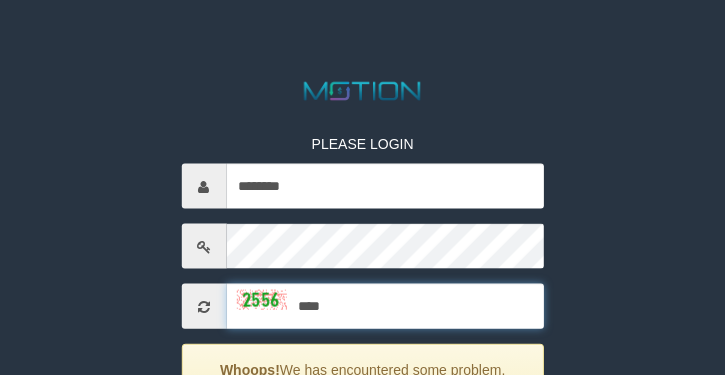 type on "****" 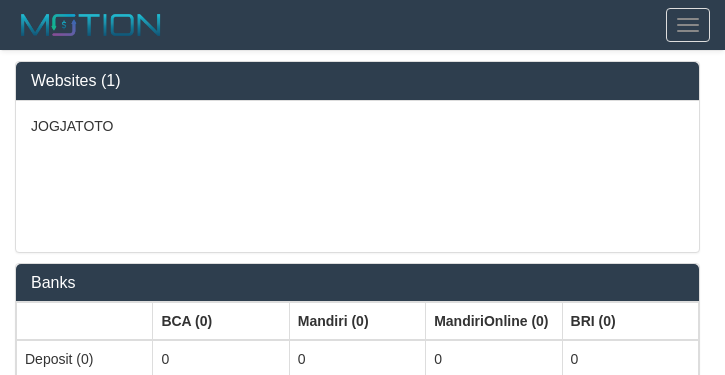 select on "***" 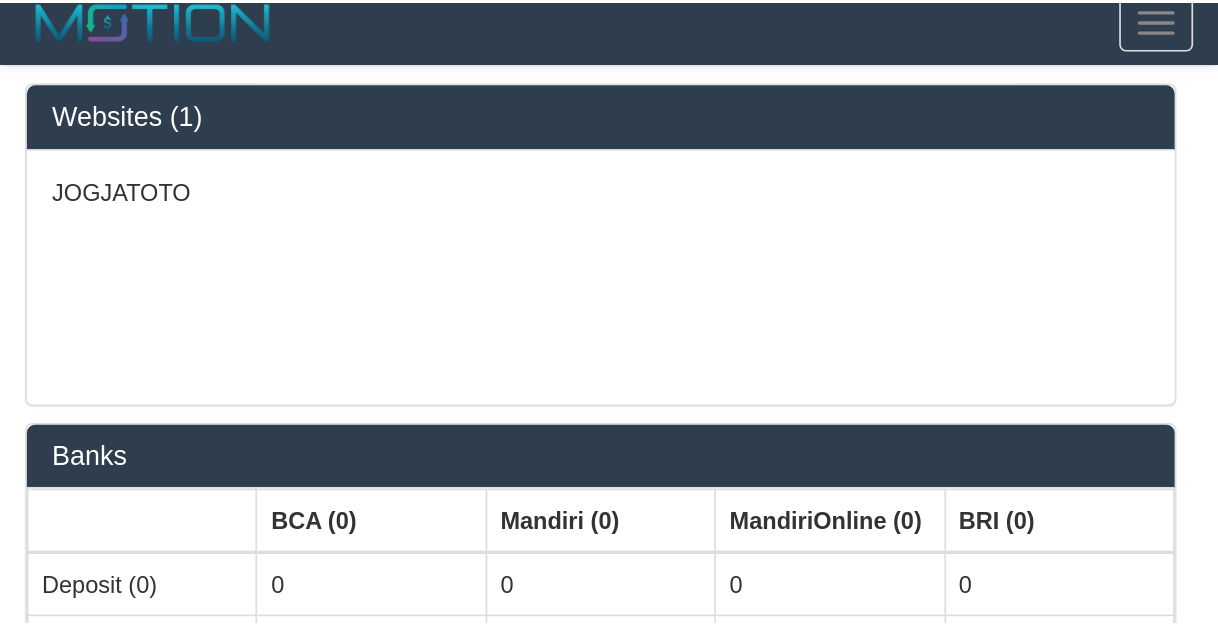 scroll, scrollTop: 0, scrollLeft: 0, axis: both 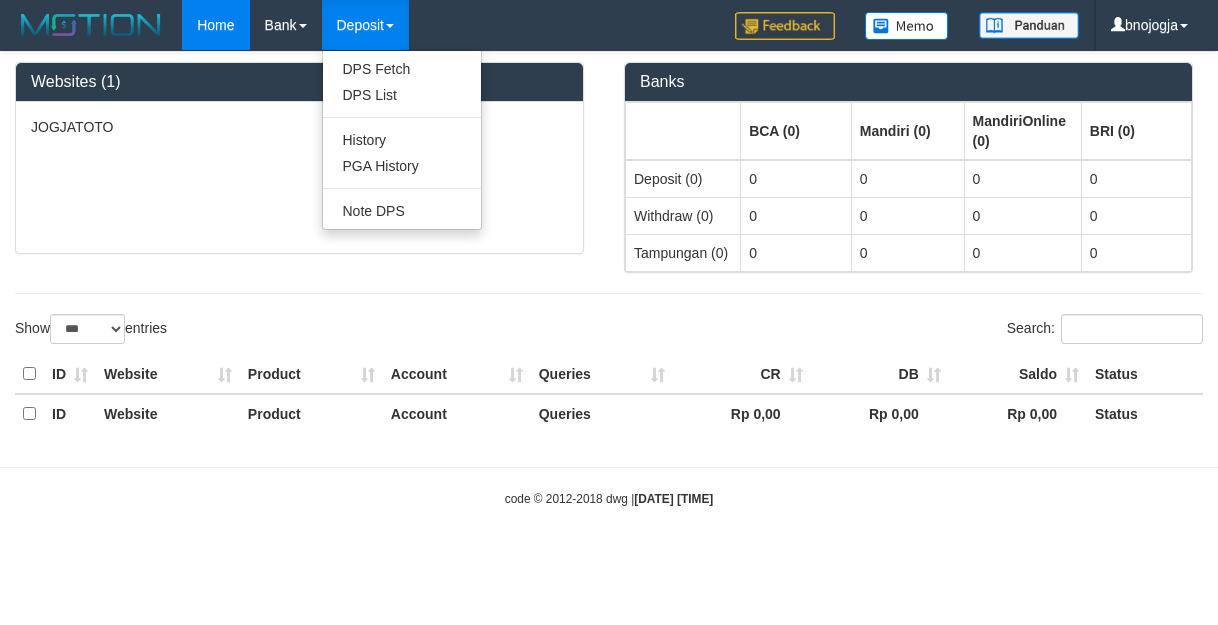 click on "Deposit" at bounding box center (365, 25) 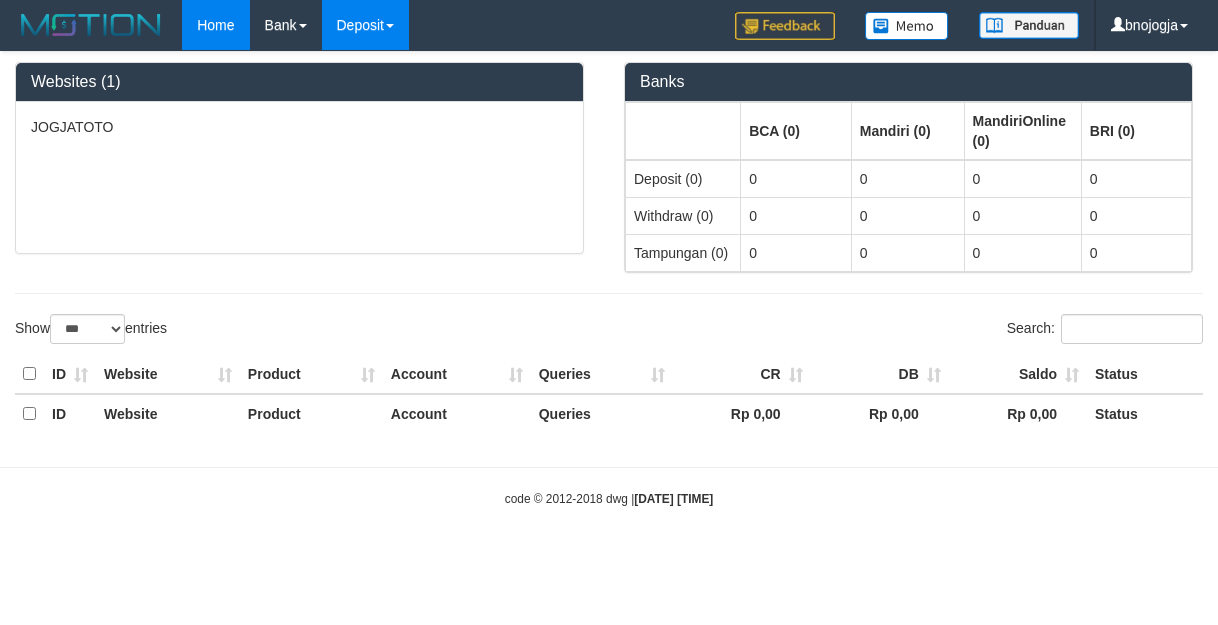 click on "Deposit" at bounding box center [365, 25] 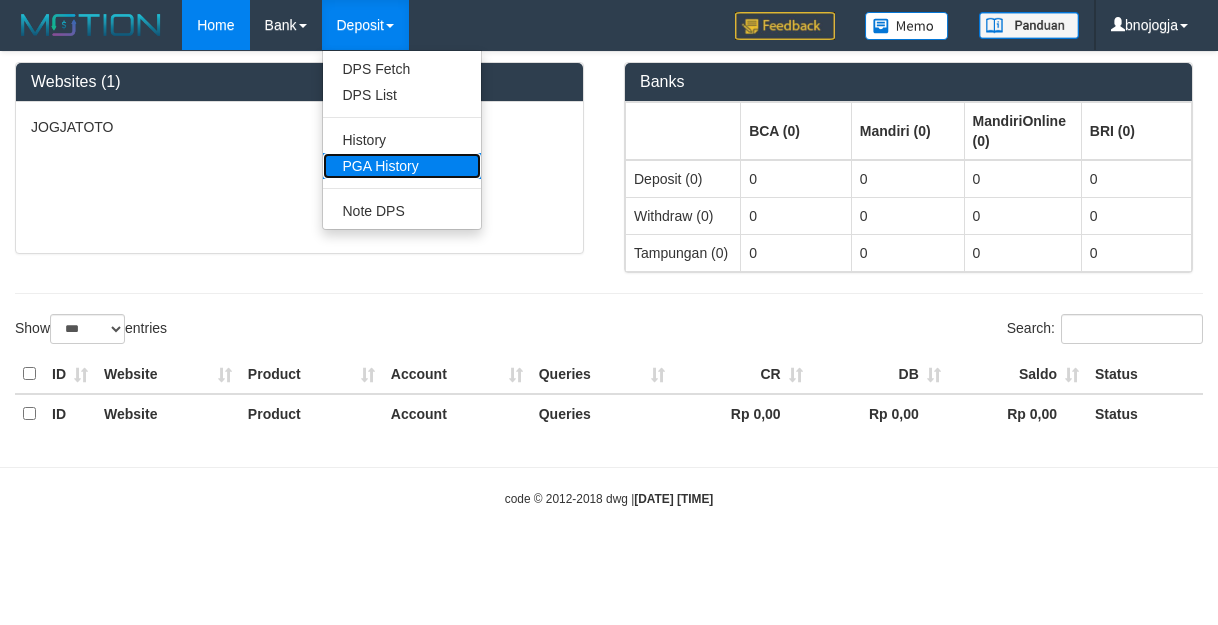 click on "PGA History" at bounding box center [402, 166] 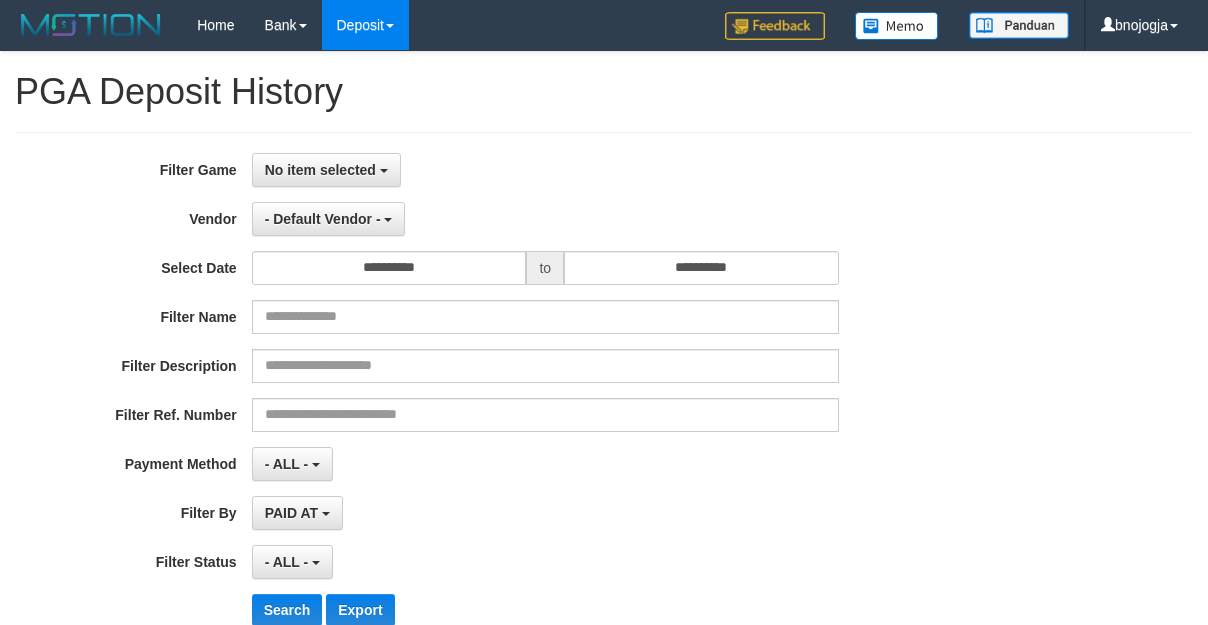 select 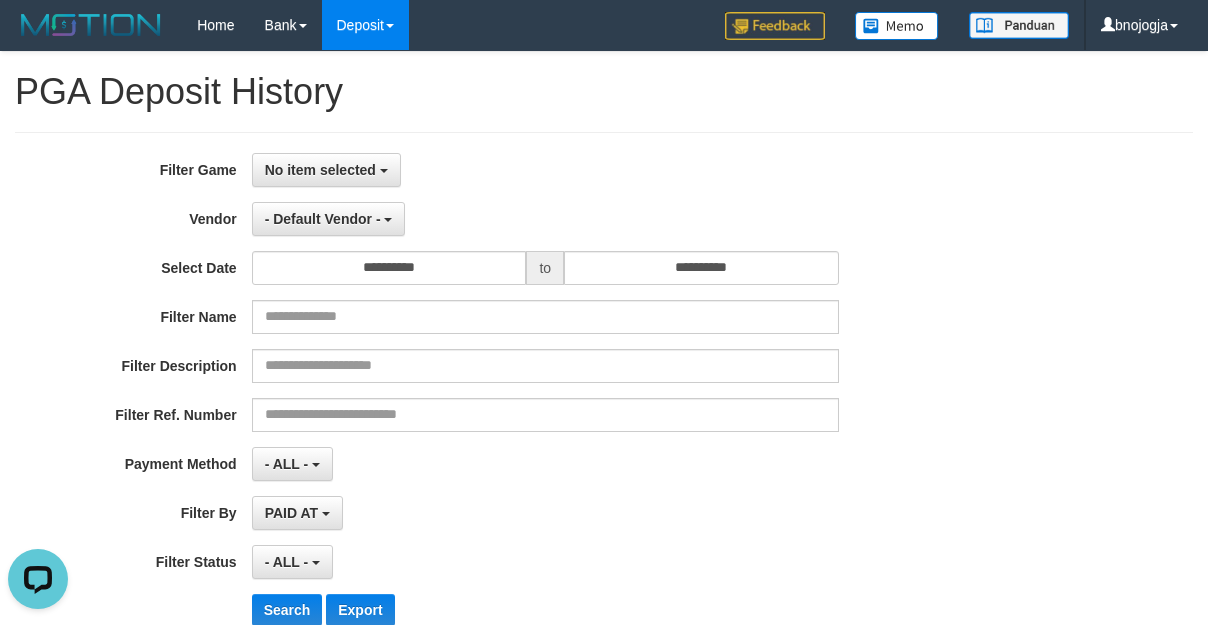 scroll, scrollTop: 0, scrollLeft: 0, axis: both 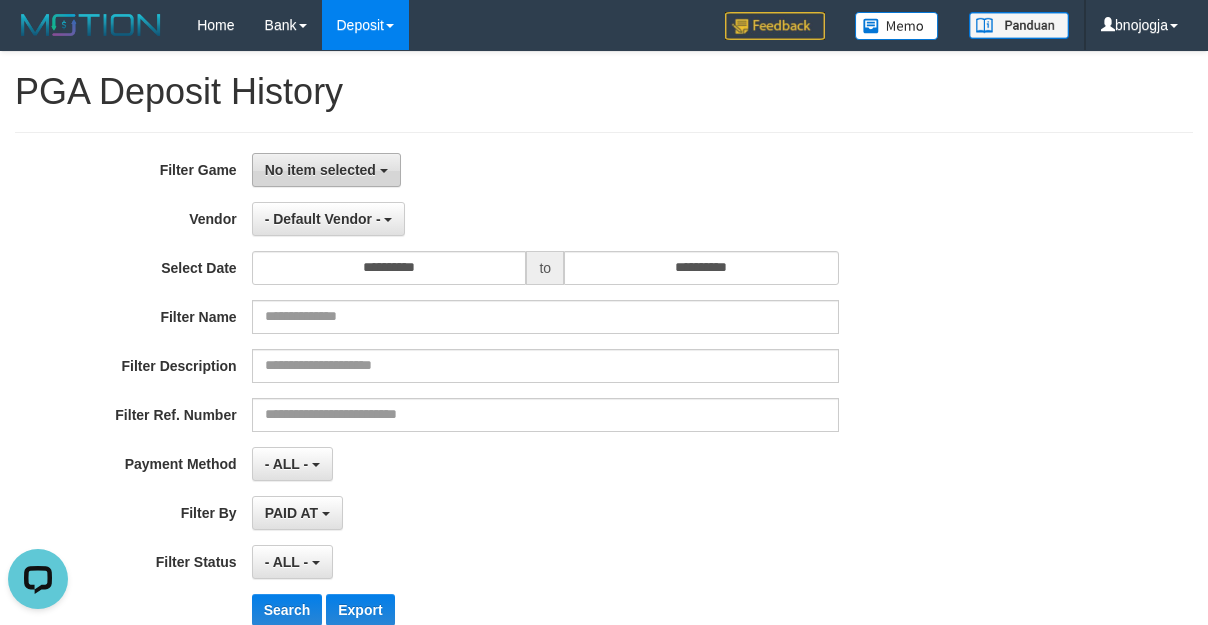 click on "No item selected" at bounding box center (320, 170) 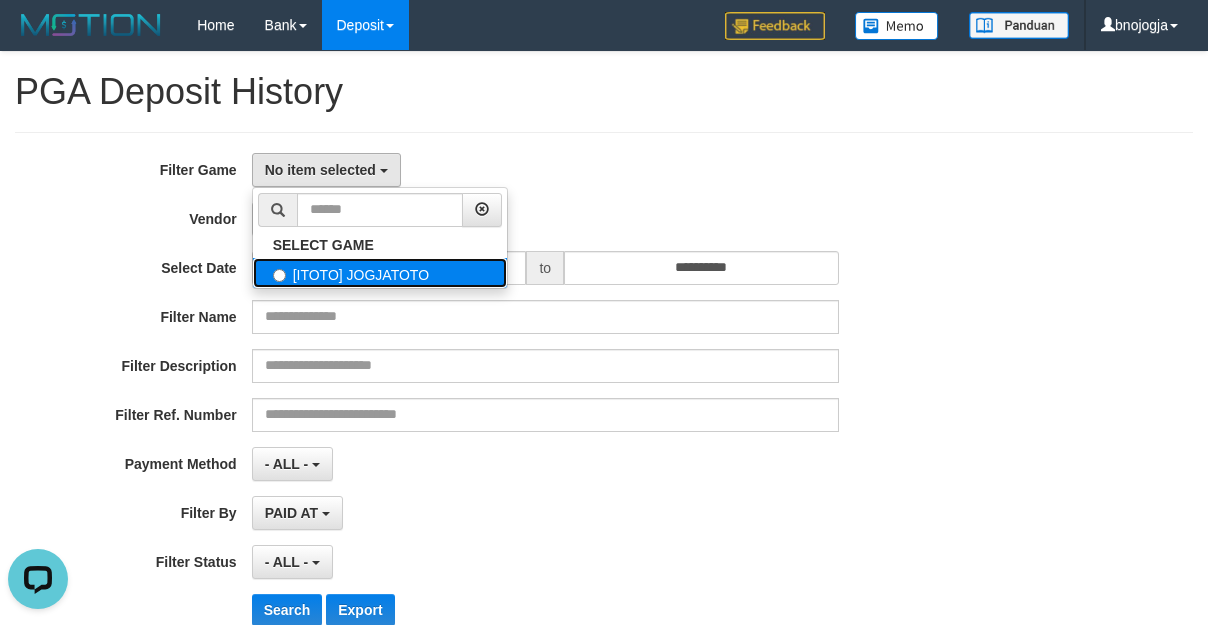 click on "[ITOTO] JOGJATOTO" at bounding box center (380, 273) 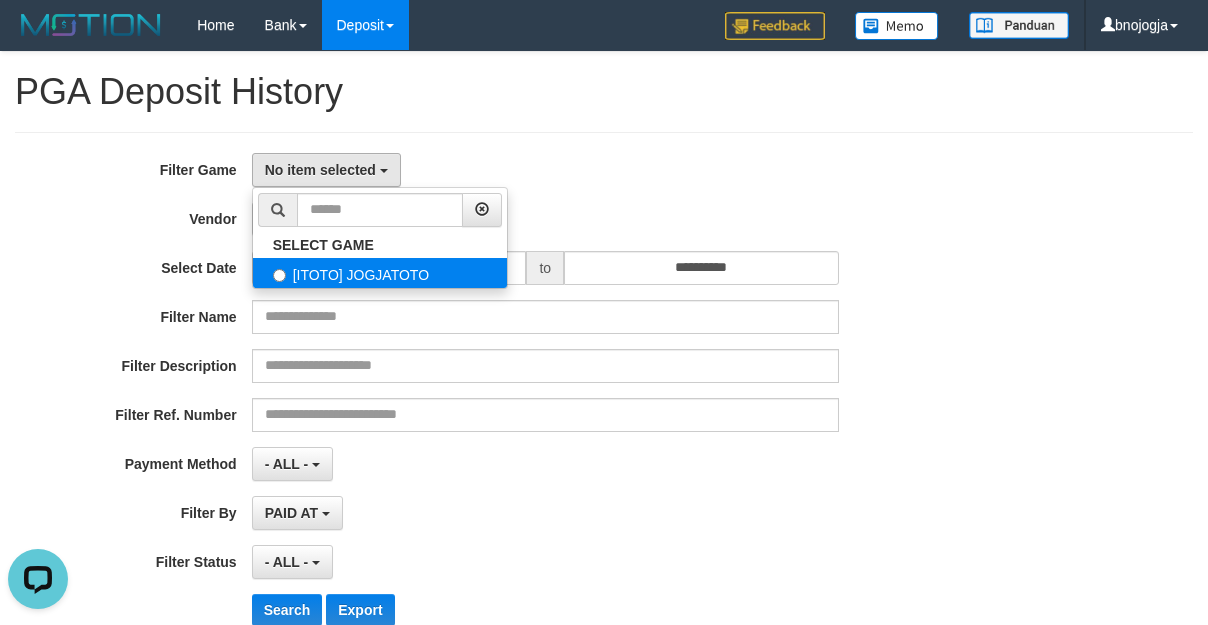 select on "****" 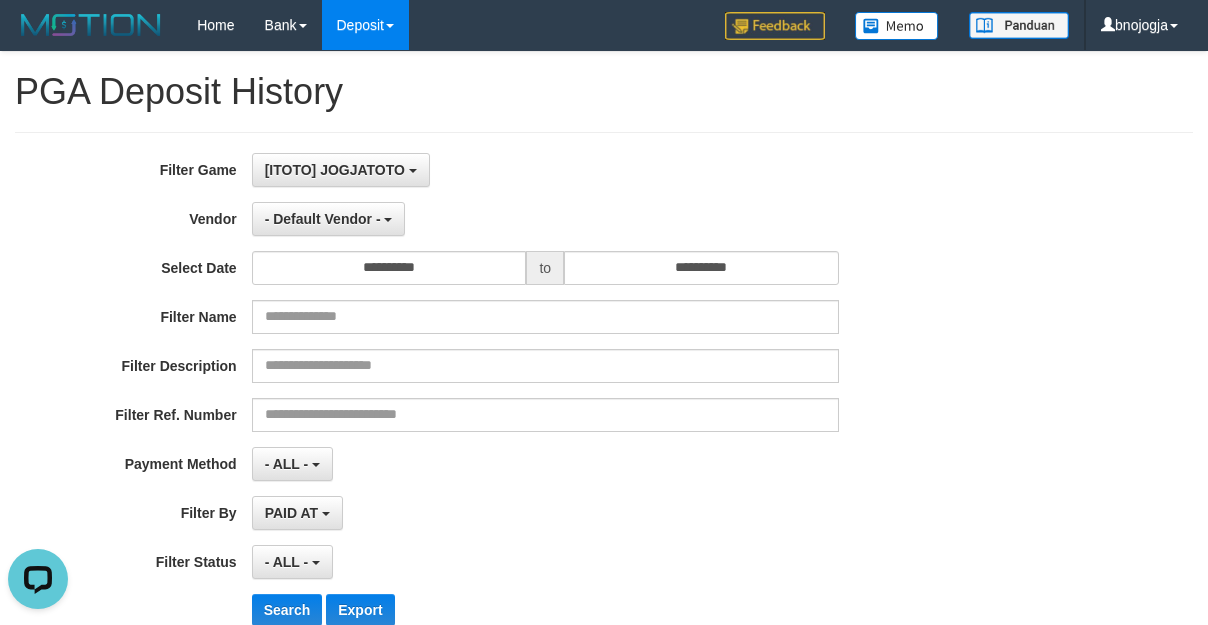 scroll, scrollTop: 18, scrollLeft: 0, axis: vertical 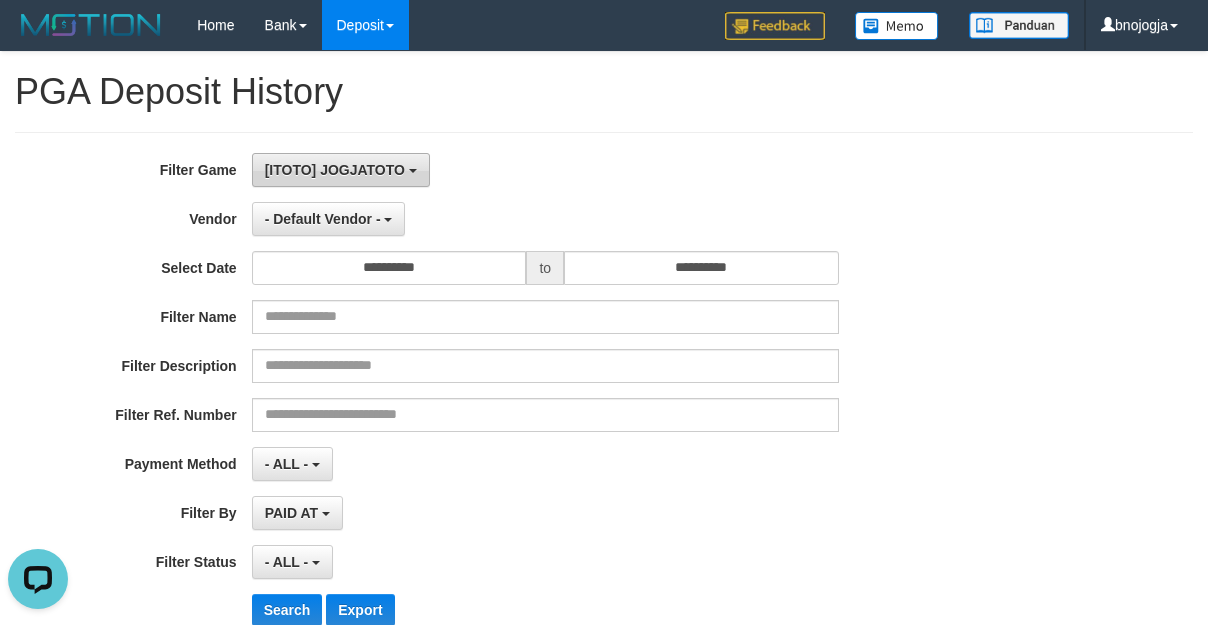 click on "[ITOTO] JOGJATOTO" at bounding box center [335, 170] 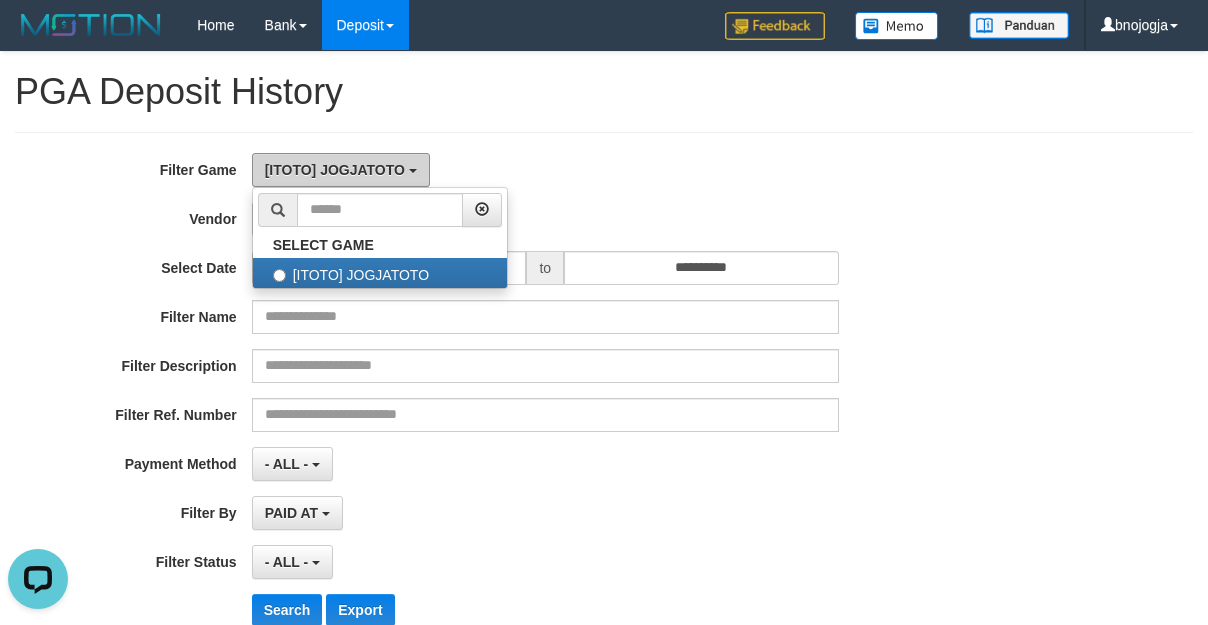click on "[ITOTO] JOGJATOTO" at bounding box center (335, 170) 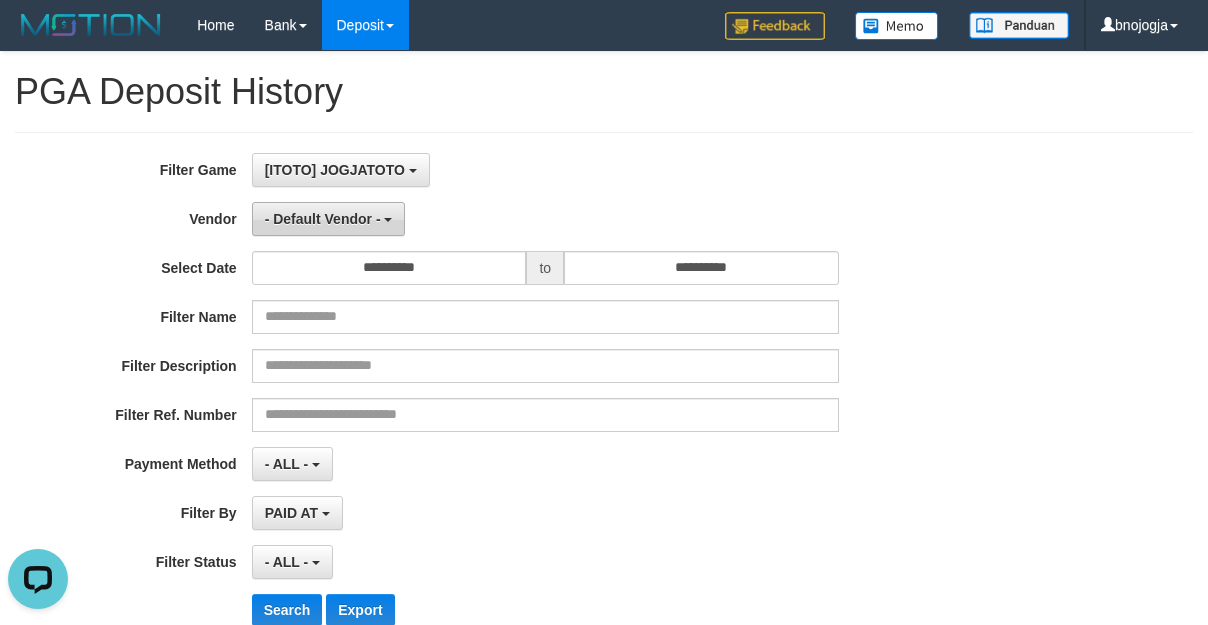 click on "- Default Vendor -" at bounding box center [329, 219] 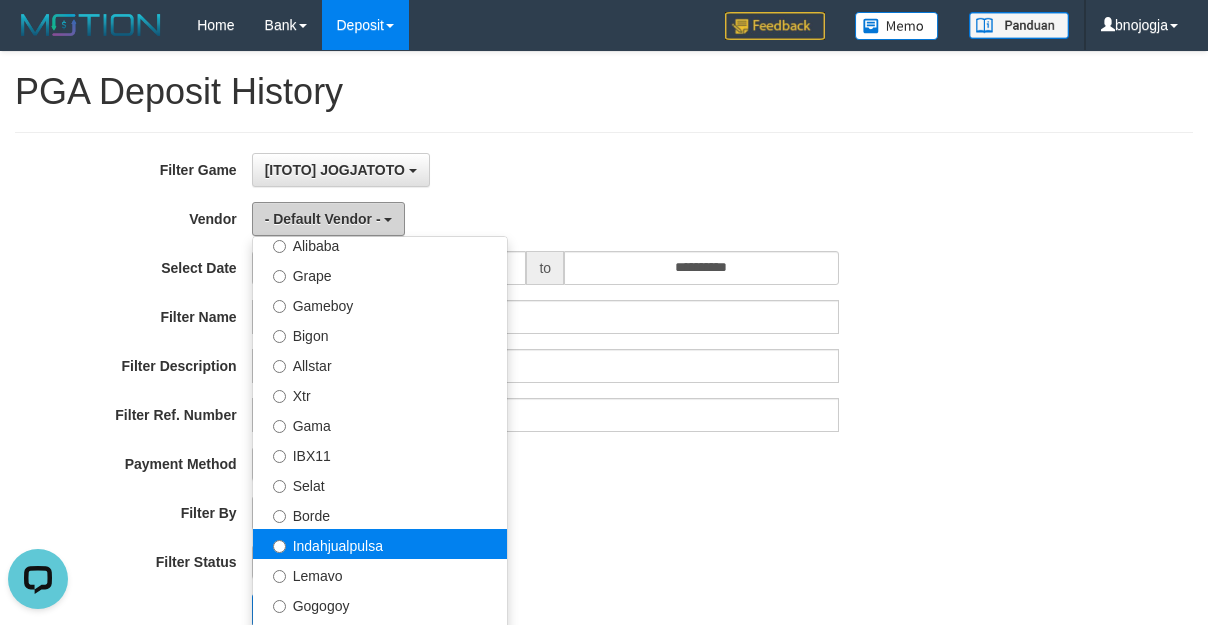 scroll, scrollTop: 400, scrollLeft: 0, axis: vertical 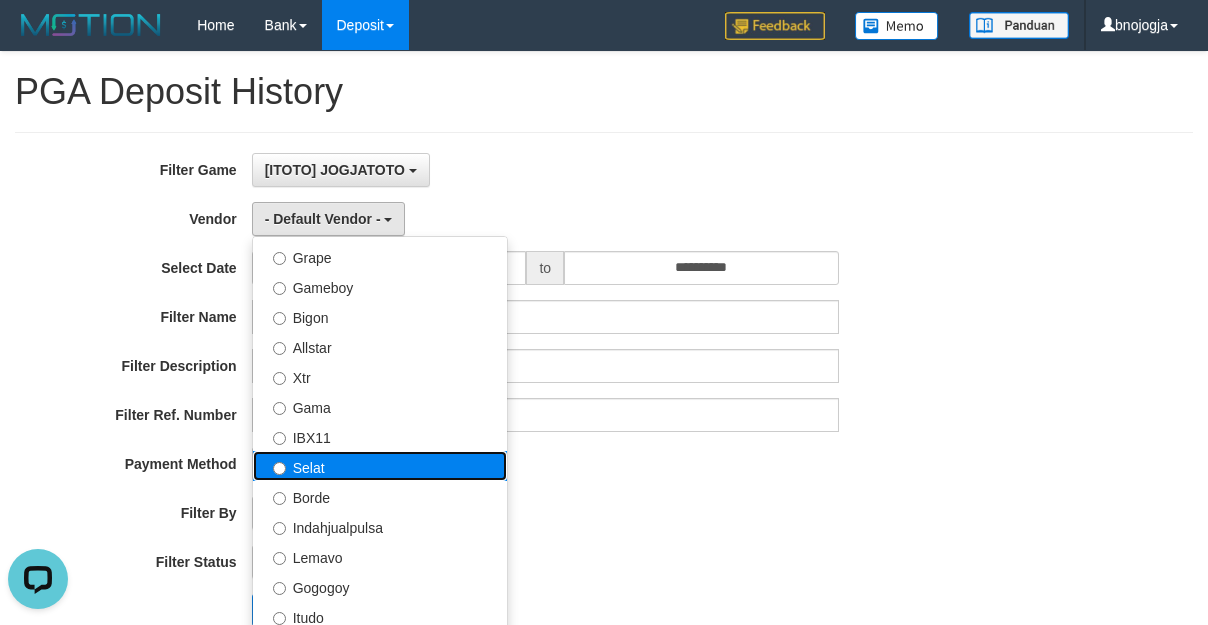 click on "Selat" at bounding box center (380, 466) 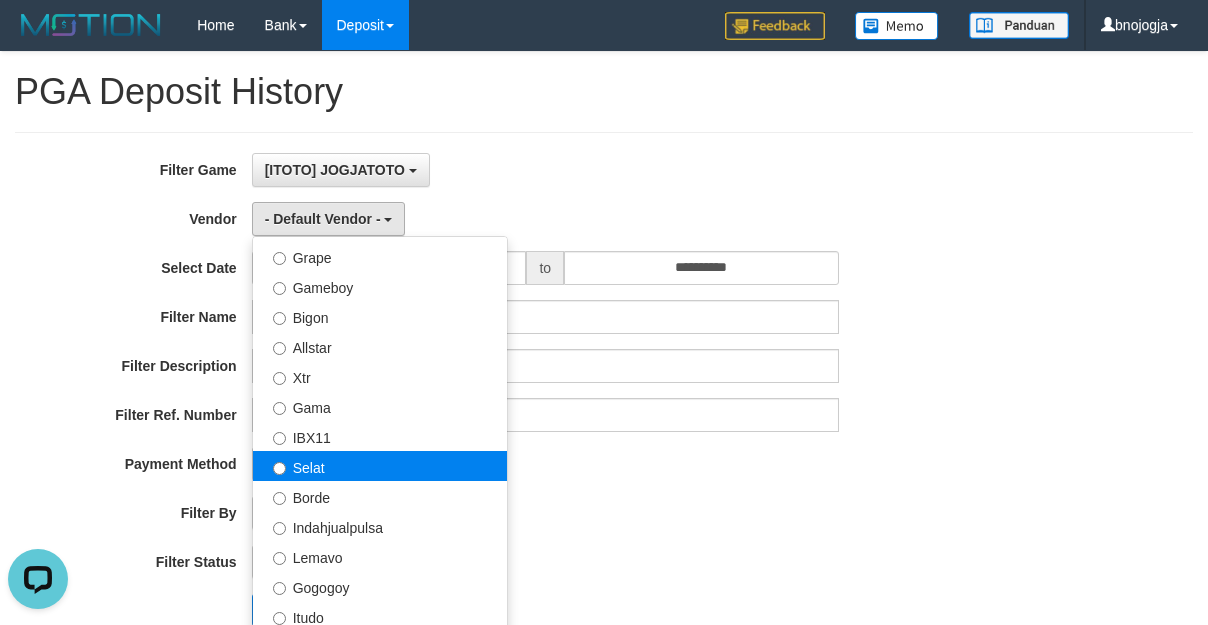 select on "**********" 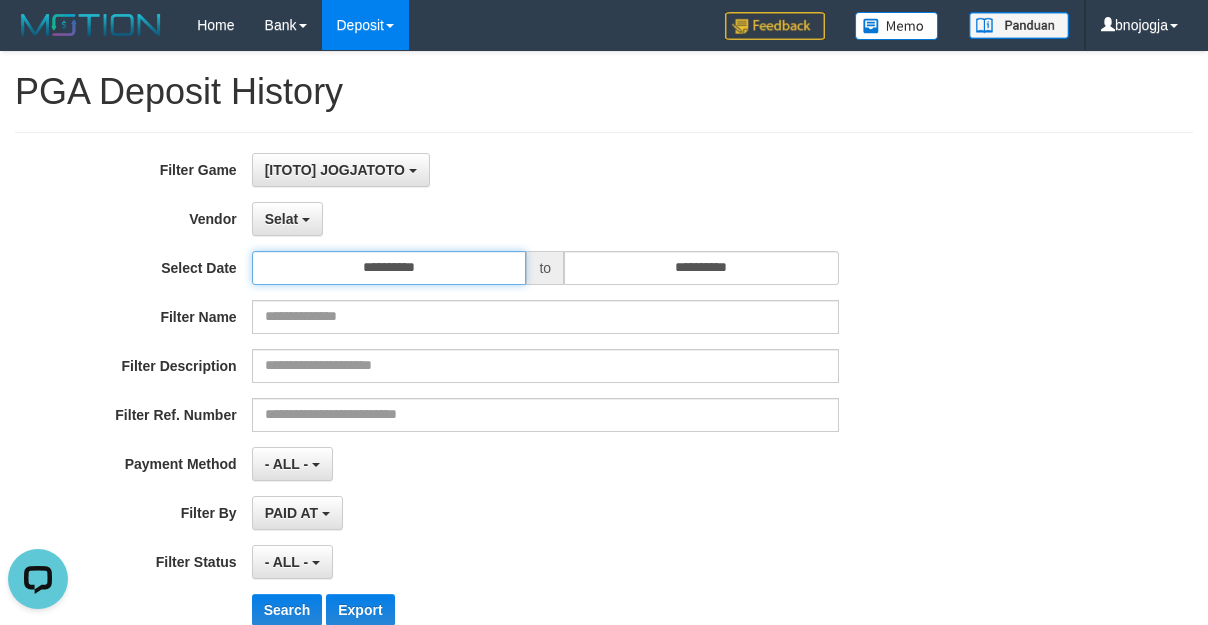 click on "**********" at bounding box center (389, 268) 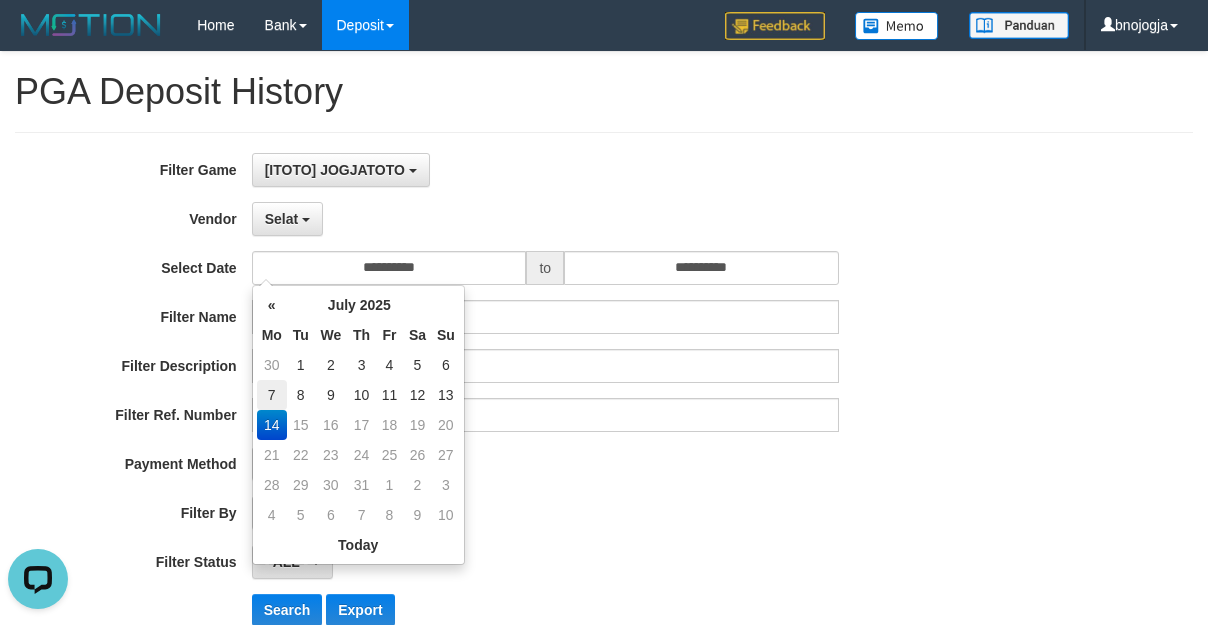 click on "7" at bounding box center [272, 395] 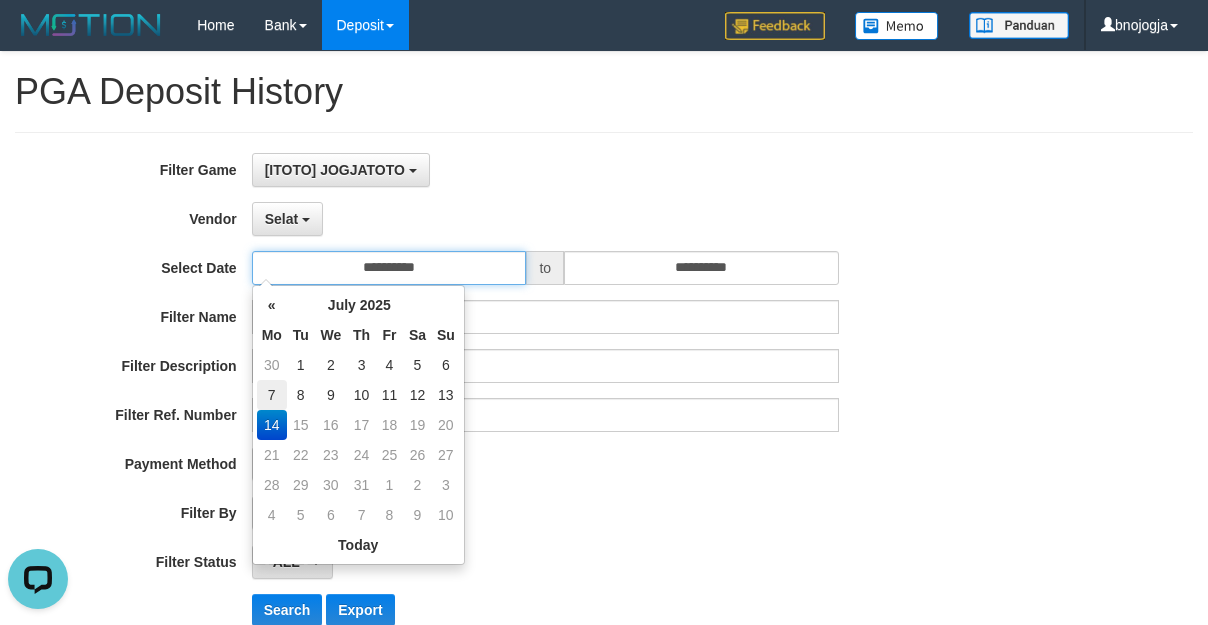 type on "**********" 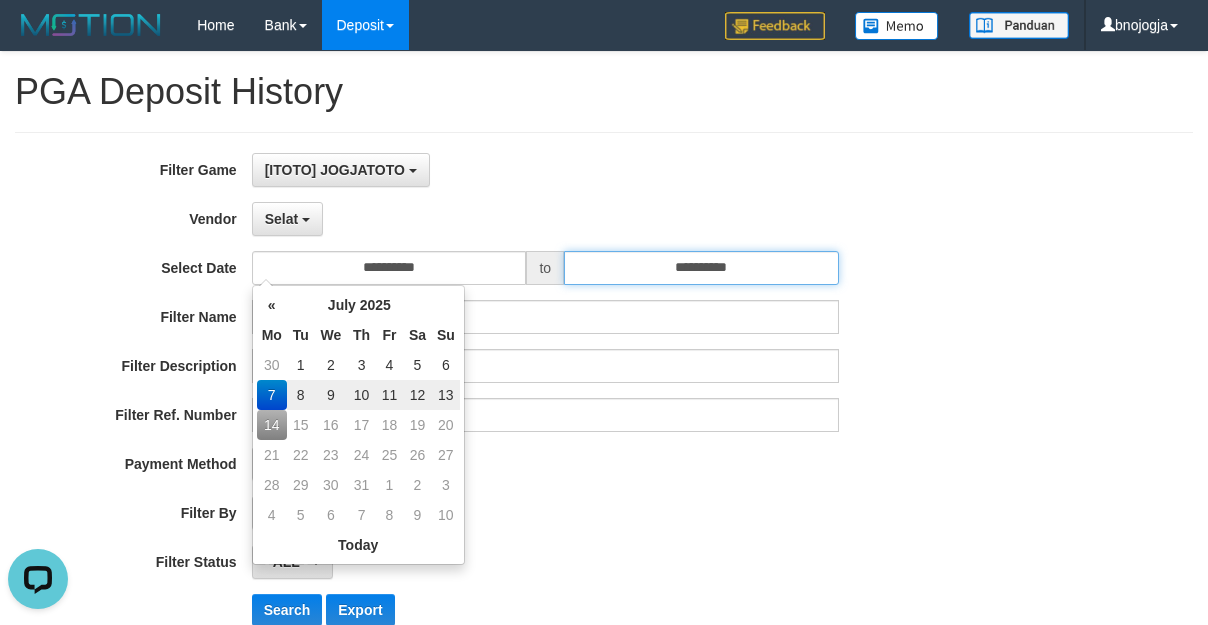 click on "**********" at bounding box center [701, 268] 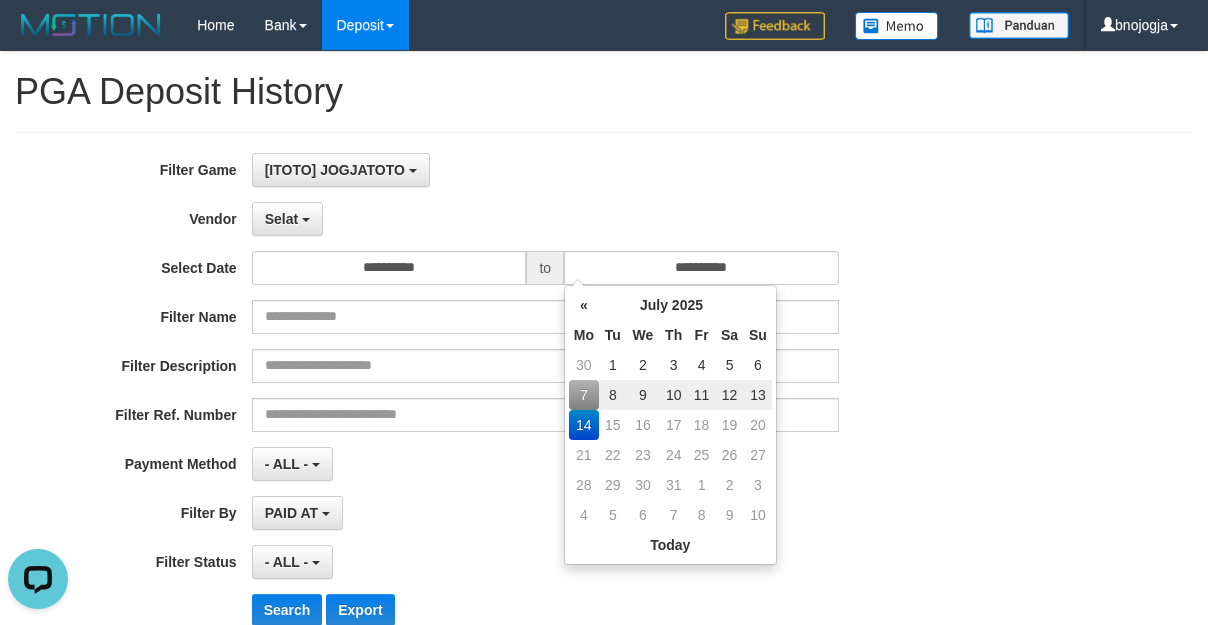 click on "13" at bounding box center [758, 395] 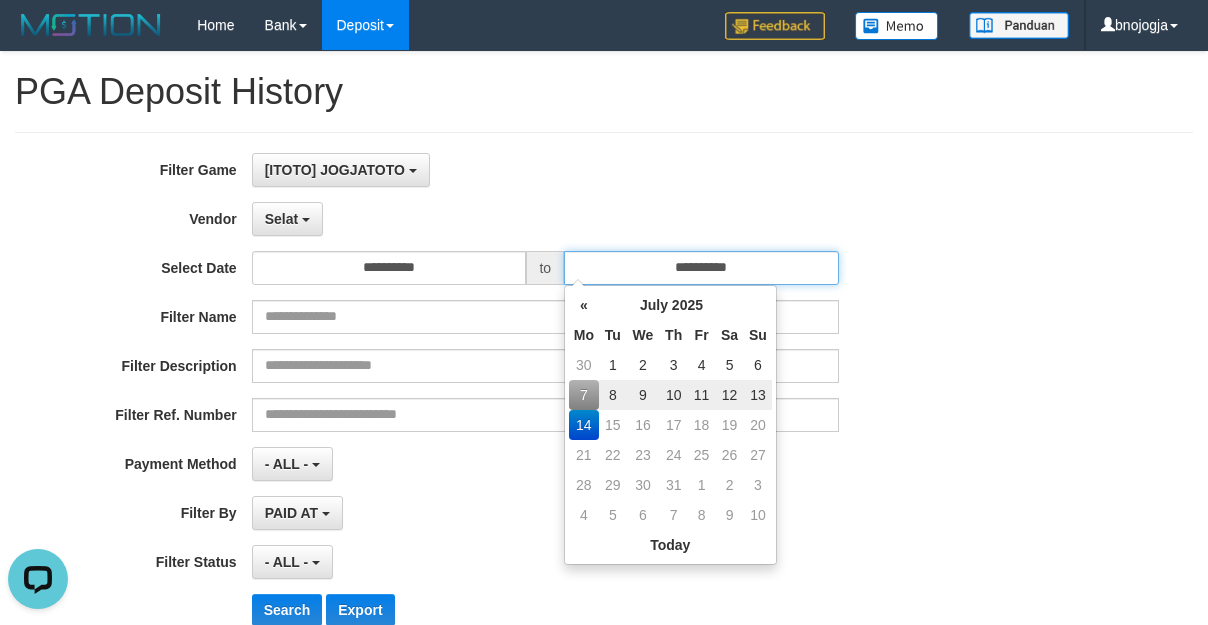 type on "**********" 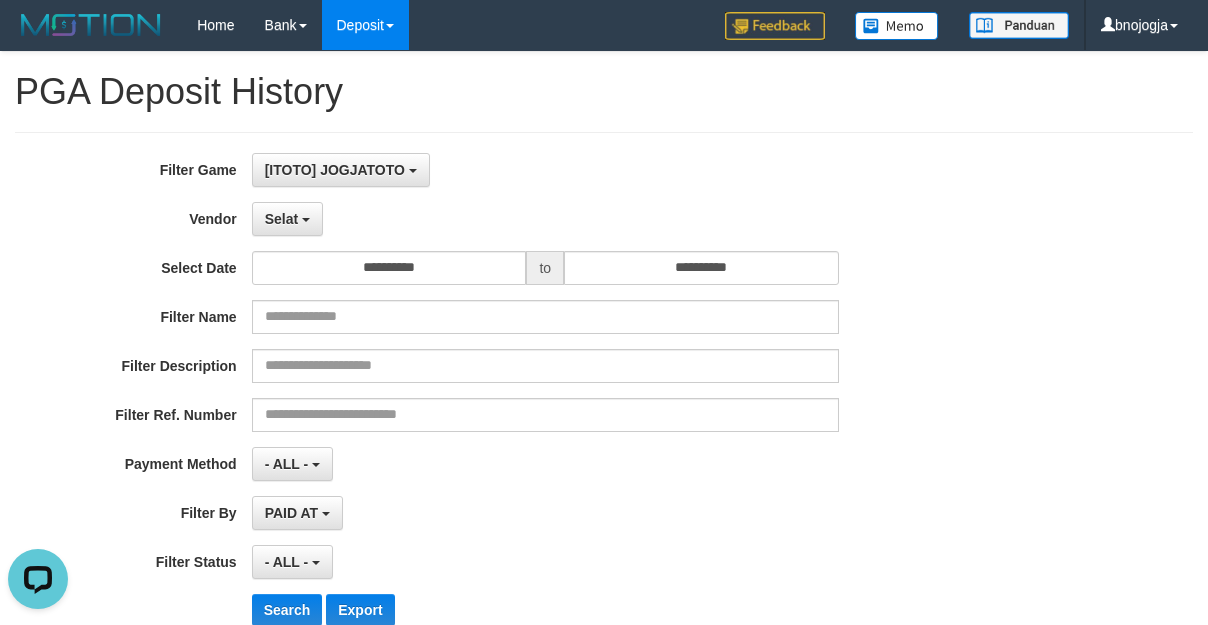 click on "PAID AT
PAID AT
CREATED AT" at bounding box center (545, 513) 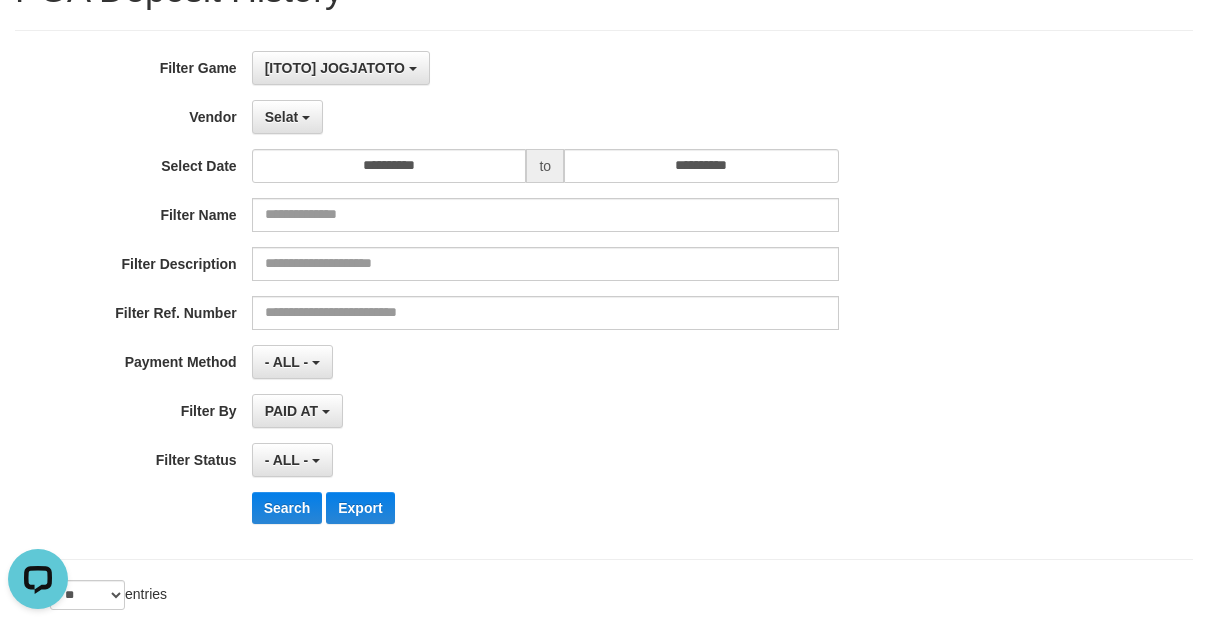 scroll, scrollTop: 111, scrollLeft: 0, axis: vertical 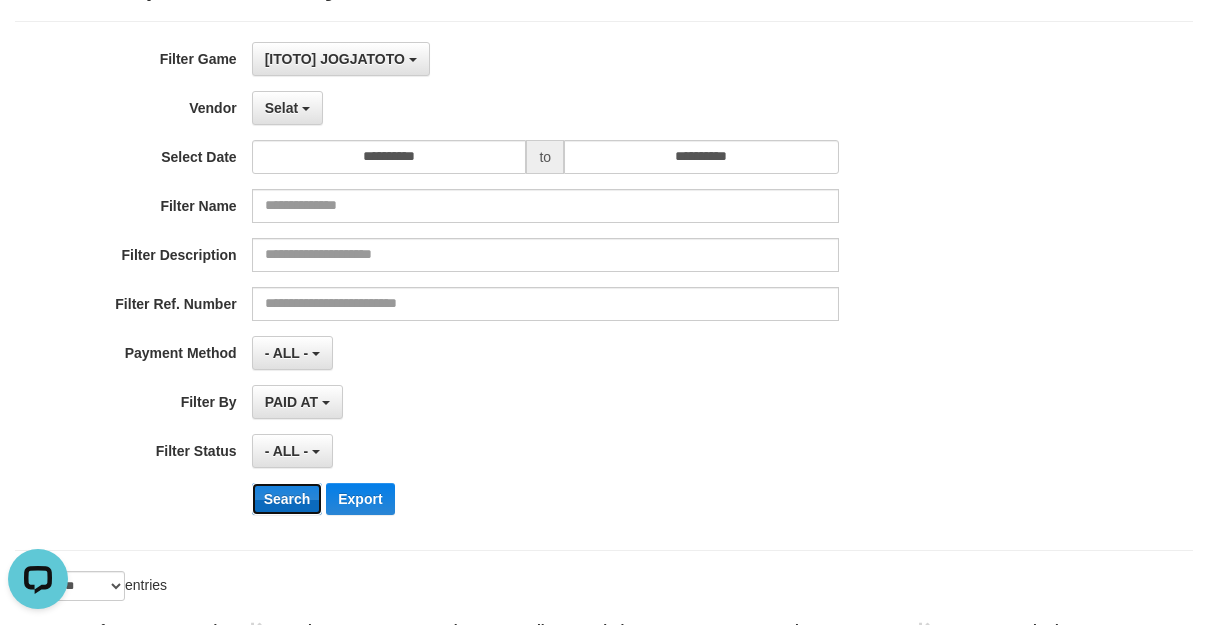 click on "Search" at bounding box center [287, 499] 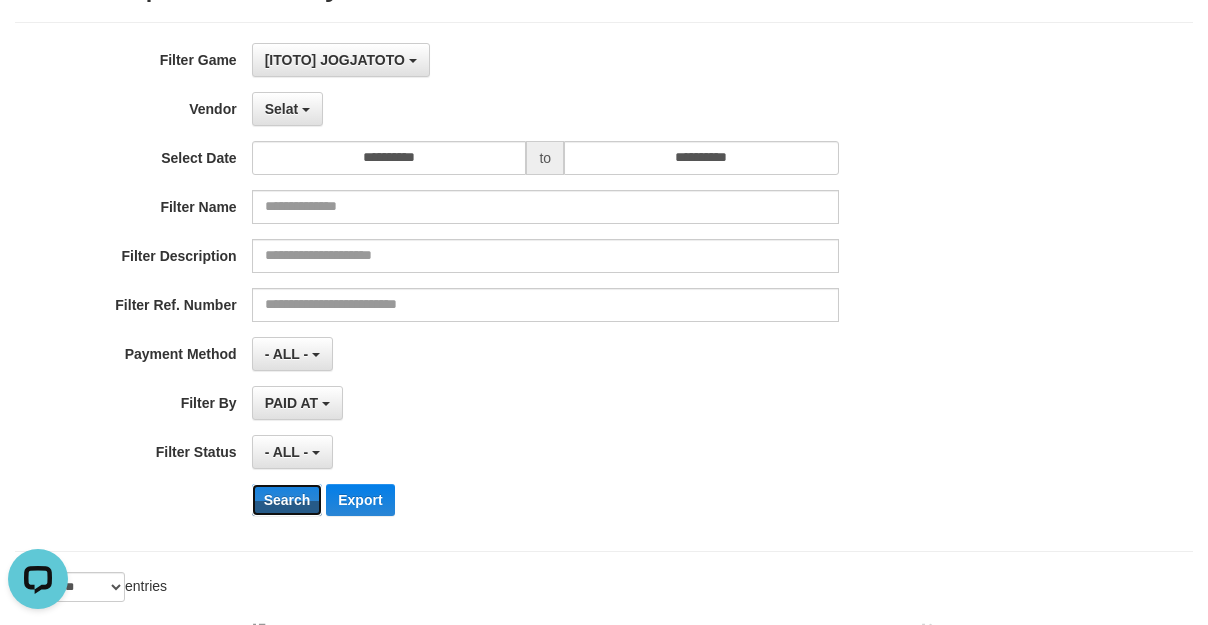 scroll, scrollTop: 97, scrollLeft: 0, axis: vertical 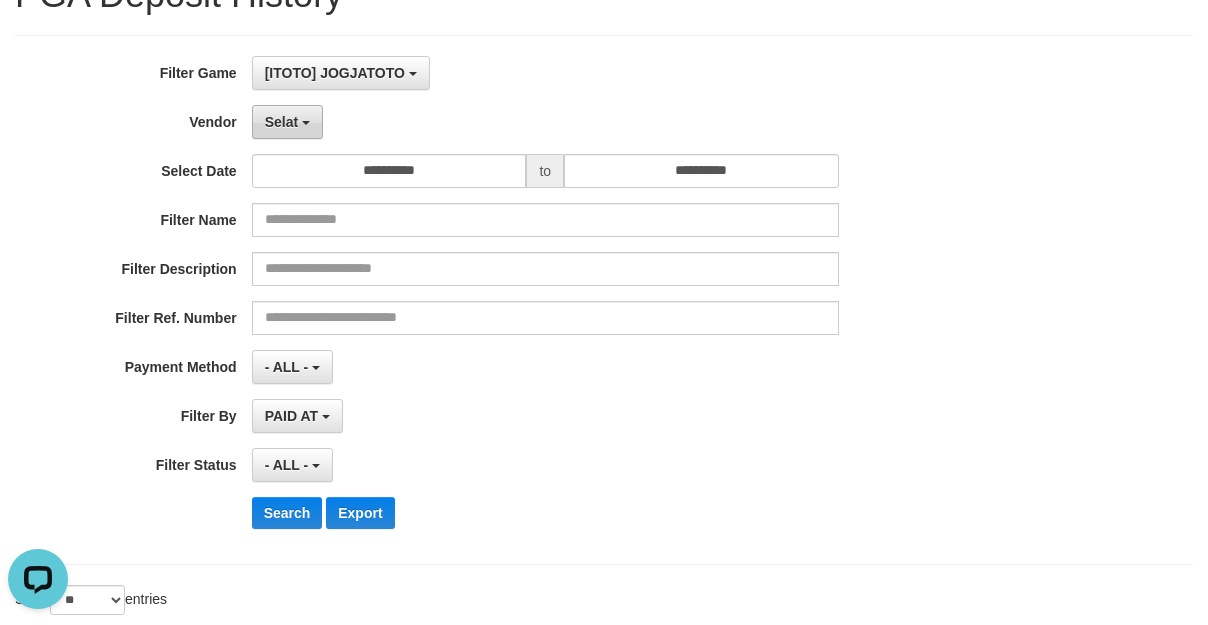 click on "Selat" at bounding box center (287, 122) 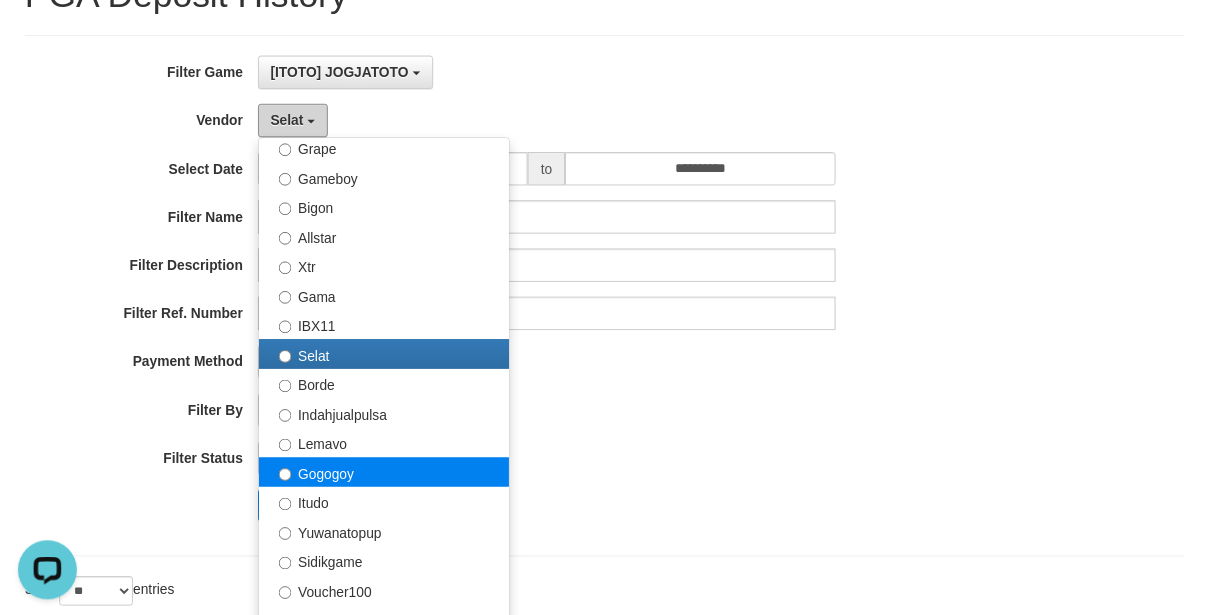 scroll, scrollTop: 307, scrollLeft: 0, axis: vertical 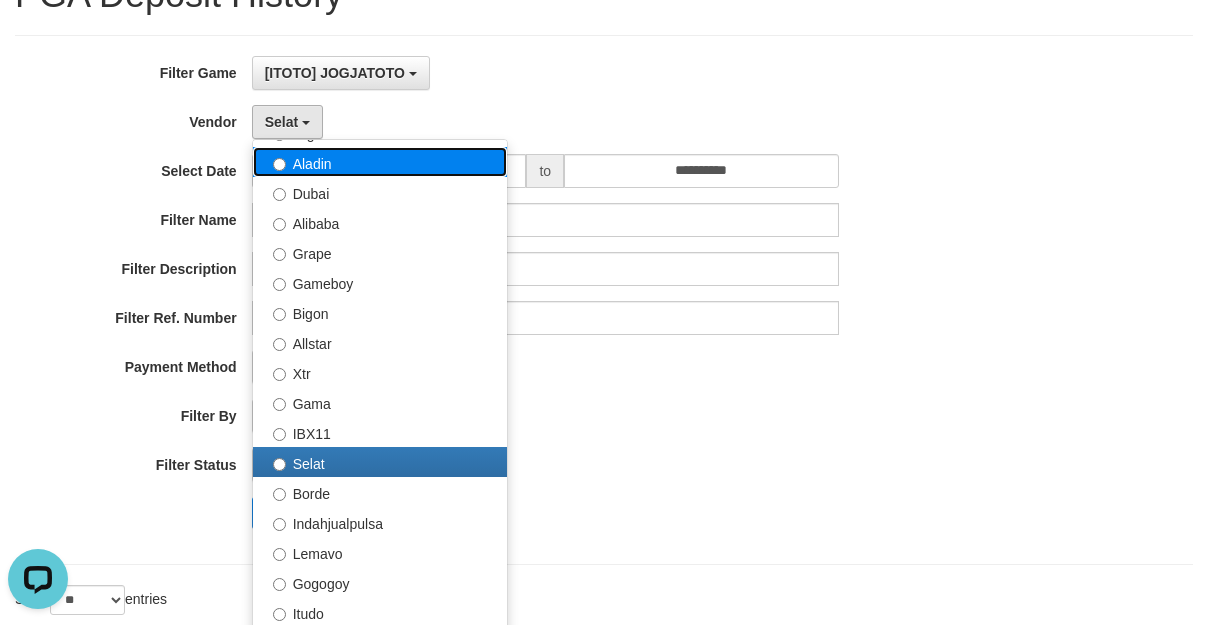 click on "Aladin" at bounding box center (380, 162) 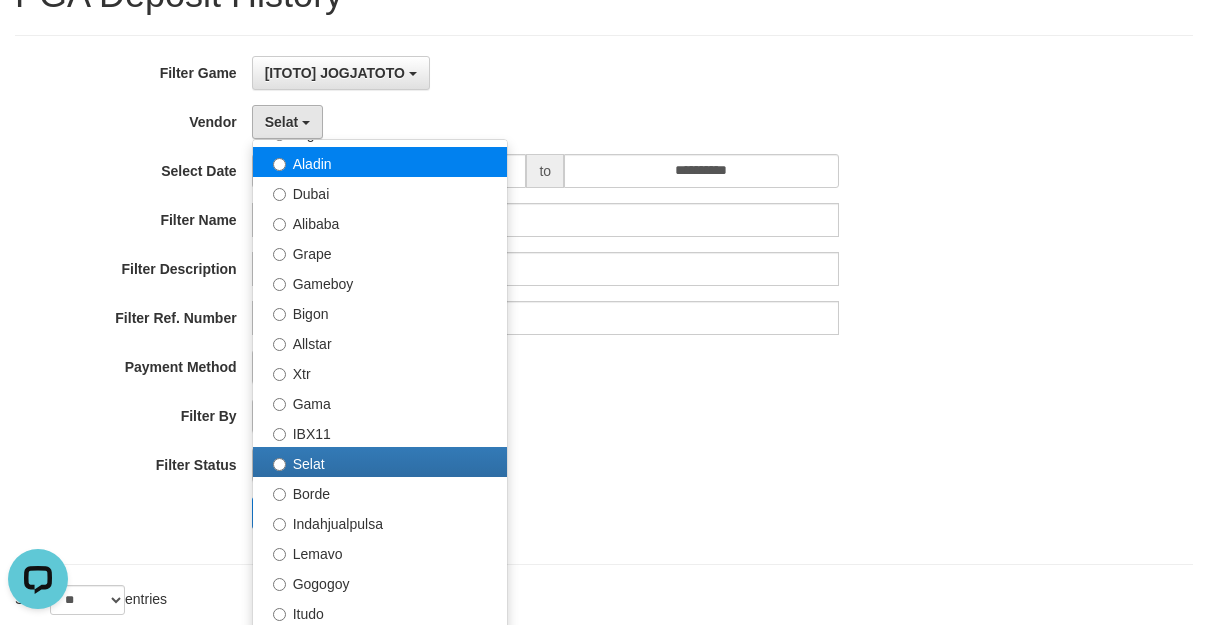 select on "**********" 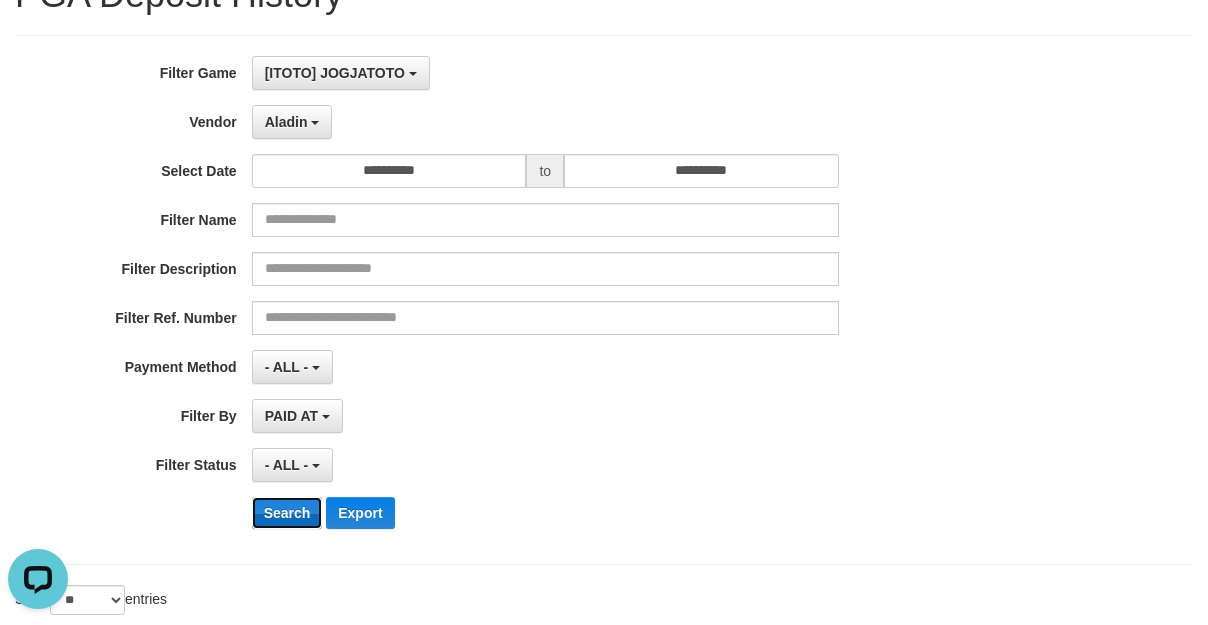 click on "Search" at bounding box center [287, 513] 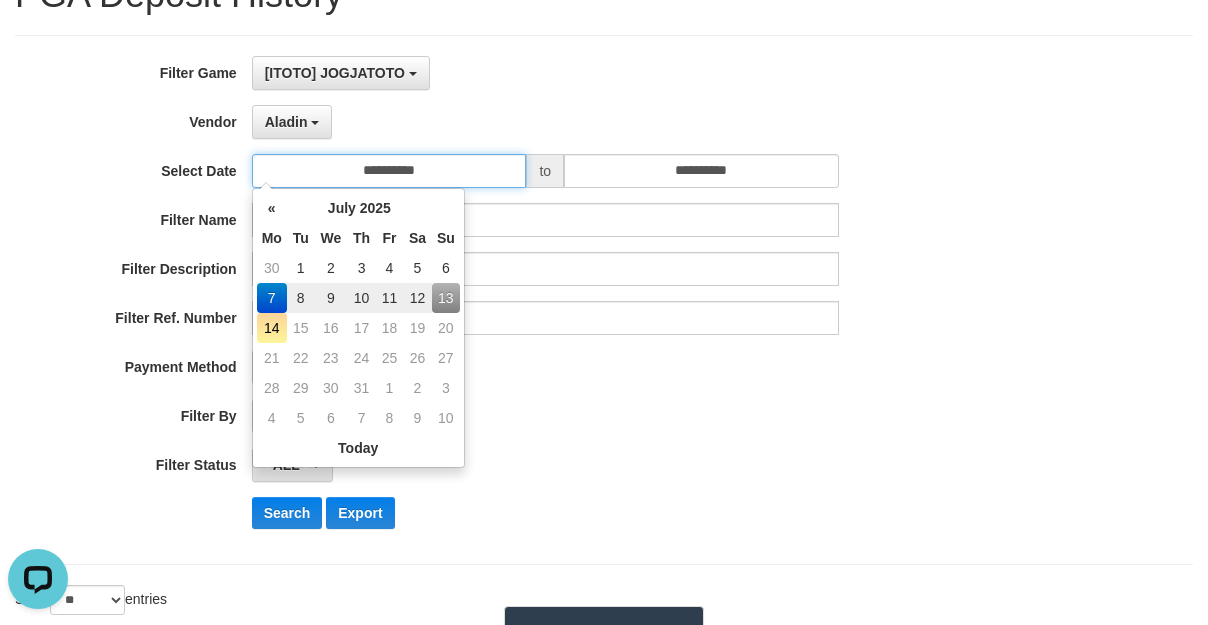 click on "**********" at bounding box center [389, 171] 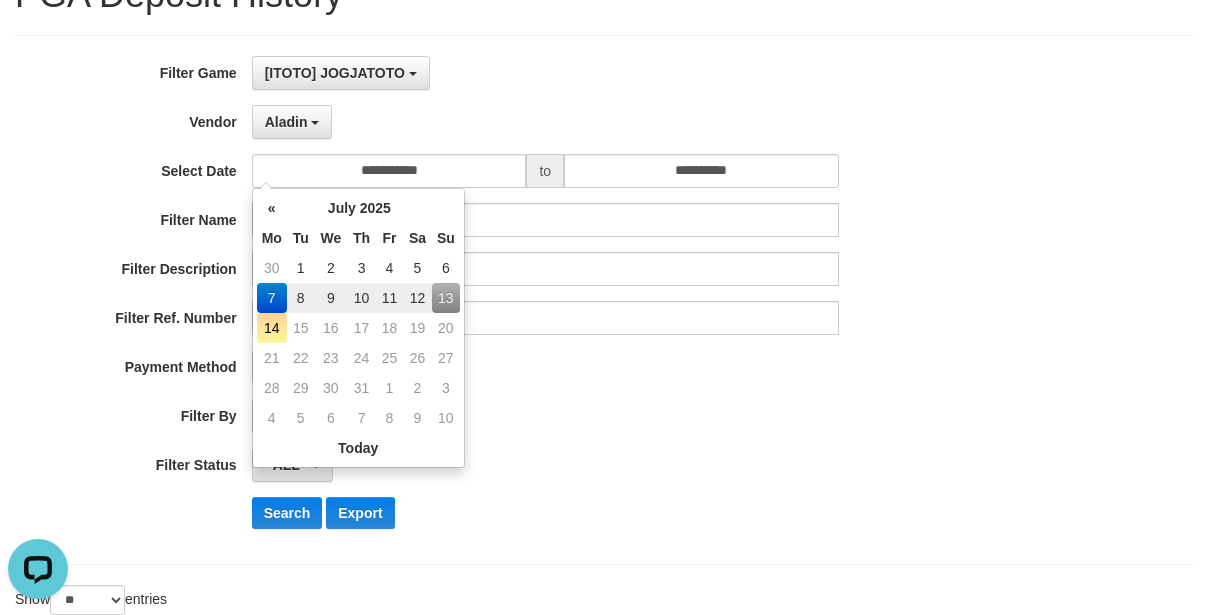 type on "**********" 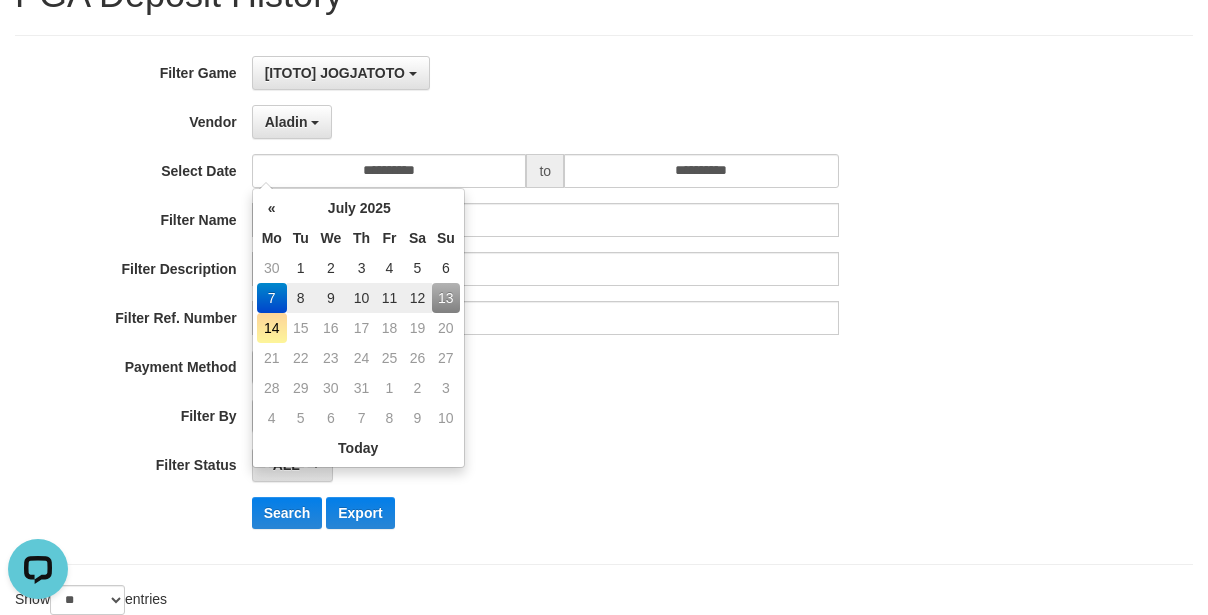 click on "**********" at bounding box center (503, 300) 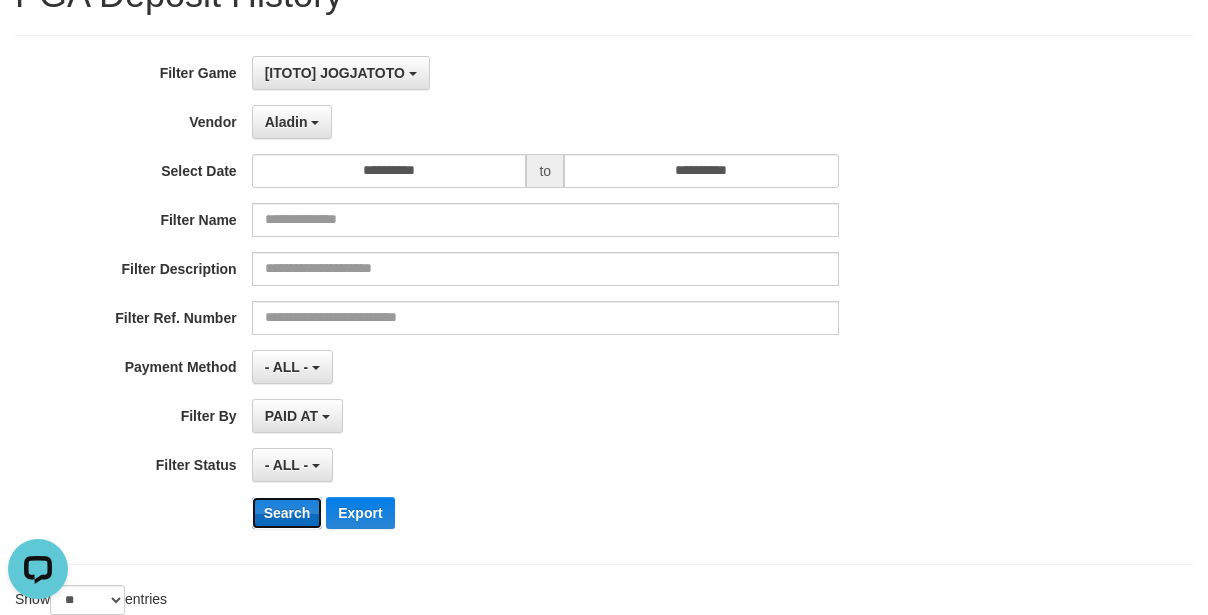 click on "Search" at bounding box center (287, 513) 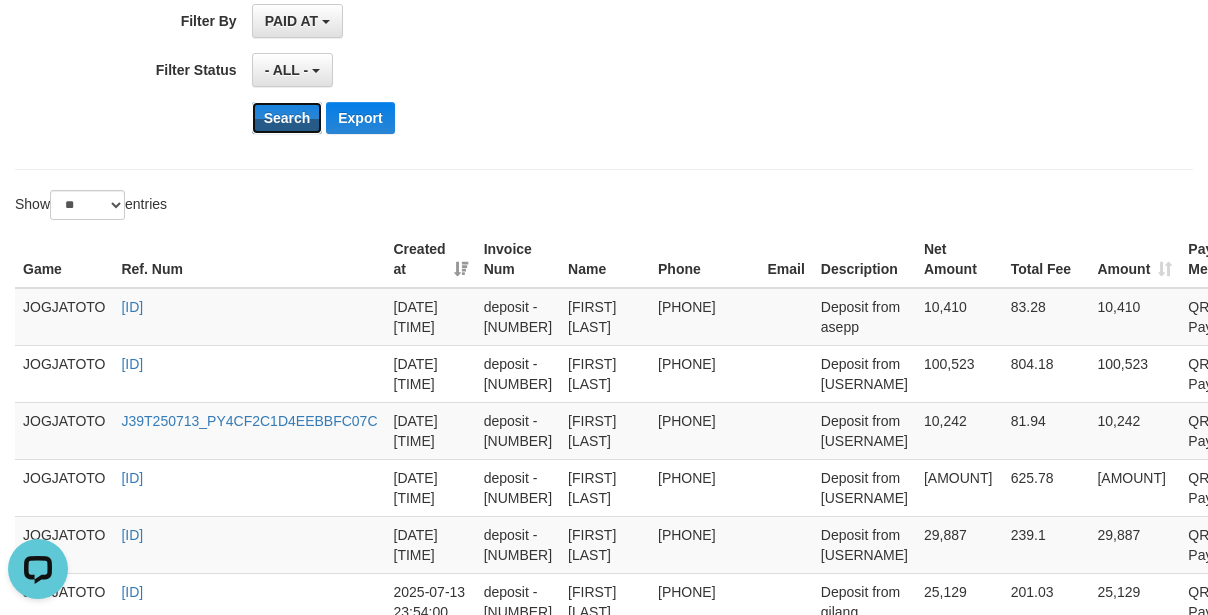 scroll, scrollTop: 497, scrollLeft: 0, axis: vertical 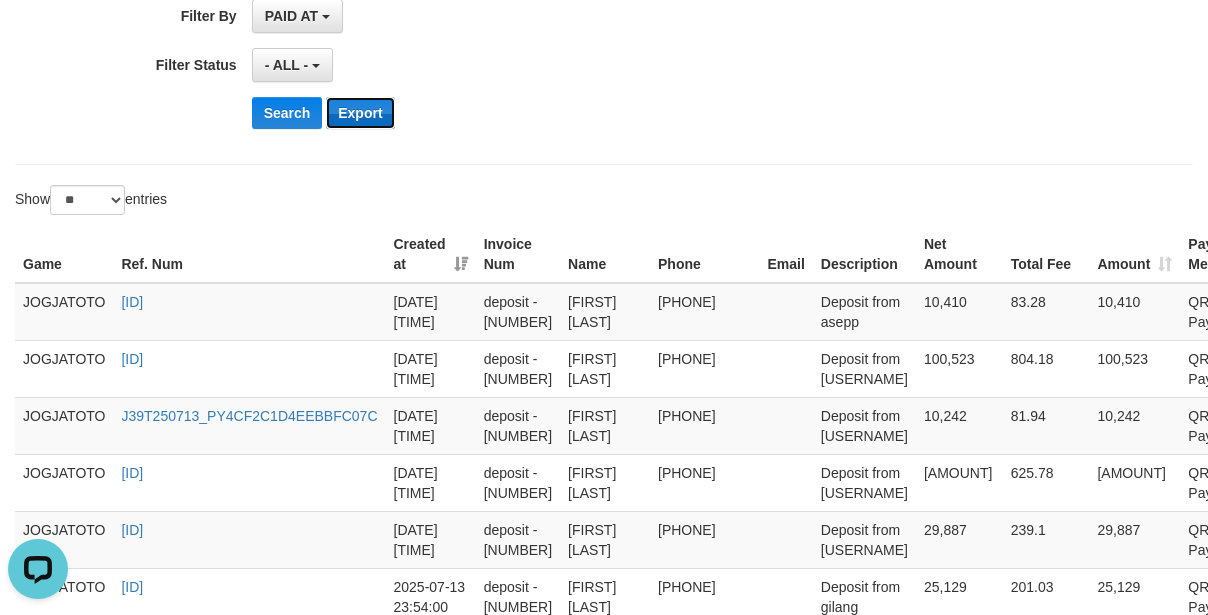 click on "Export" at bounding box center [360, 113] 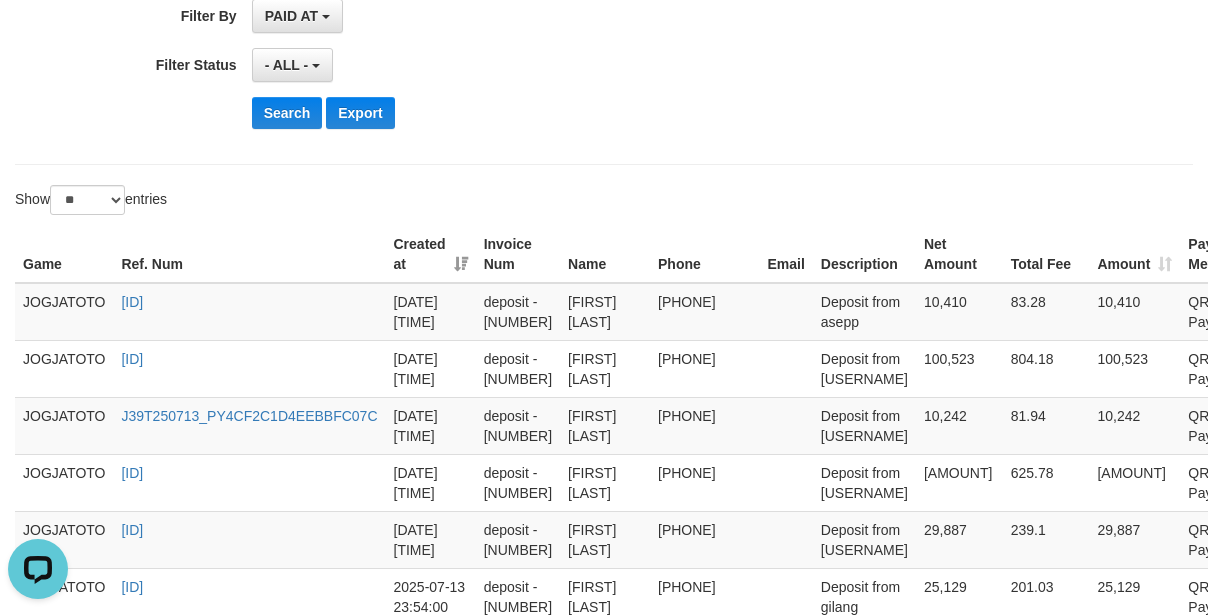 drag, startPoint x: 737, startPoint y: 86, endPoint x: 1128, endPoint y: 39, distance: 393.81467 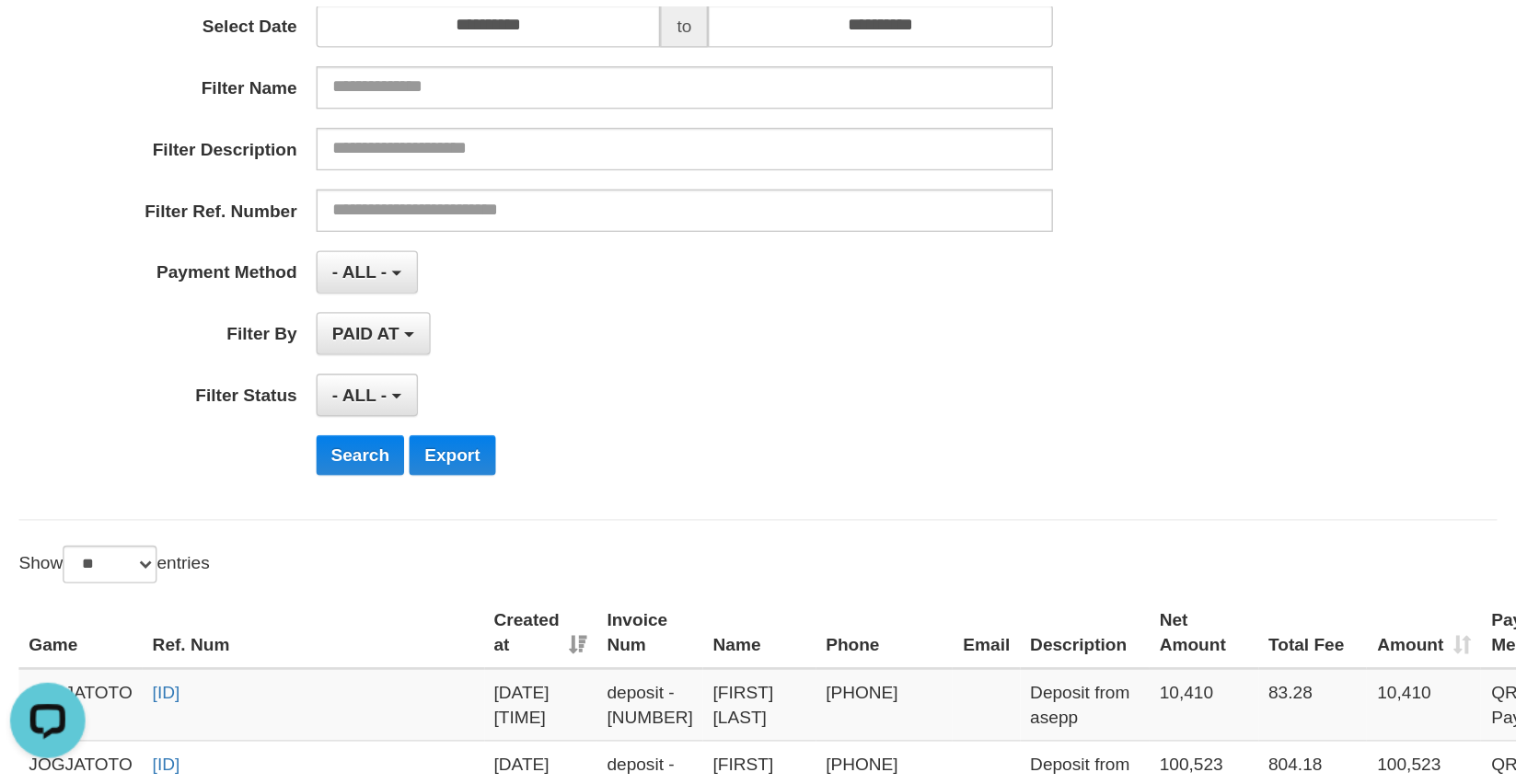 scroll, scrollTop: 232, scrollLeft: 0, axis: vertical 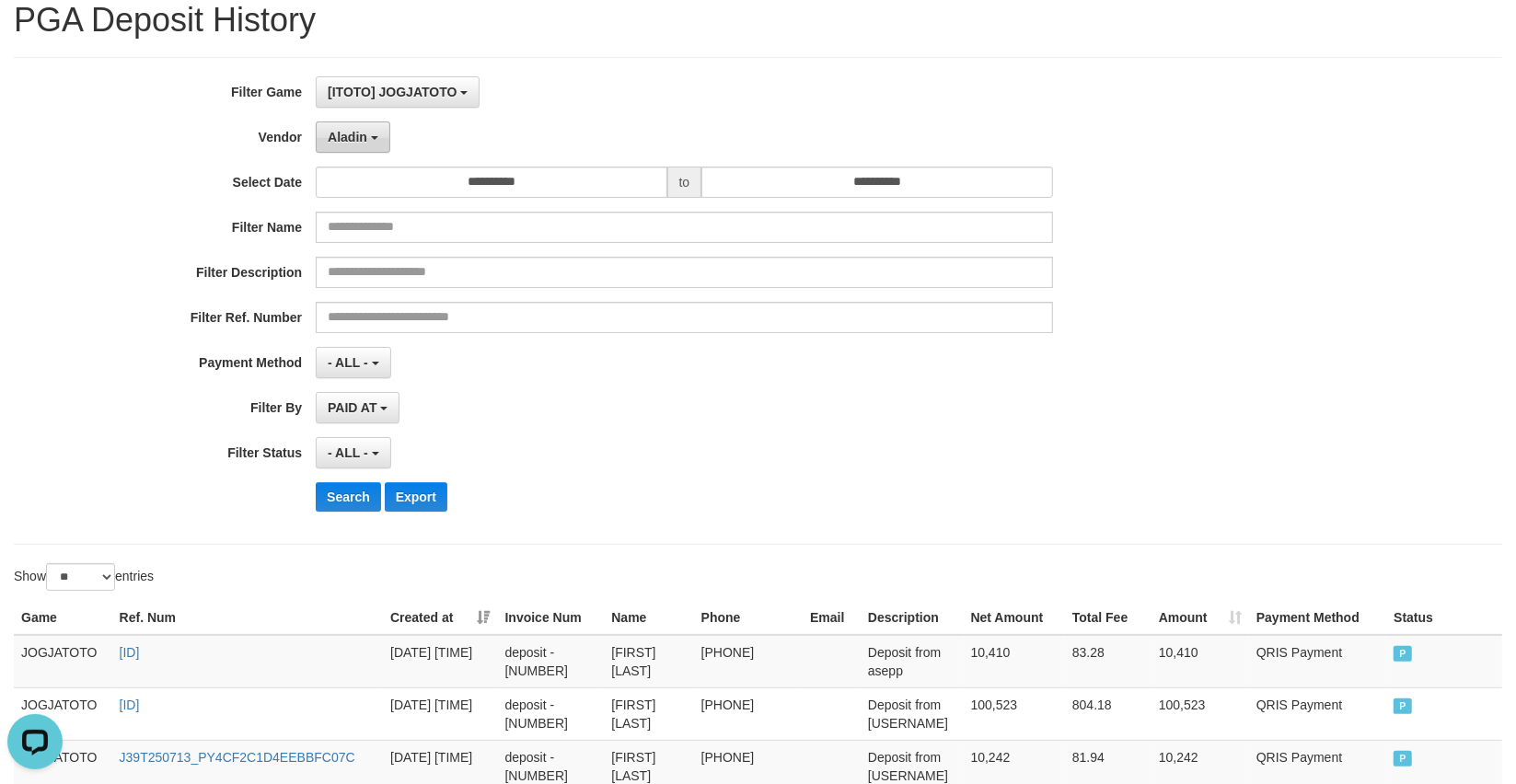 click on "Aladin" at bounding box center [353, 137] 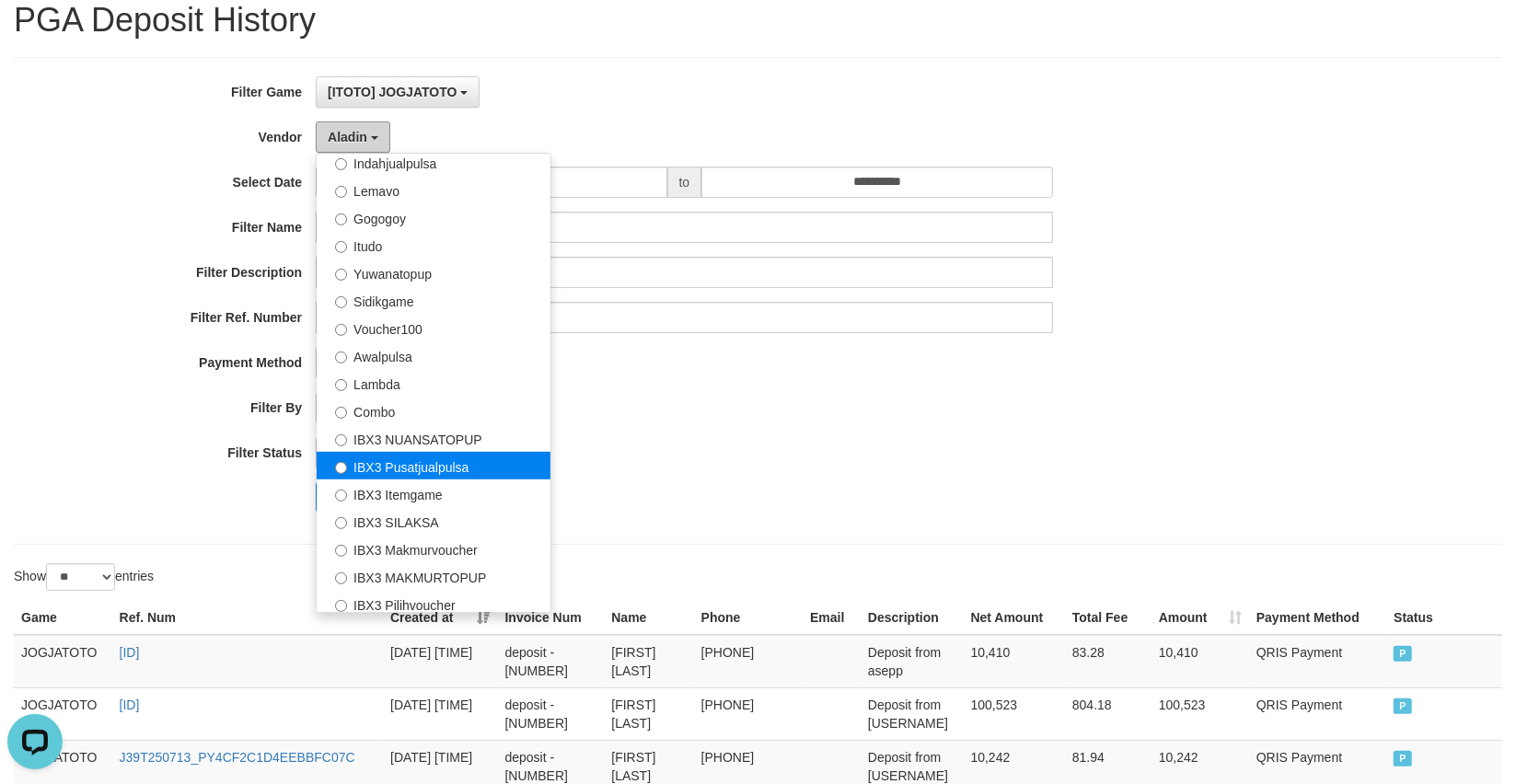 scroll, scrollTop: 630, scrollLeft: 0, axis: vertical 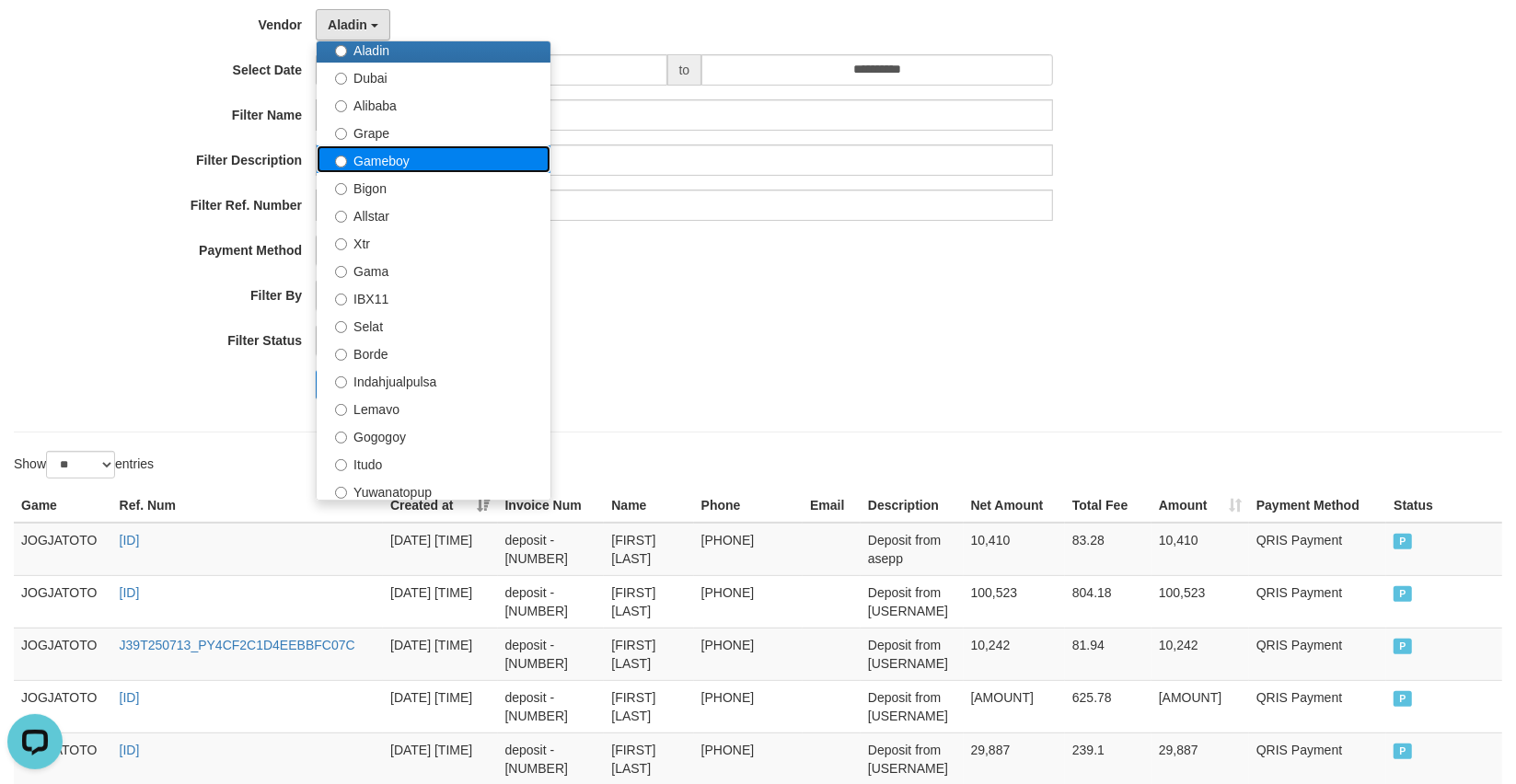 click on "Gameboy" at bounding box center (434, 159) 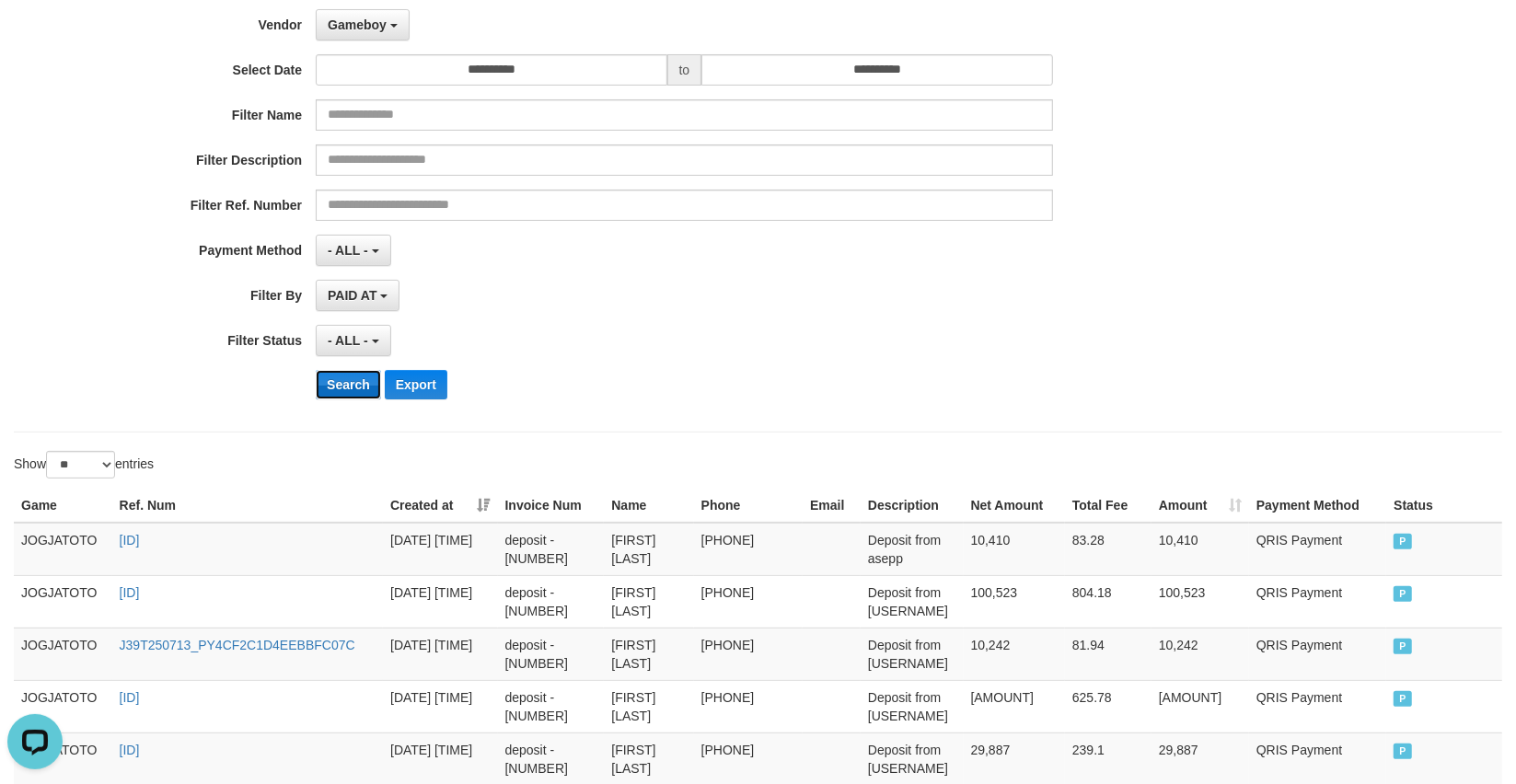 click on "Search" at bounding box center [348, 385] 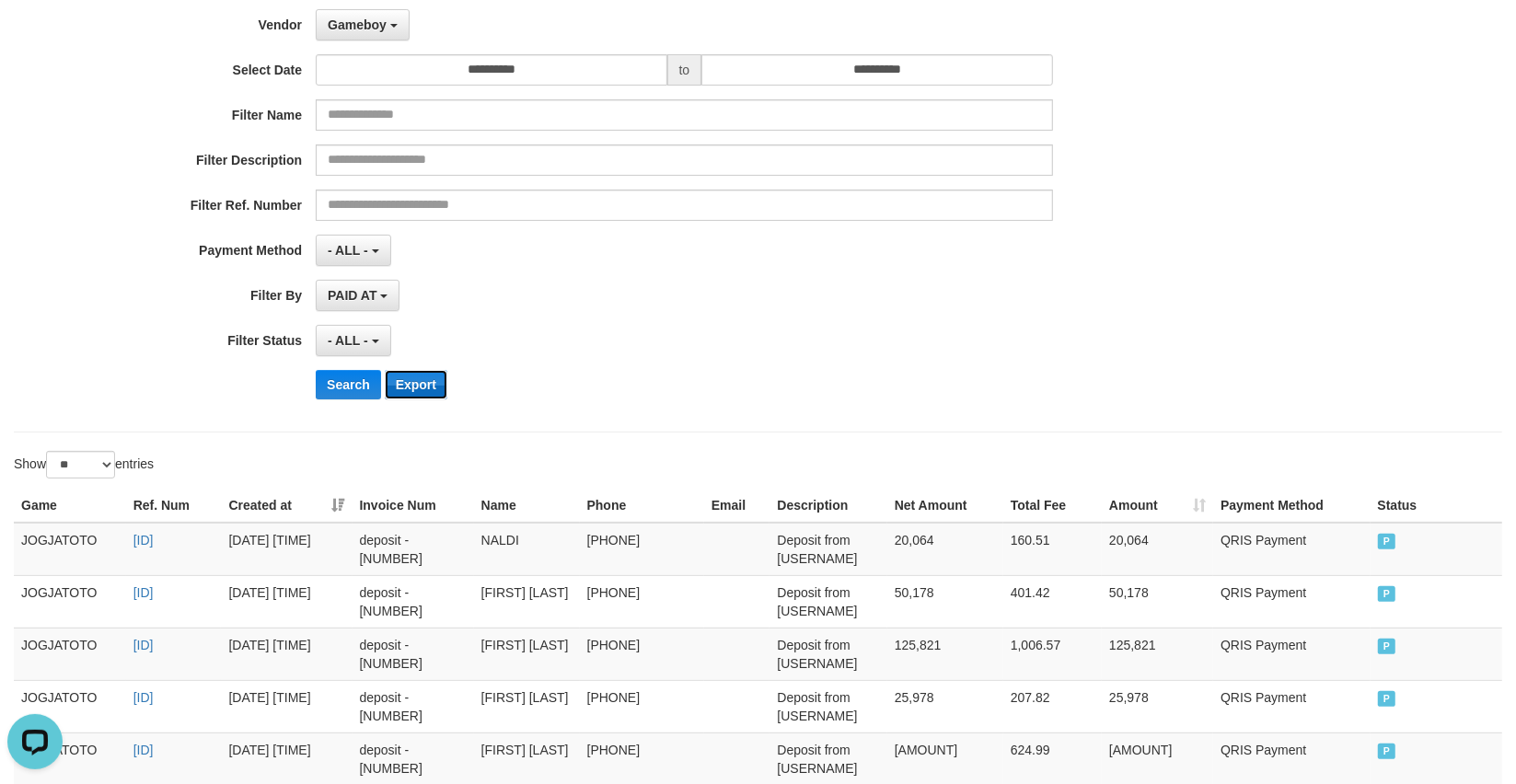 click on "Export" at bounding box center (416, 385) 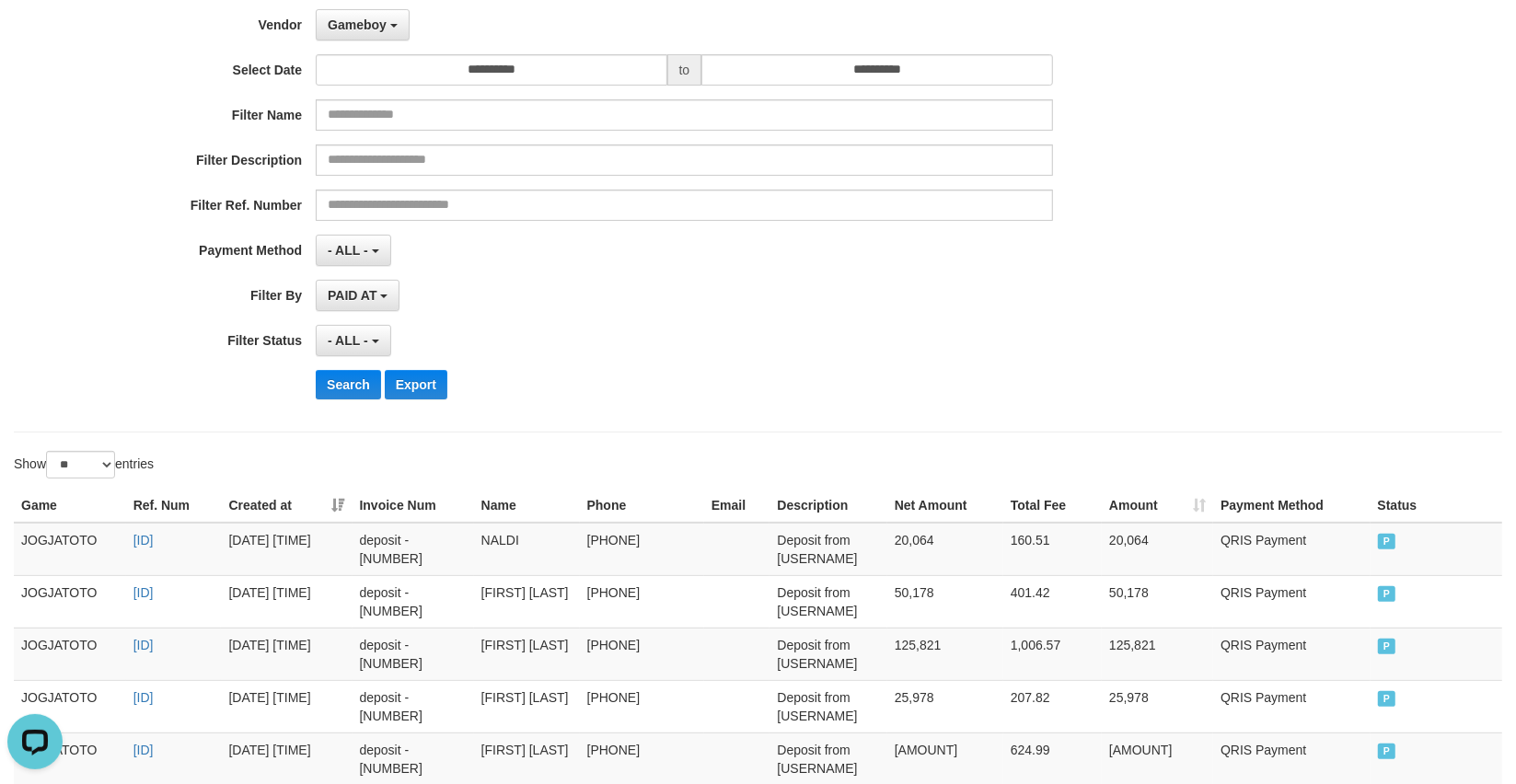 click on "PAID AT
PAID AT
CREATED AT" at bounding box center (684, 295) 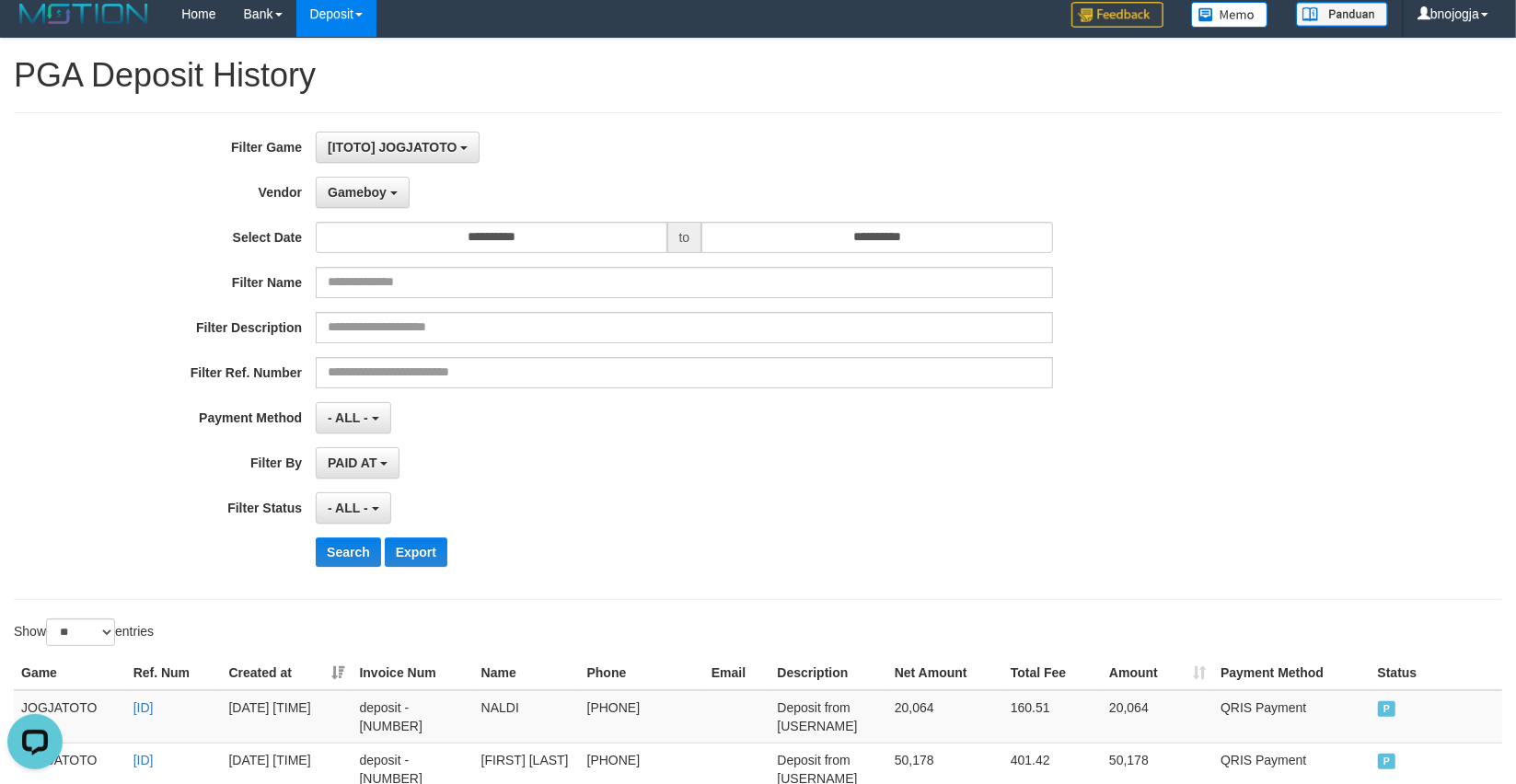 scroll, scrollTop: 0, scrollLeft: 0, axis: both 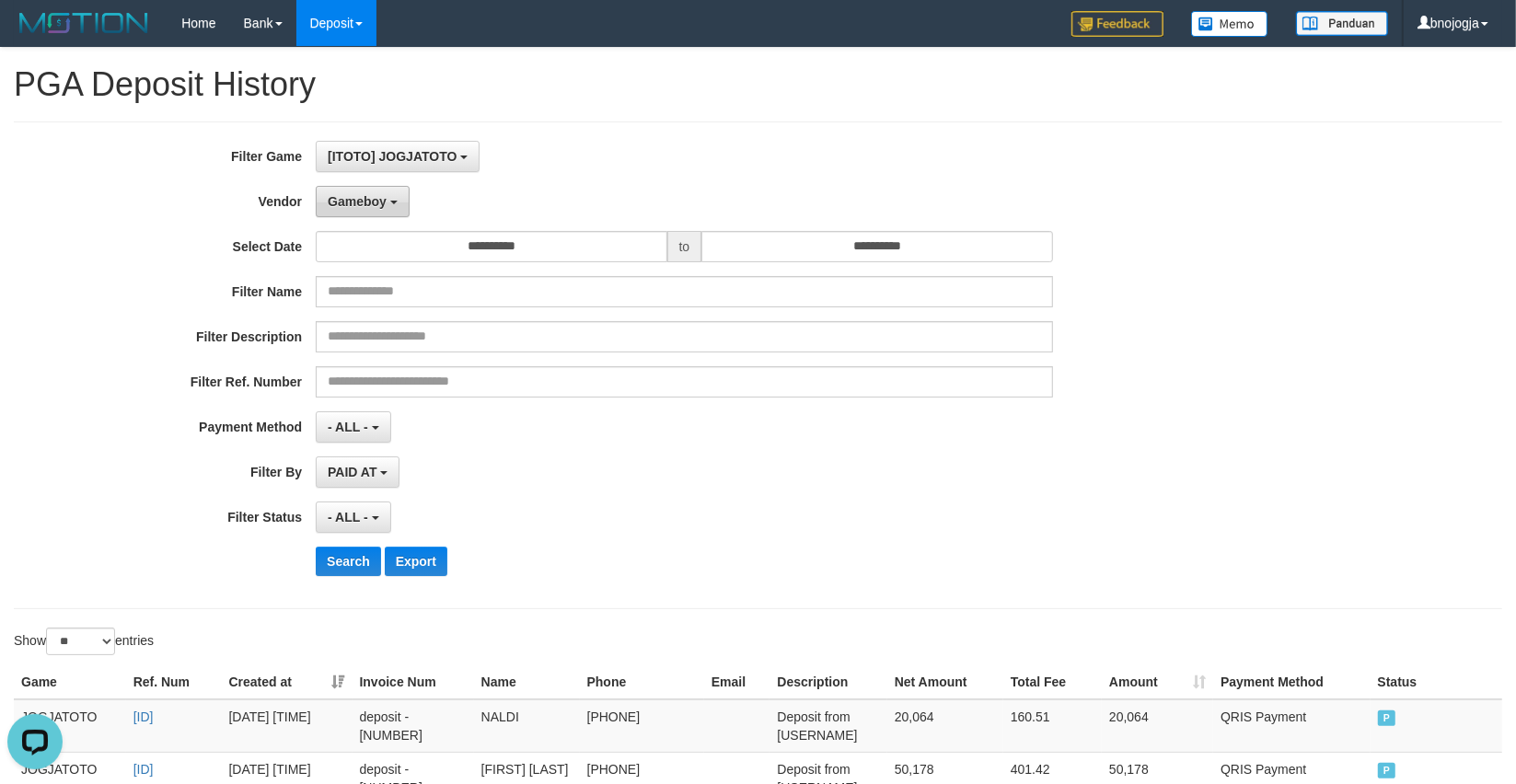 click on "Gameboy" at bounding box center (357, 202) 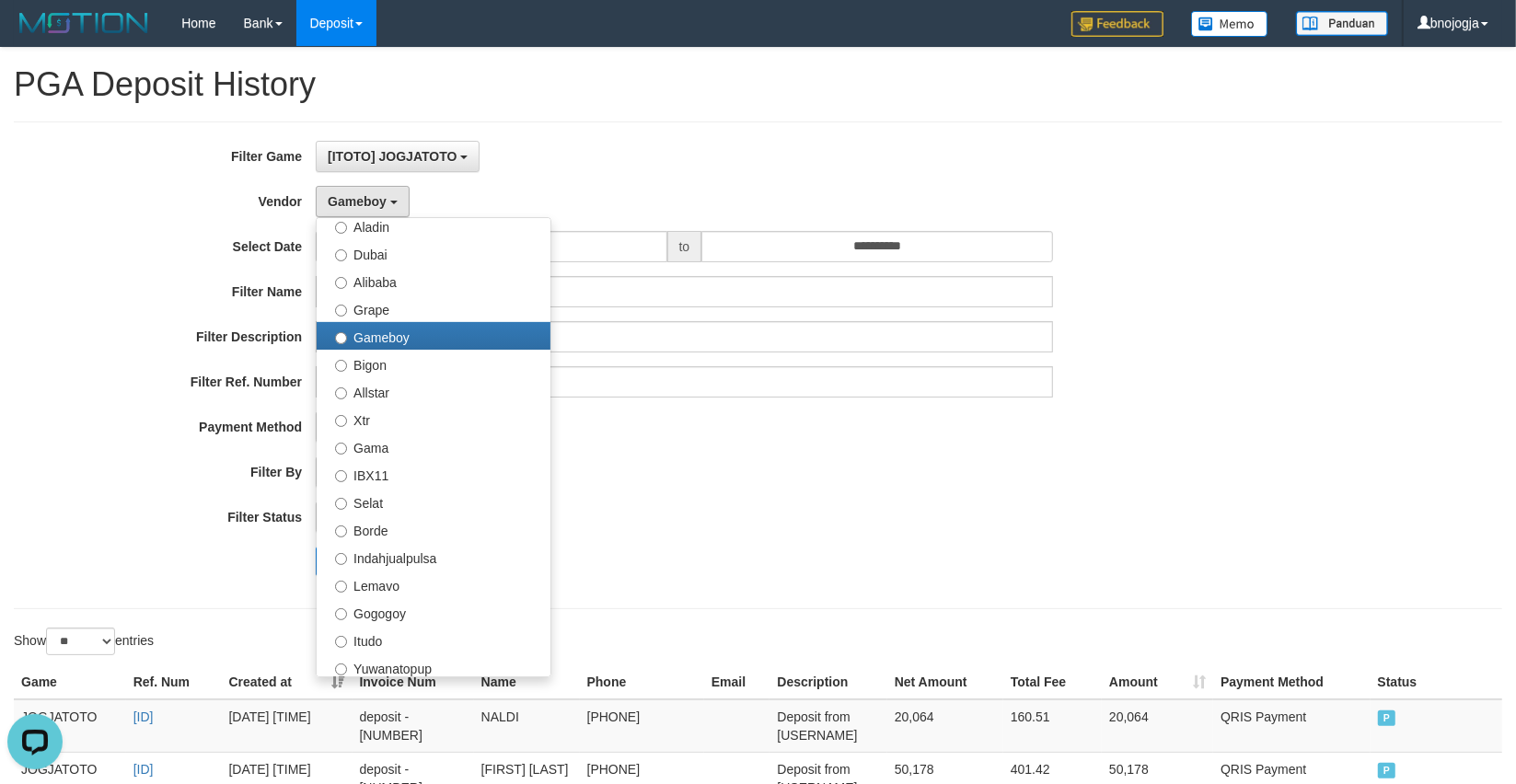 click on "PAID AT
PAID AT
CREATED AT" at bounding box center [684, 472] 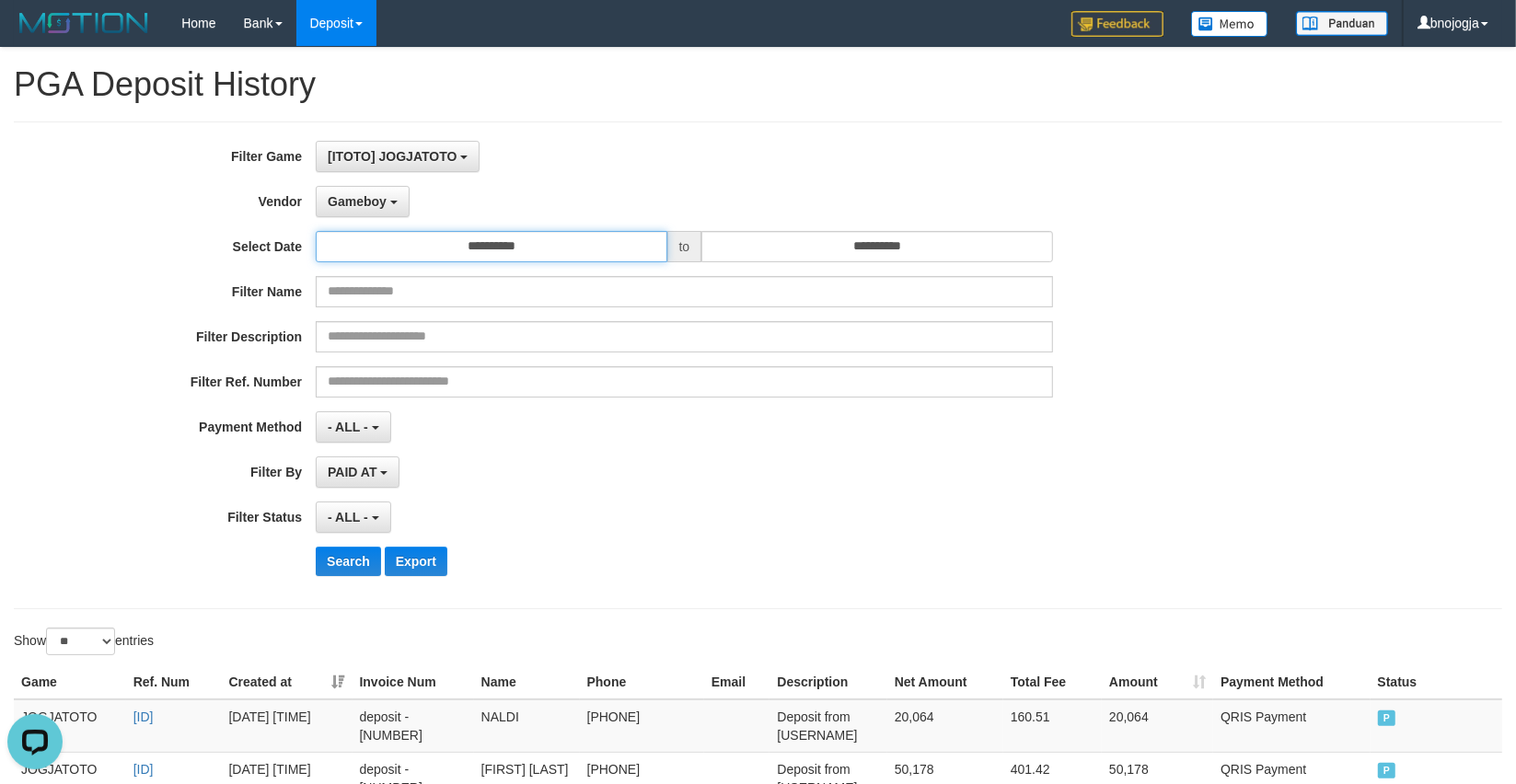 click on "**********" at bounding box center (491, 247) 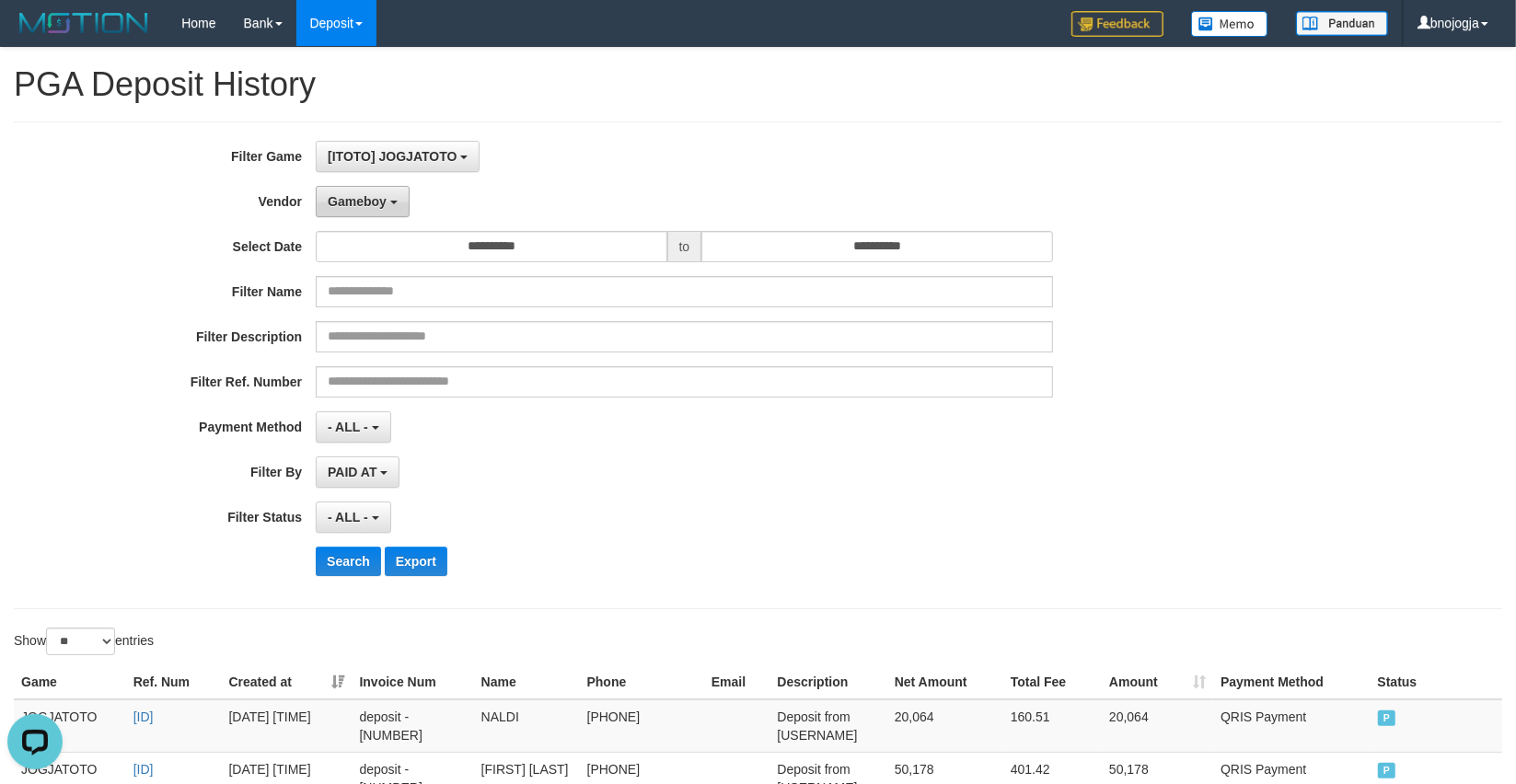 click on "Gameboy" at bounding box center (357, 202) 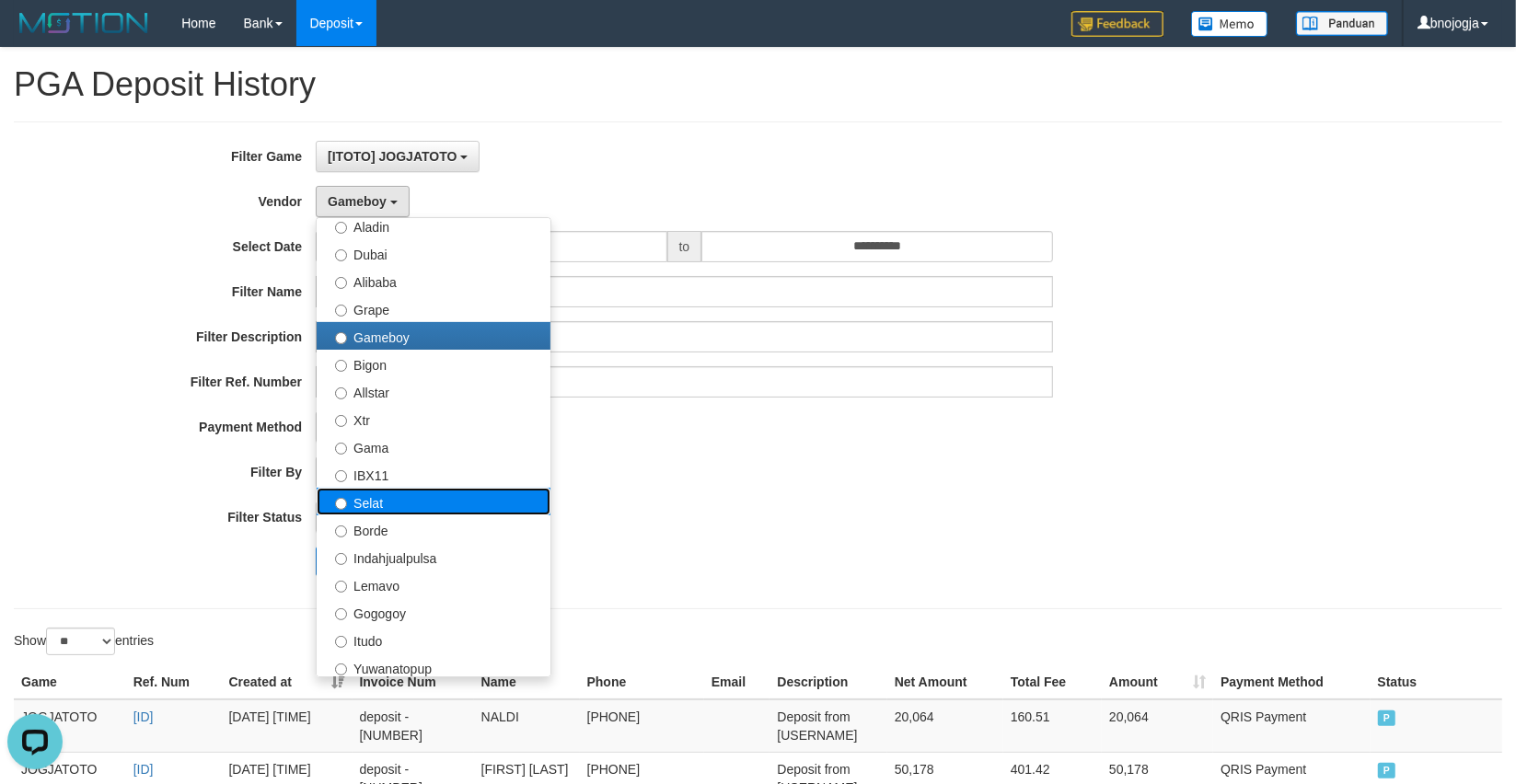 click on "Selat" at bounding box center (434, 502) 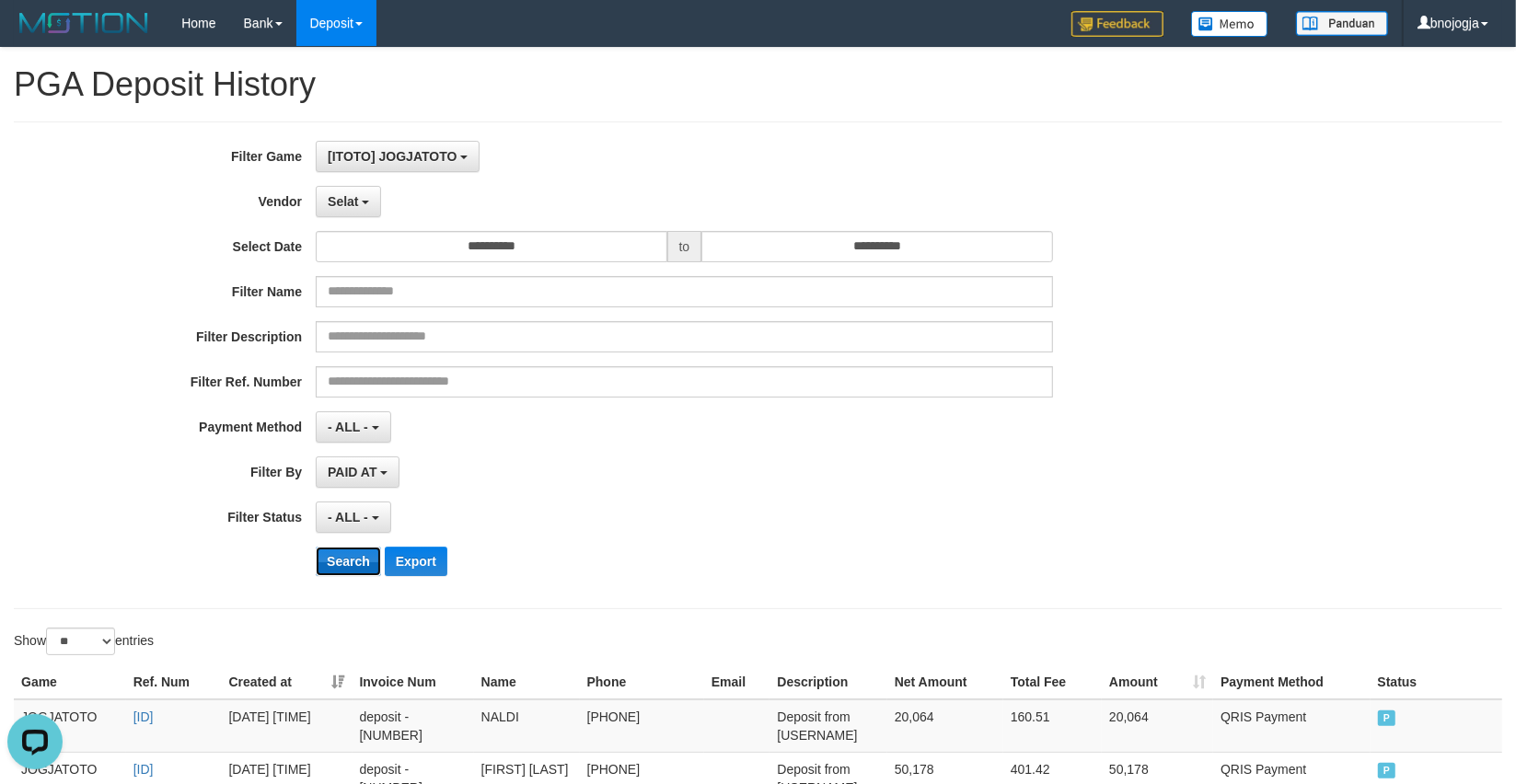 click on "Search" at bounding box center (348, 561) 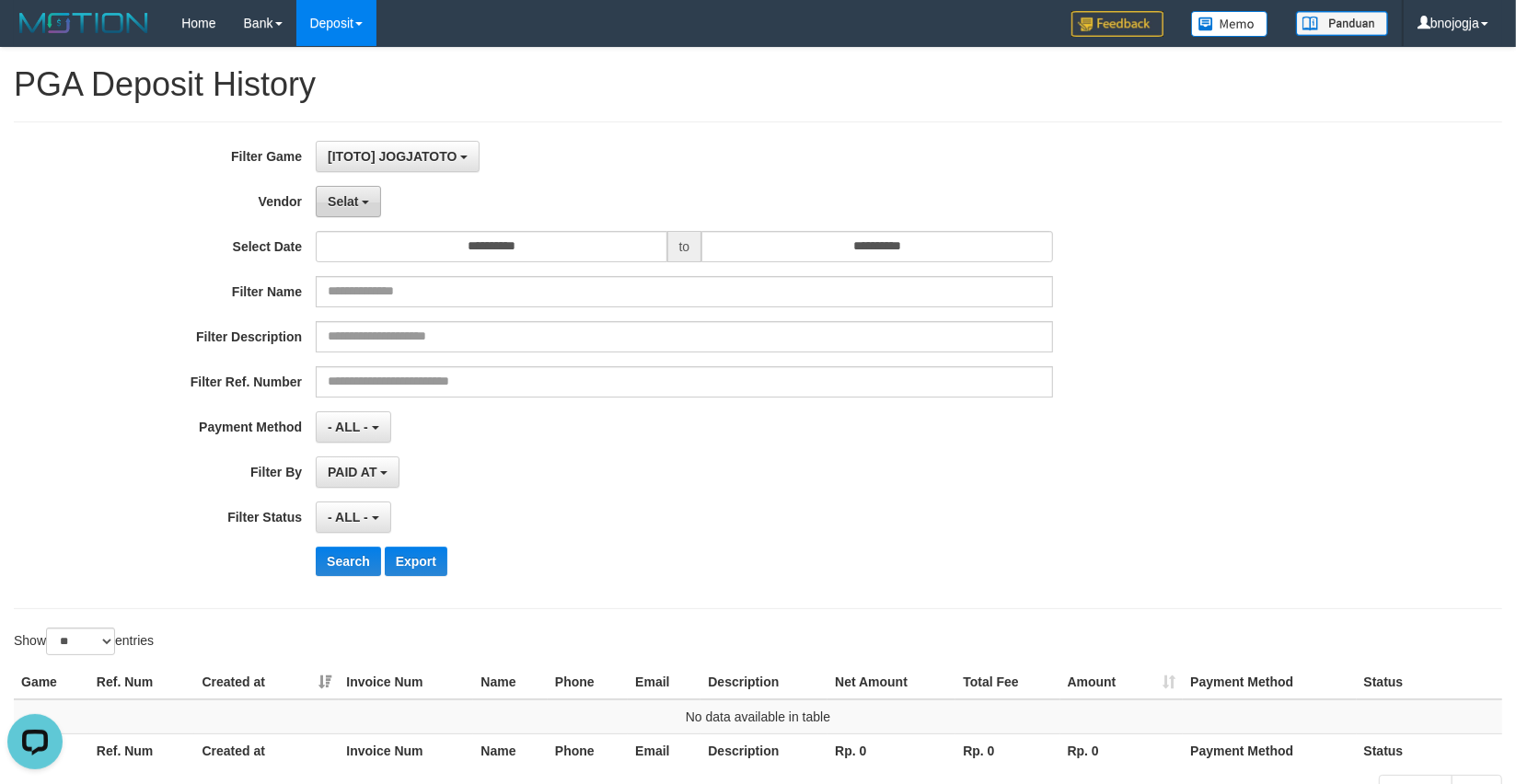 click on "Selat" at bounding box center [348, 202] 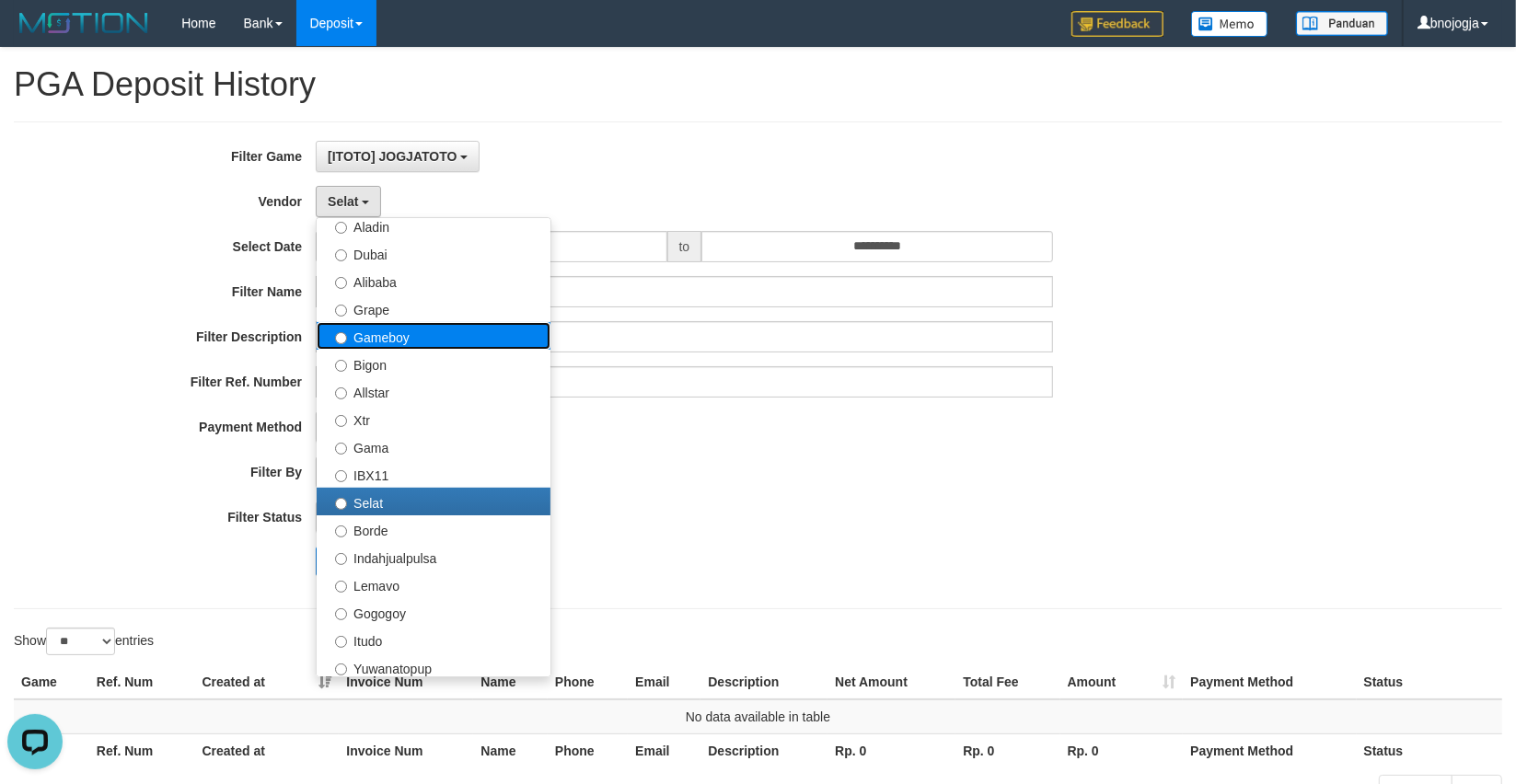 click on "Gameboy" at bounding box center [434, 336] 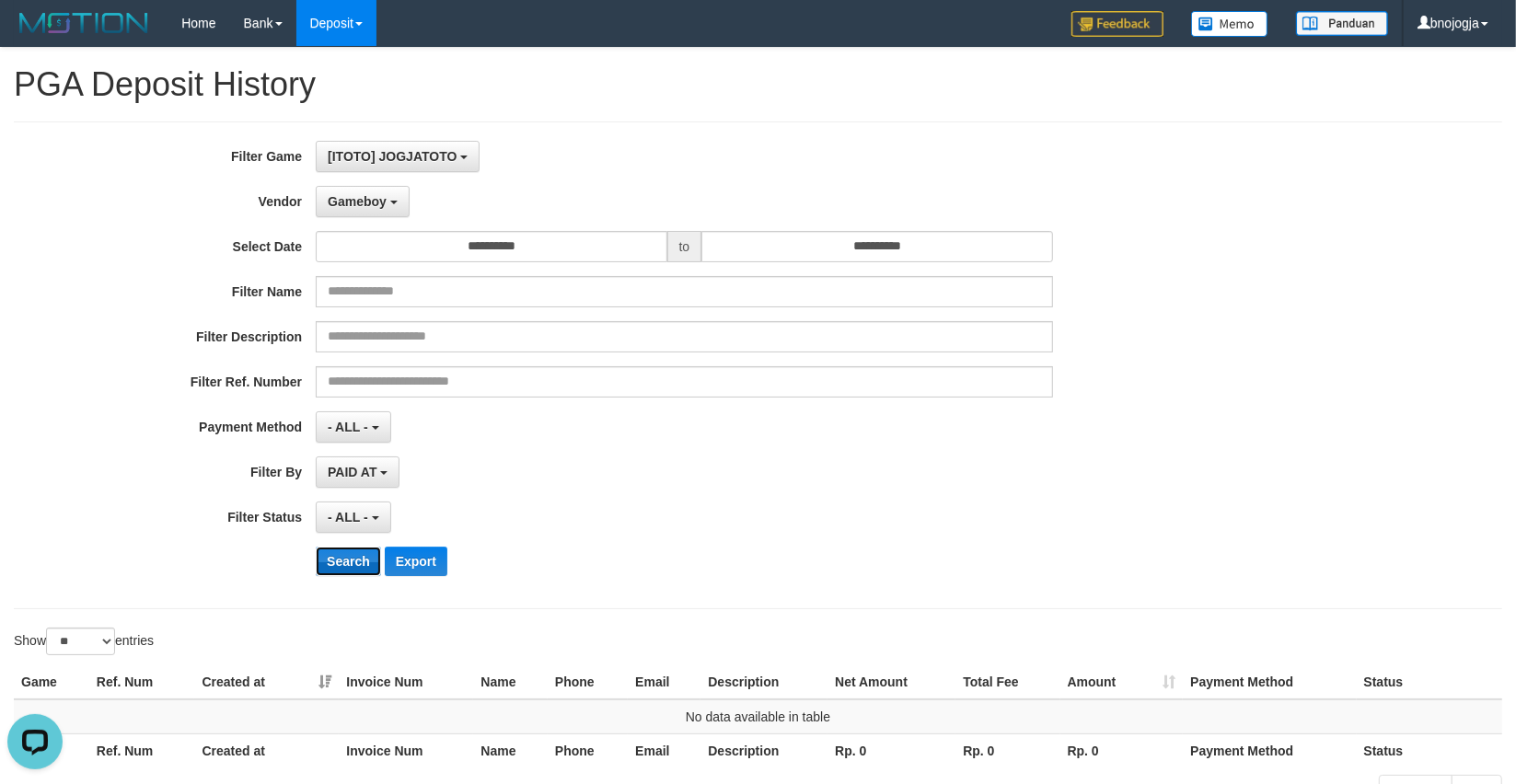 click on "Search" at bounding box center (348, 561) 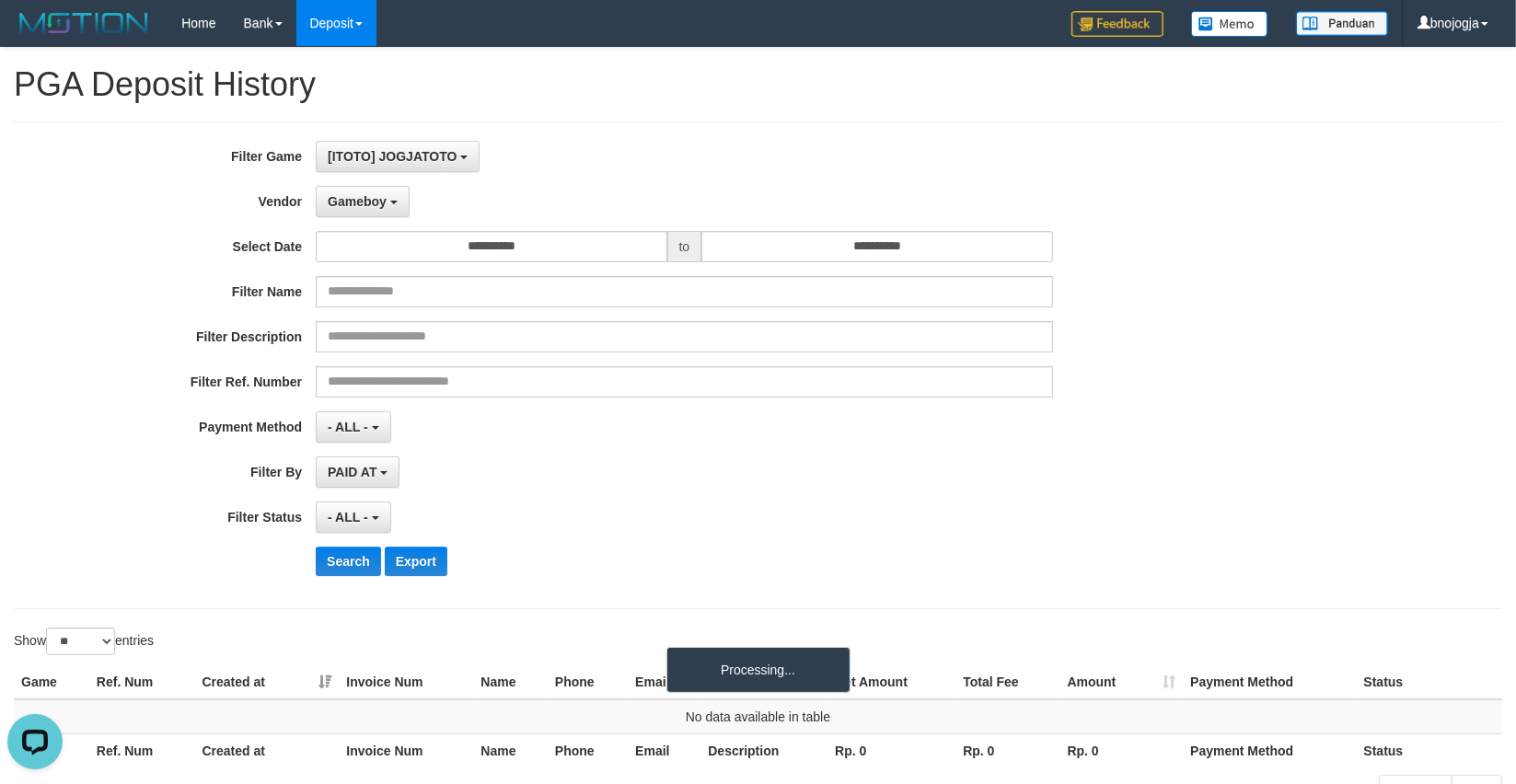 click on "PAID AT
PAID AT
CREATED AT" at bounding box center [684, 472] 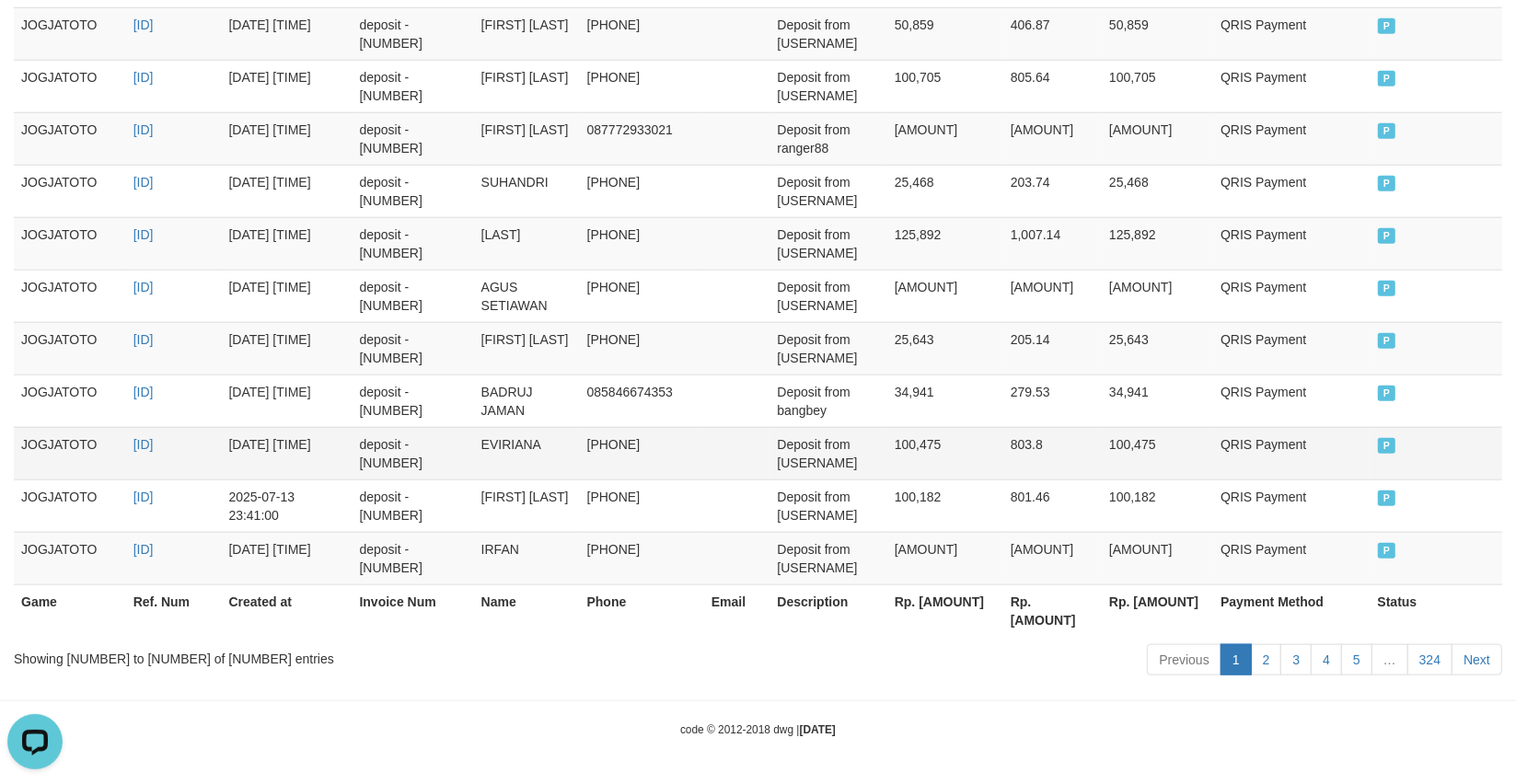 scroll, scrollTop: 1441, scrollLeft: 0, axis: vertical 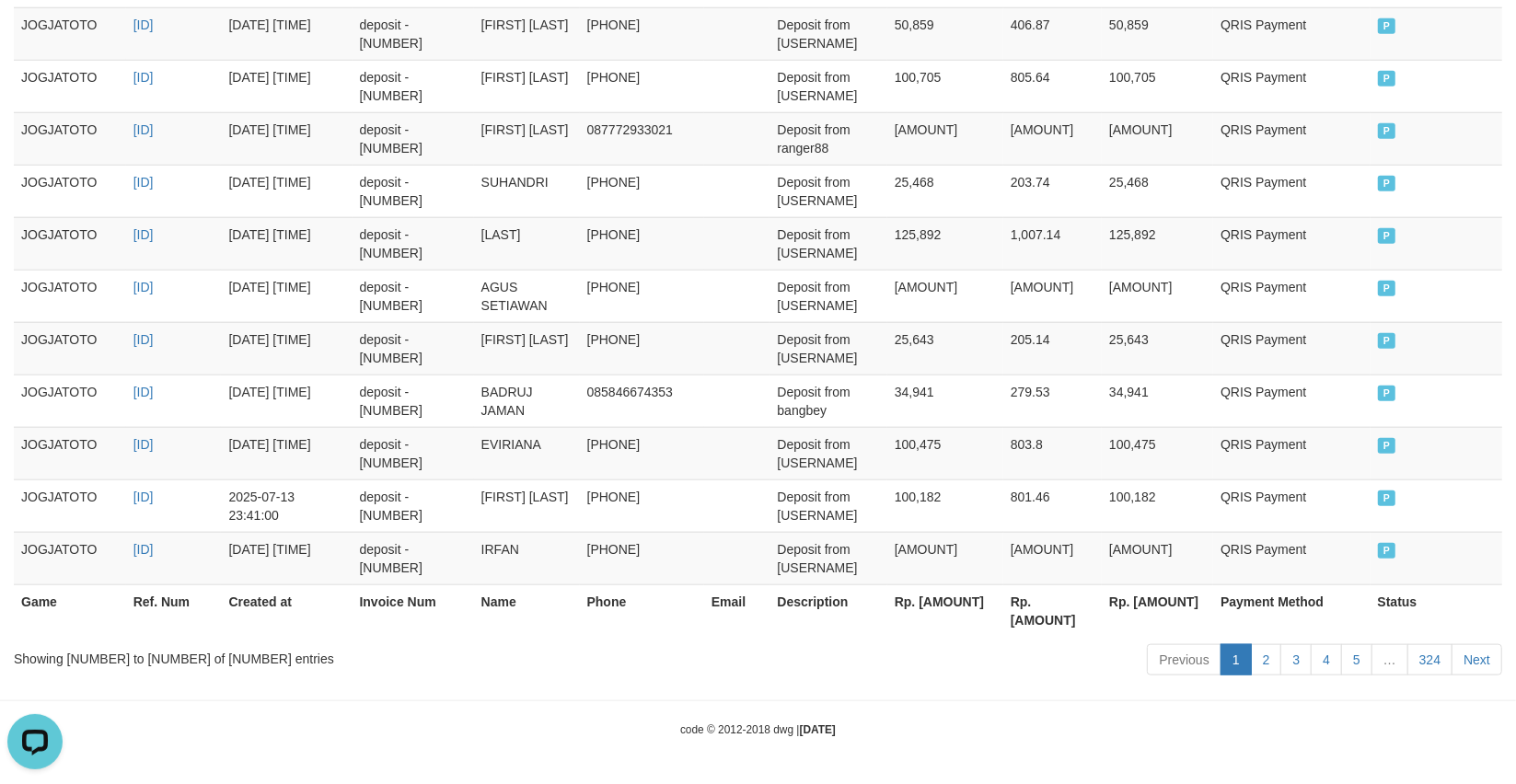 drag, startPoint x: 830, startPoint y: 633, endPoint x: 782, endPoint y: 617, distance: 50.596443 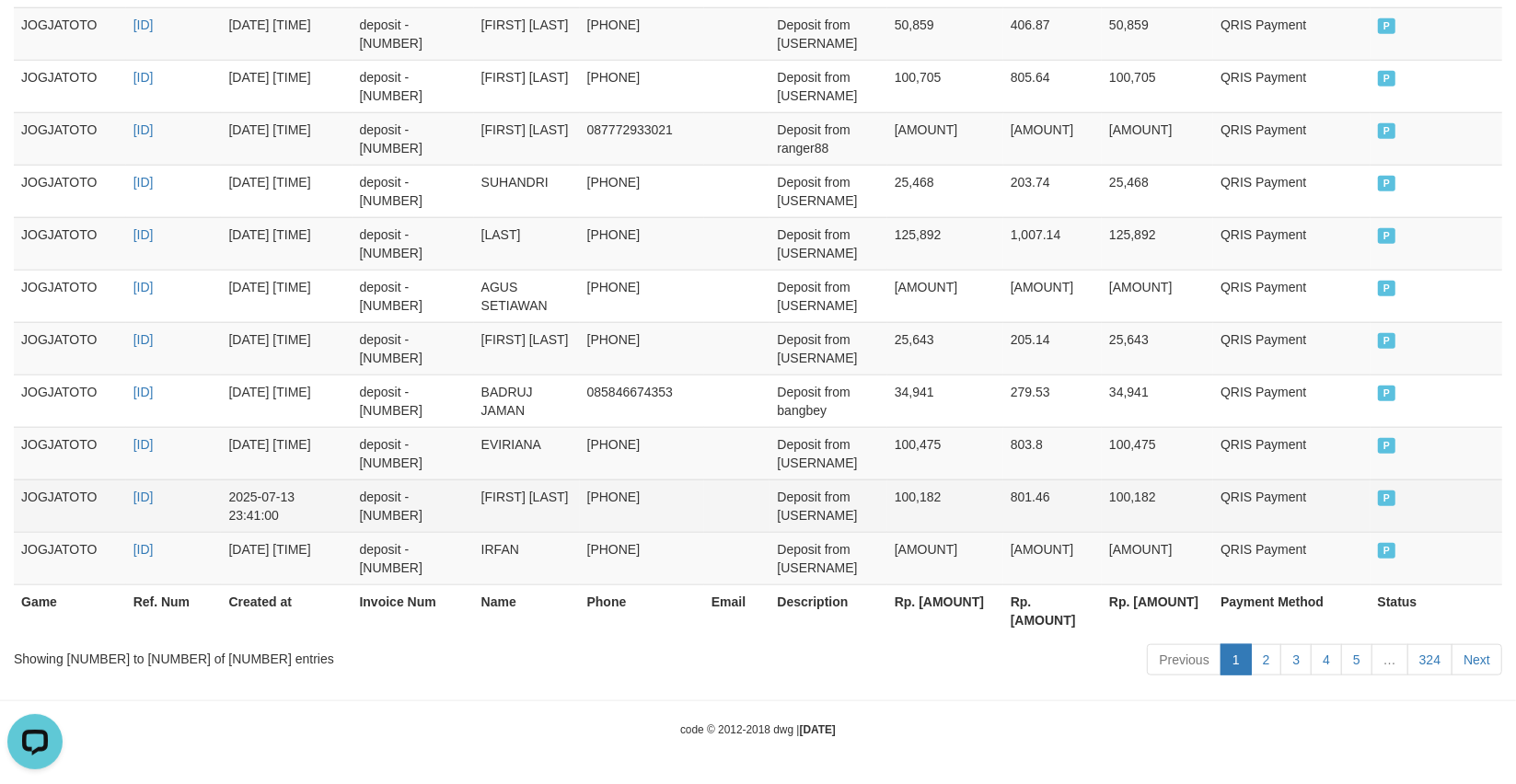 scroll, scrollTop: 1441, scrollLeft: 0, axis: vertical 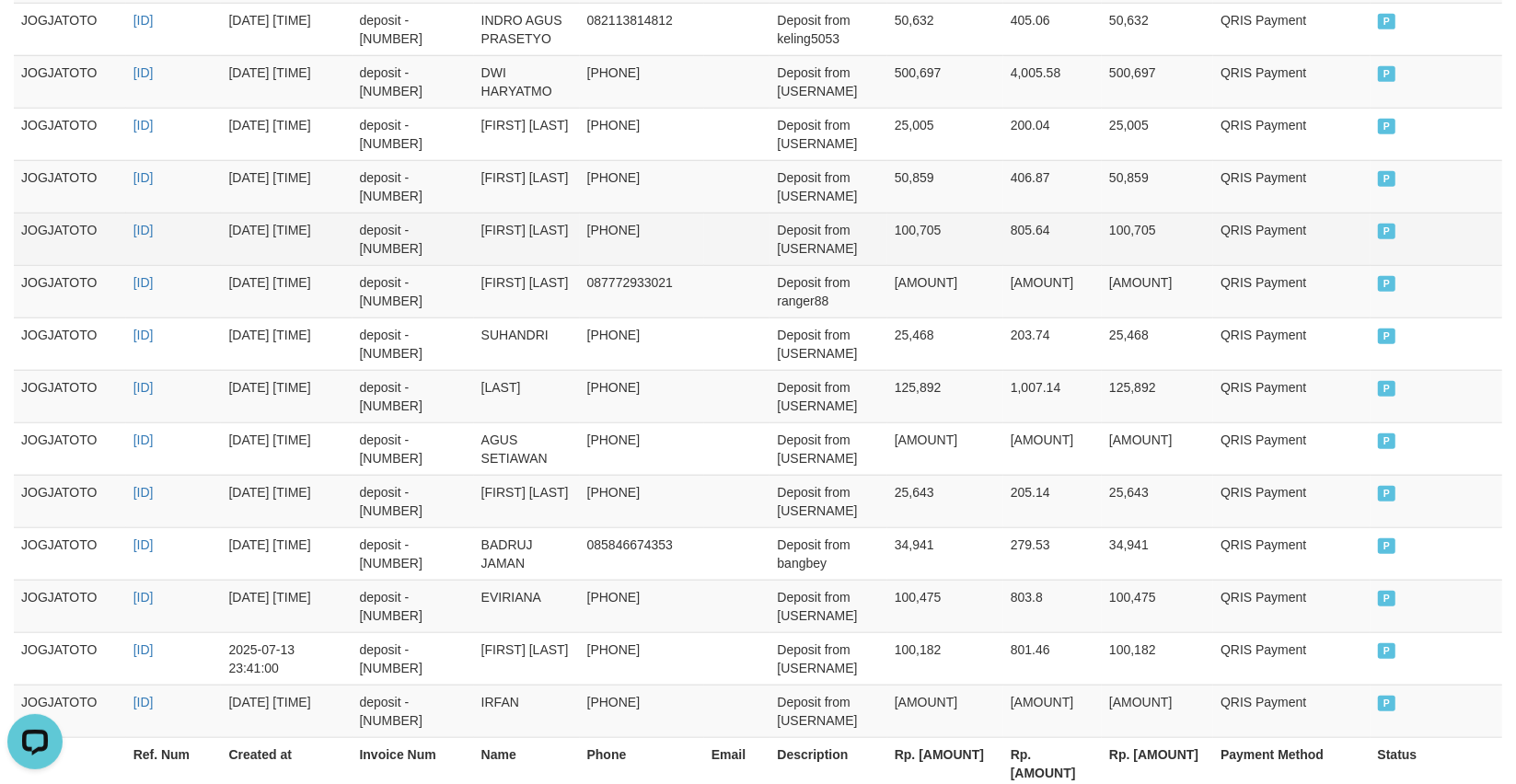 click at bounding box center [737, 238] 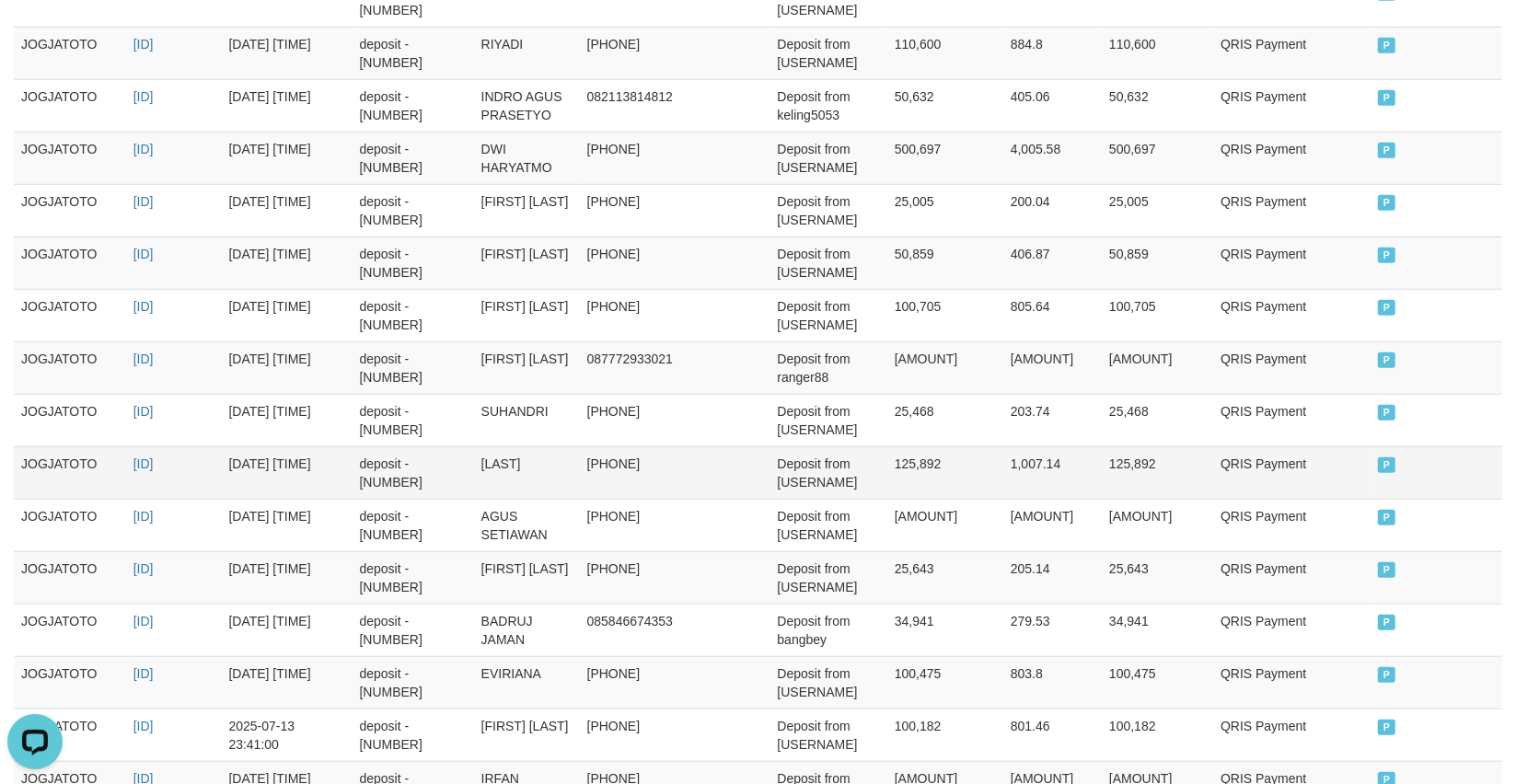 scroll, scrollTop: 1441, scrollLeft: 0, axis: vertical 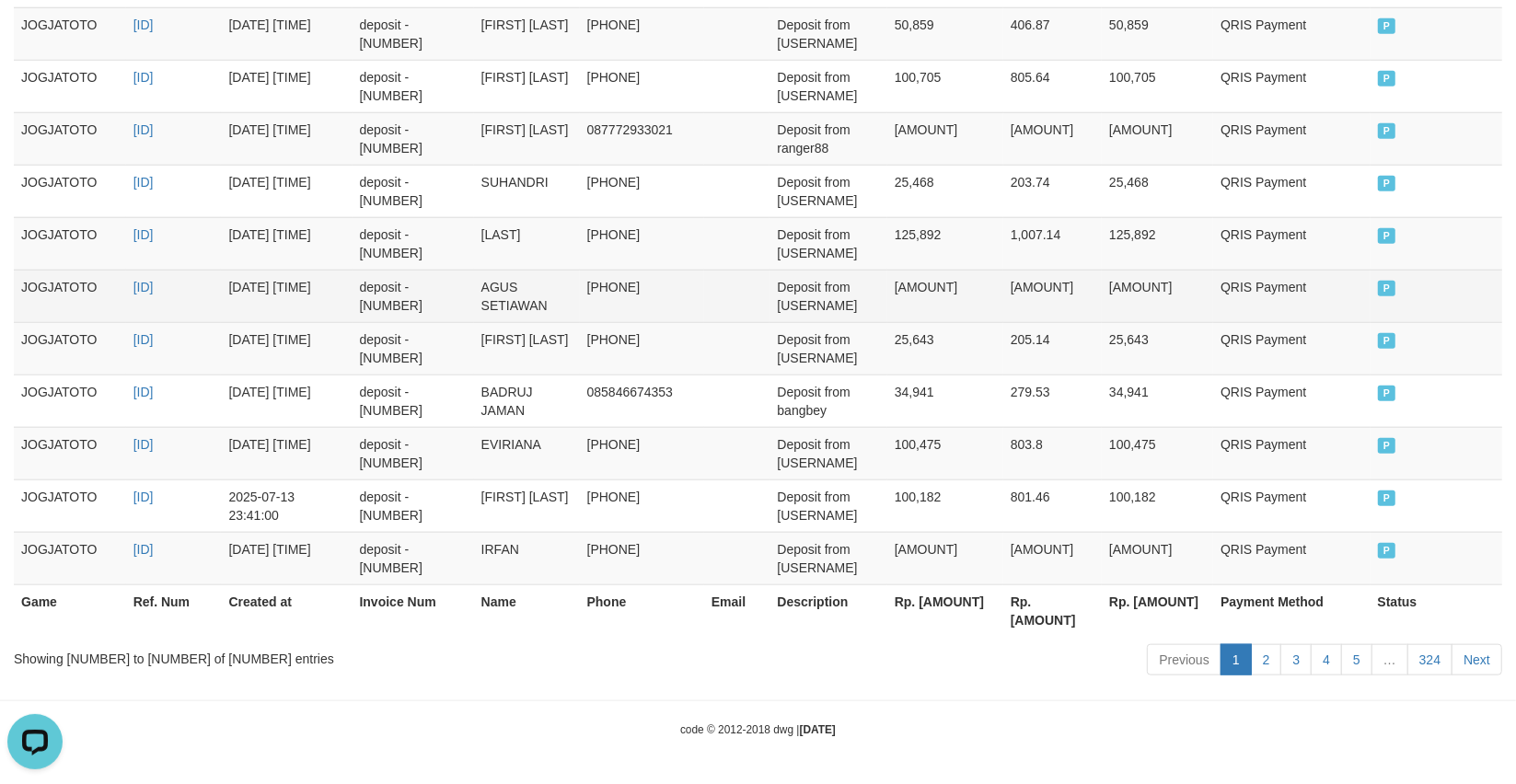 click on "AGUS SETIAWAN" at bounding box center [527, 295] 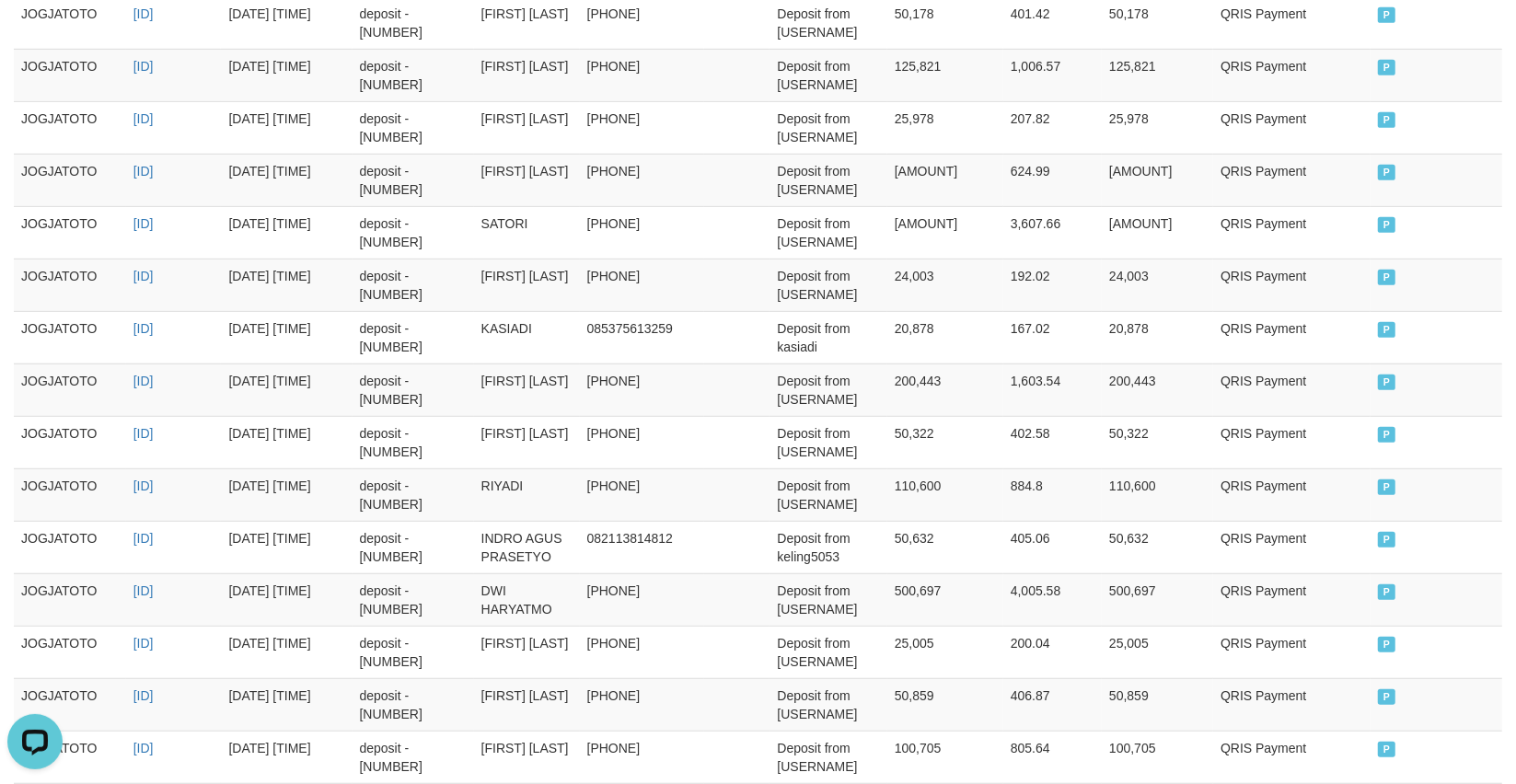 scroll, scrollTop: 0, scrollLeft: 0, axis: both 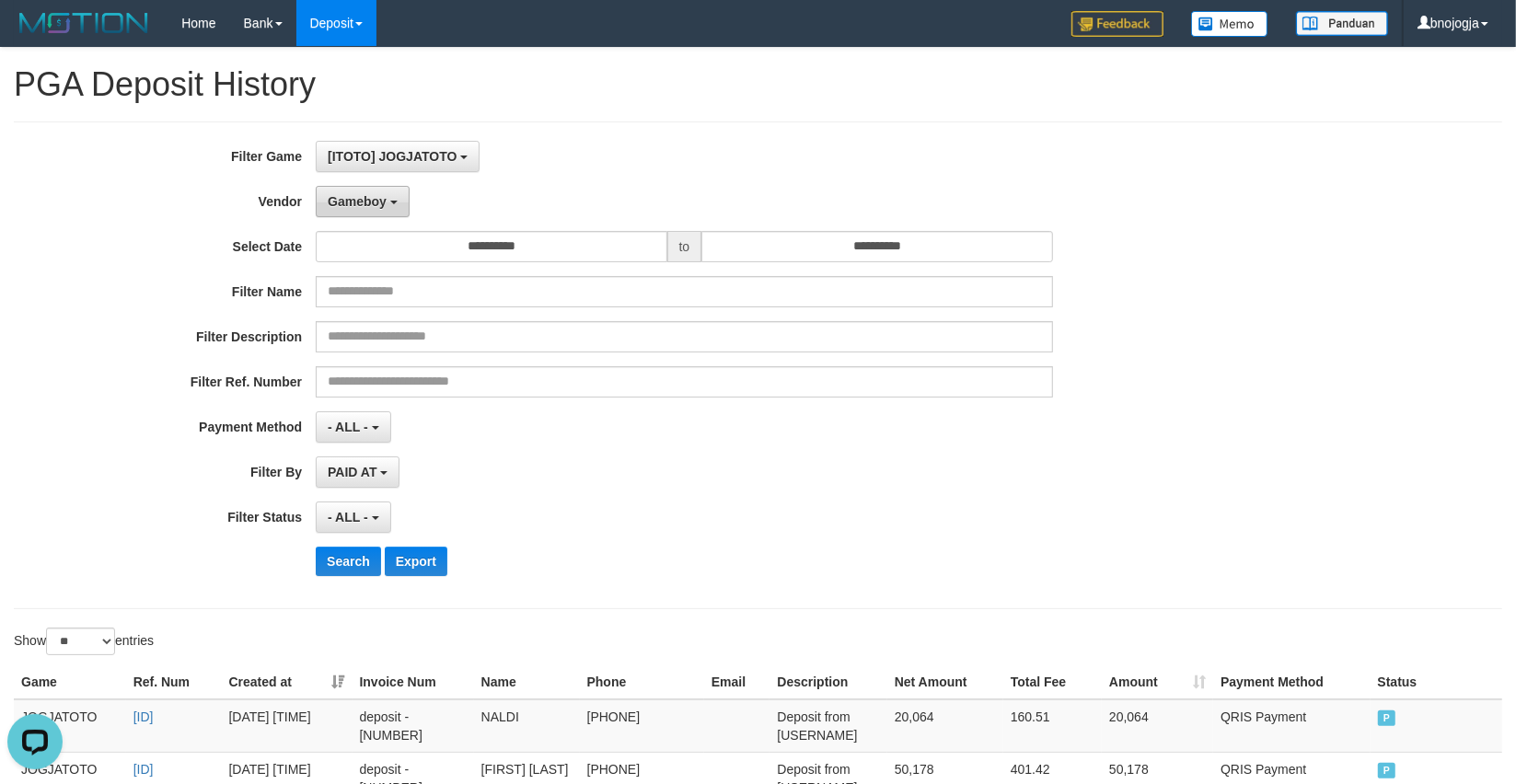 click on "Gameboy" at bounding box center (363, 202) 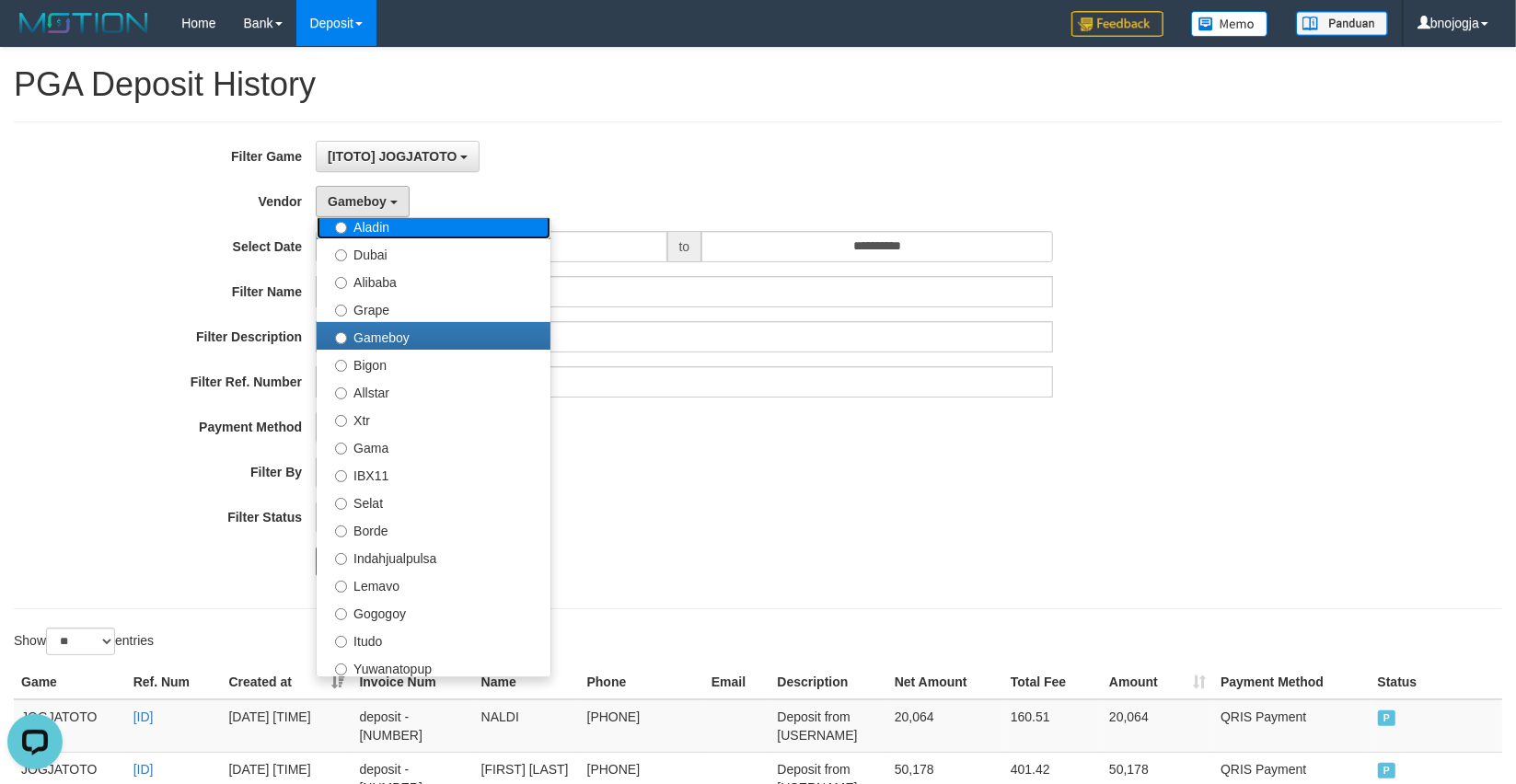 click on "Aladin" at bounding box center (434, 225) 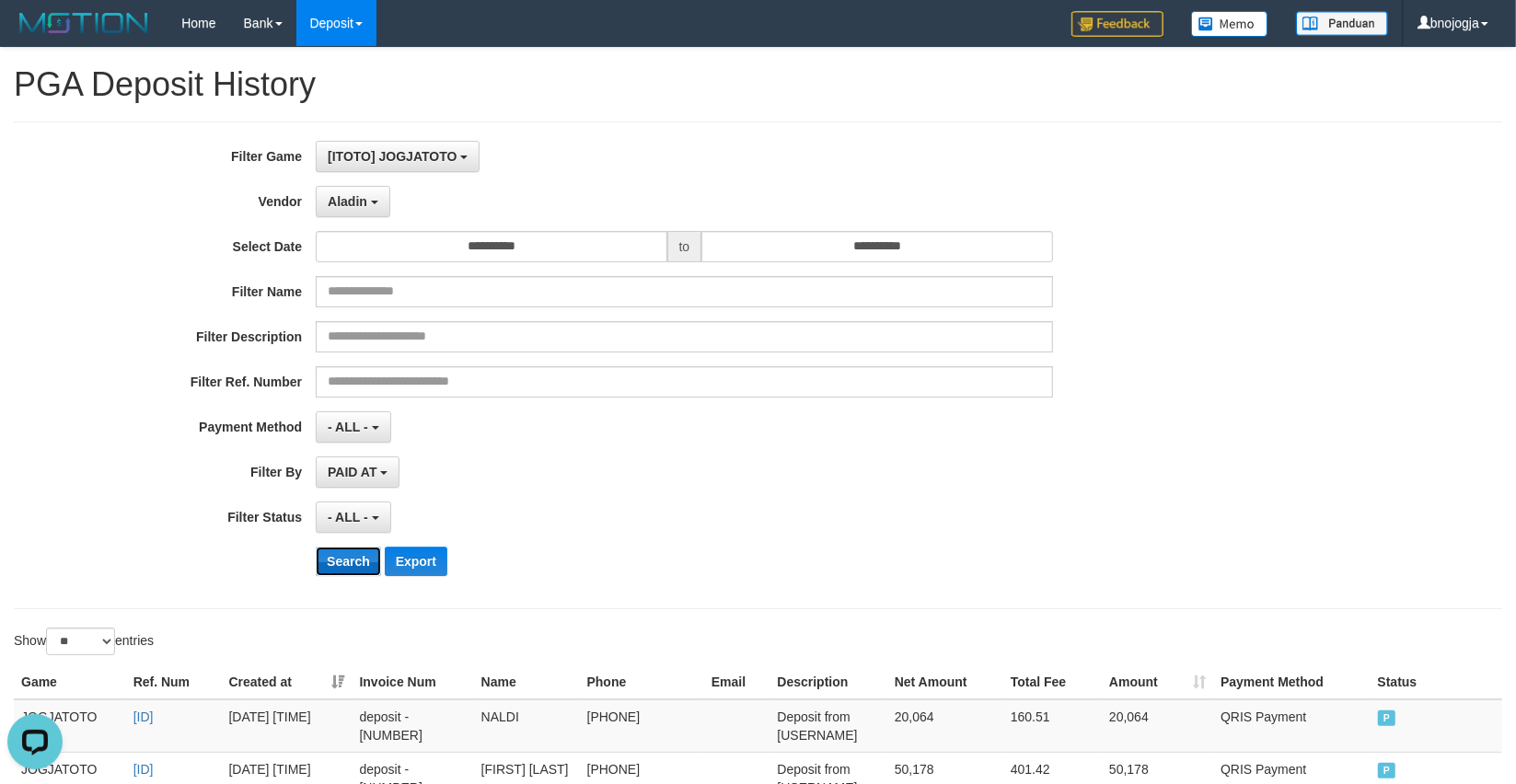 click on "Search" at bounding box center [348, 561] 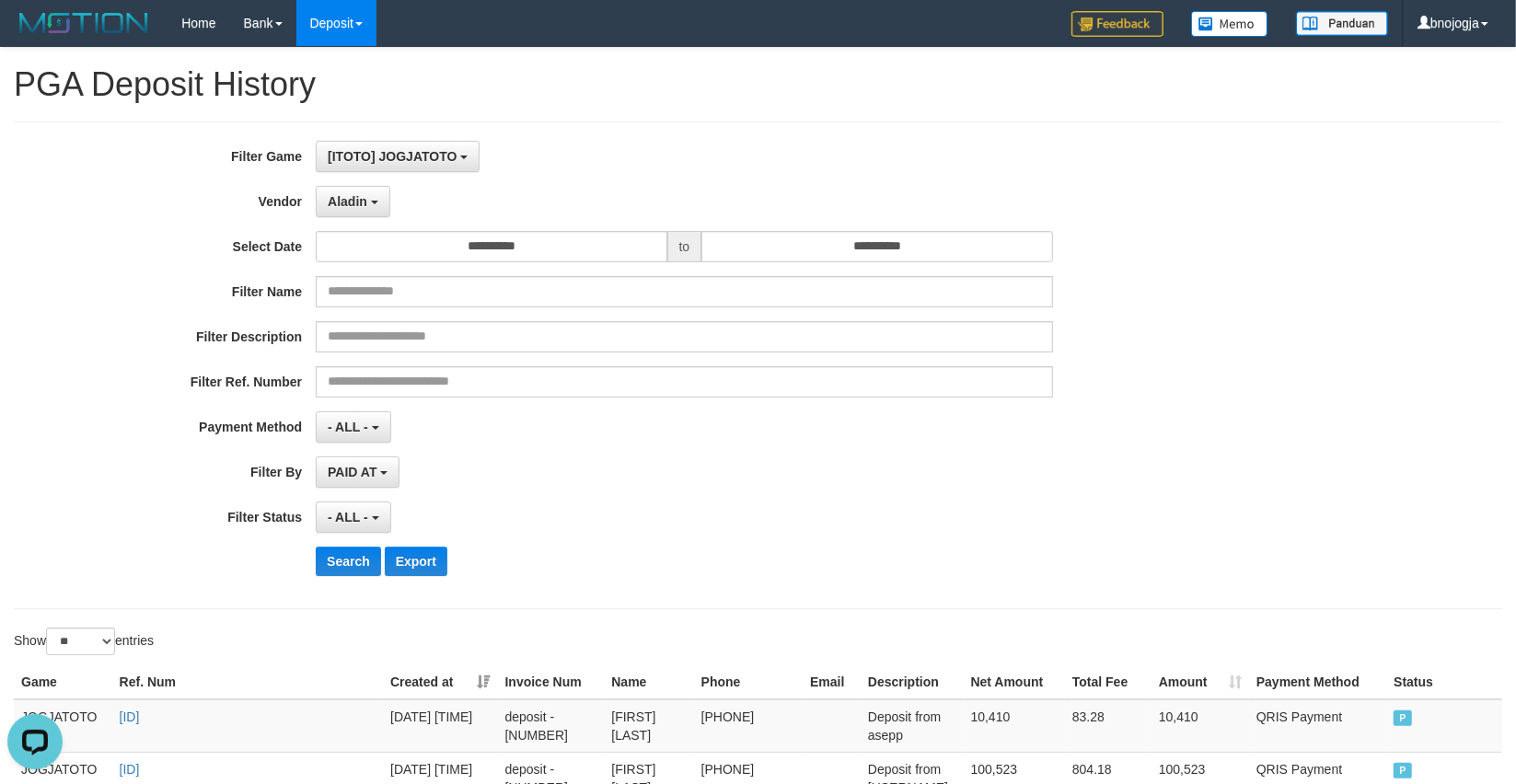 click on "**********" at bounding box center [631, 365] 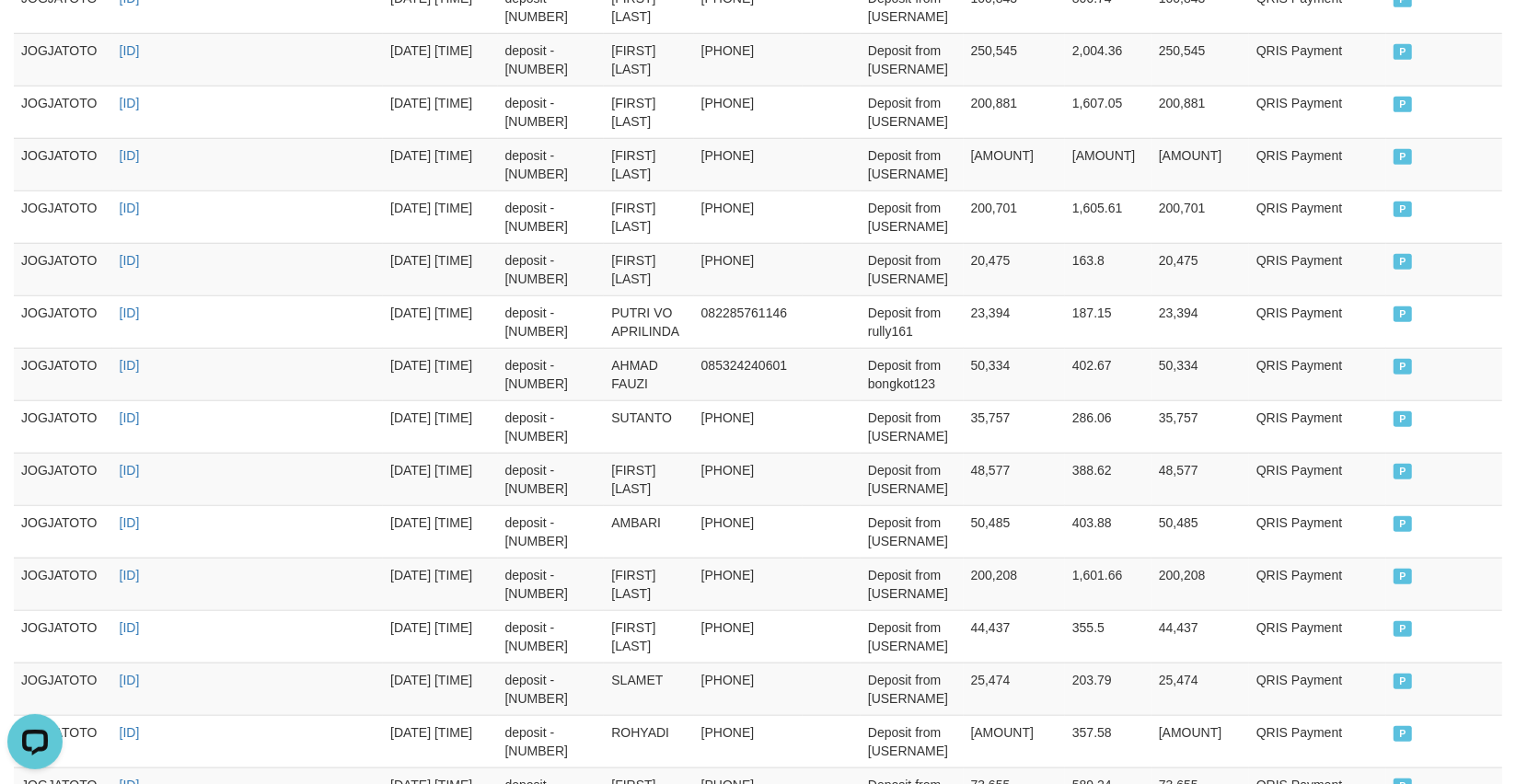 scroll, scrollTop: 1180, scrollLeft: 0, axis: vertical 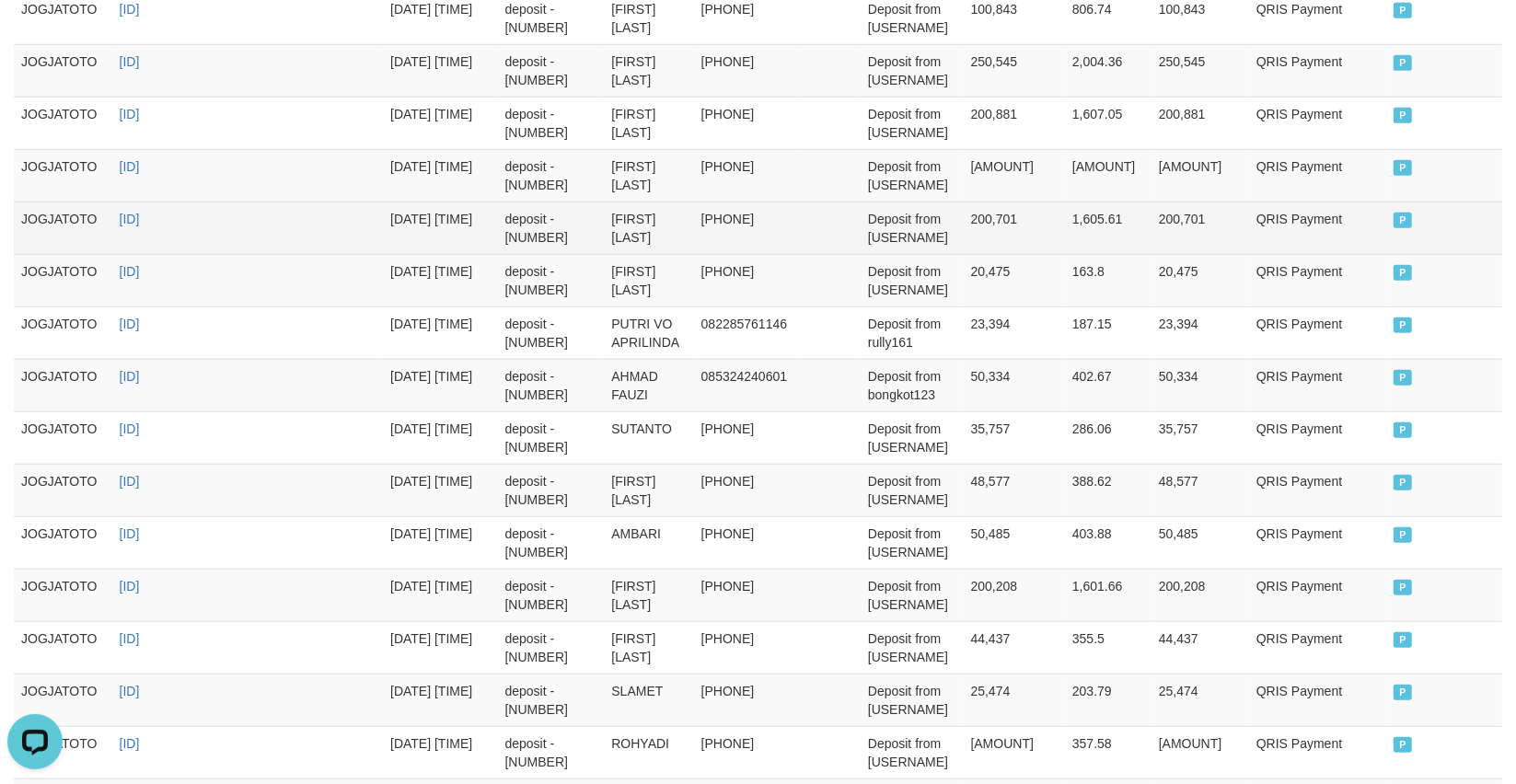 drag, startPoint x: 807, startPoint y: 251, endPoint x: 801, endPoint y: 228, distance: 23.76973 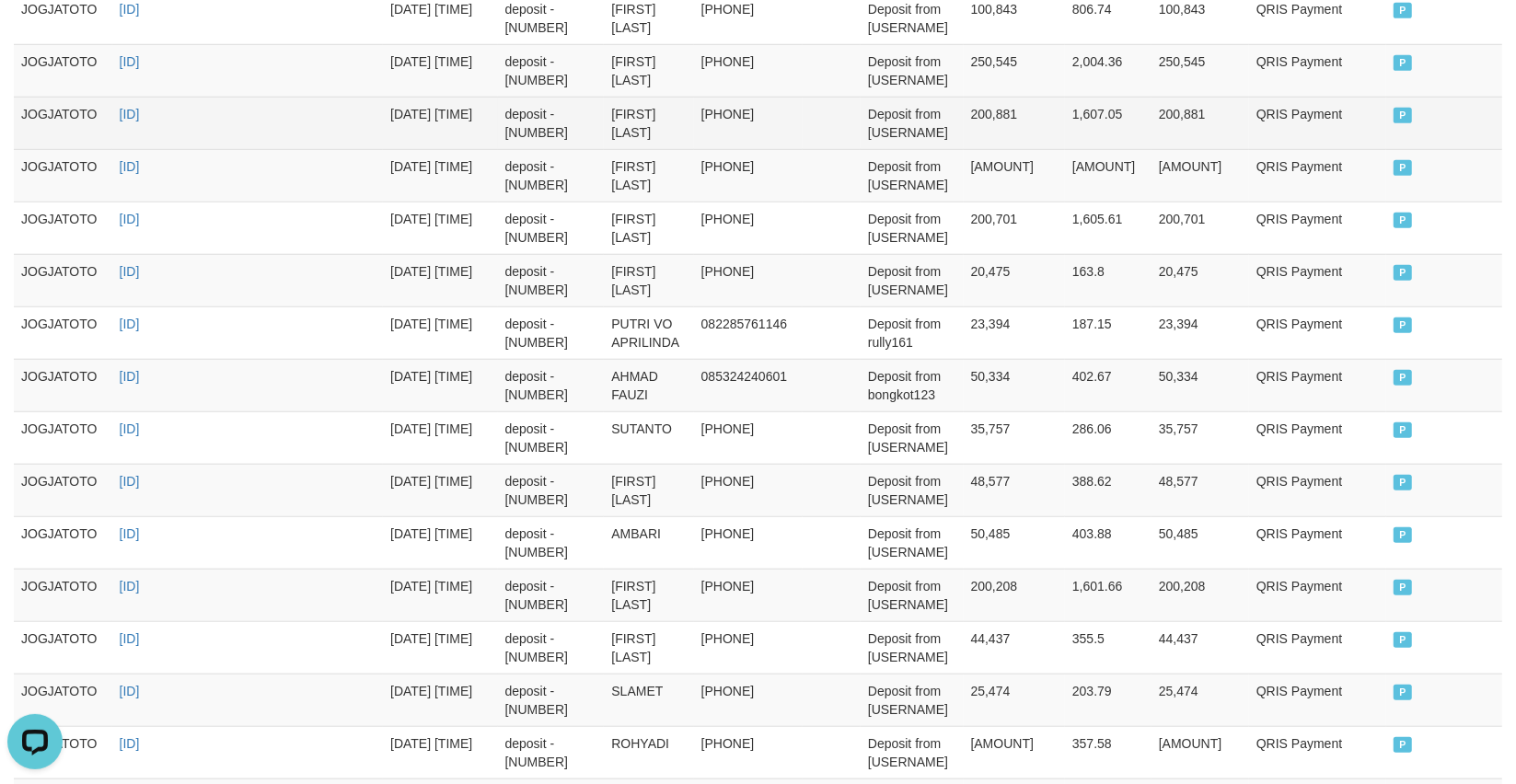 click on "082156817614" at bounding box center (748, 122) 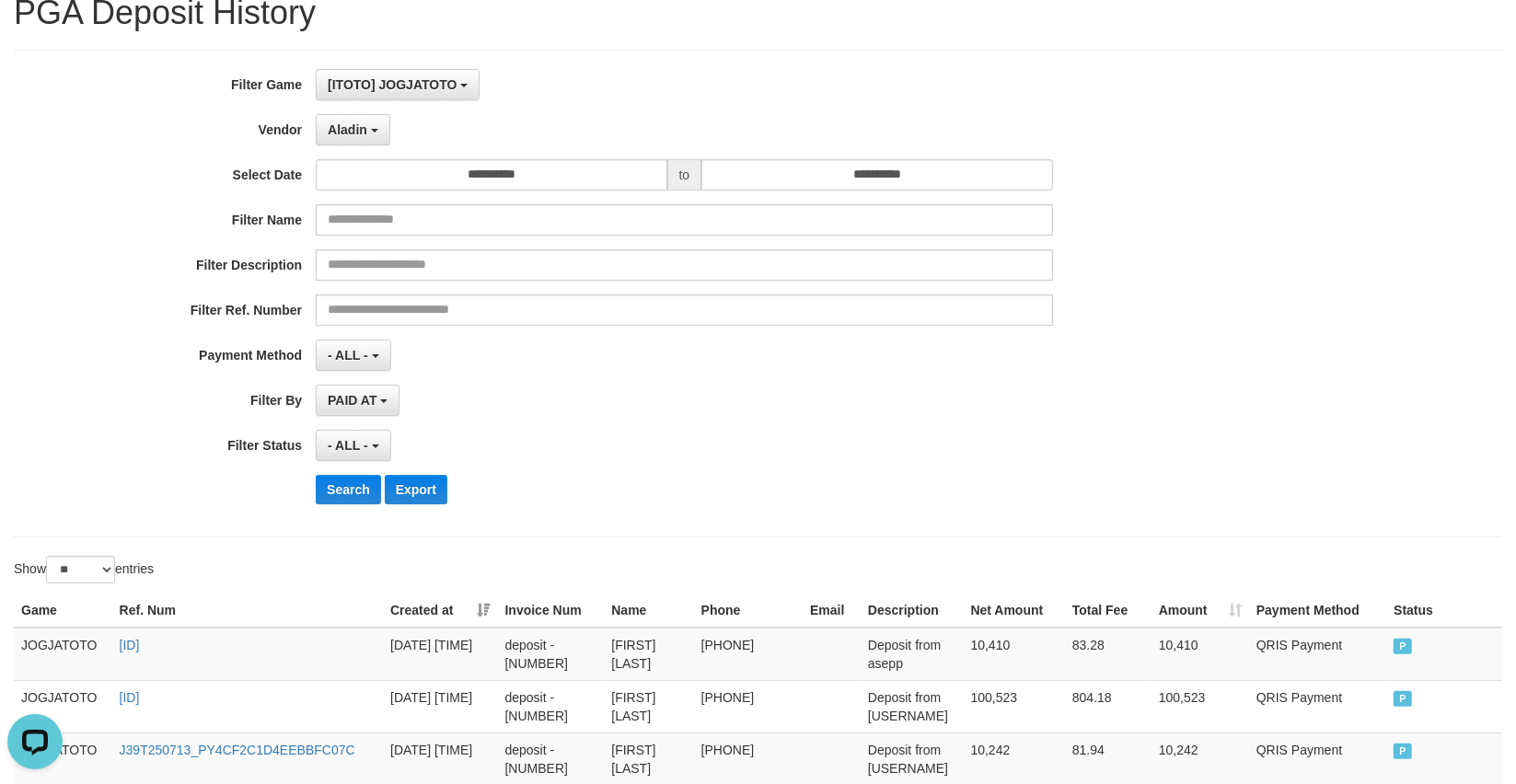 scroll, scrollTop: 0, scrollLeft: 0, axis: both 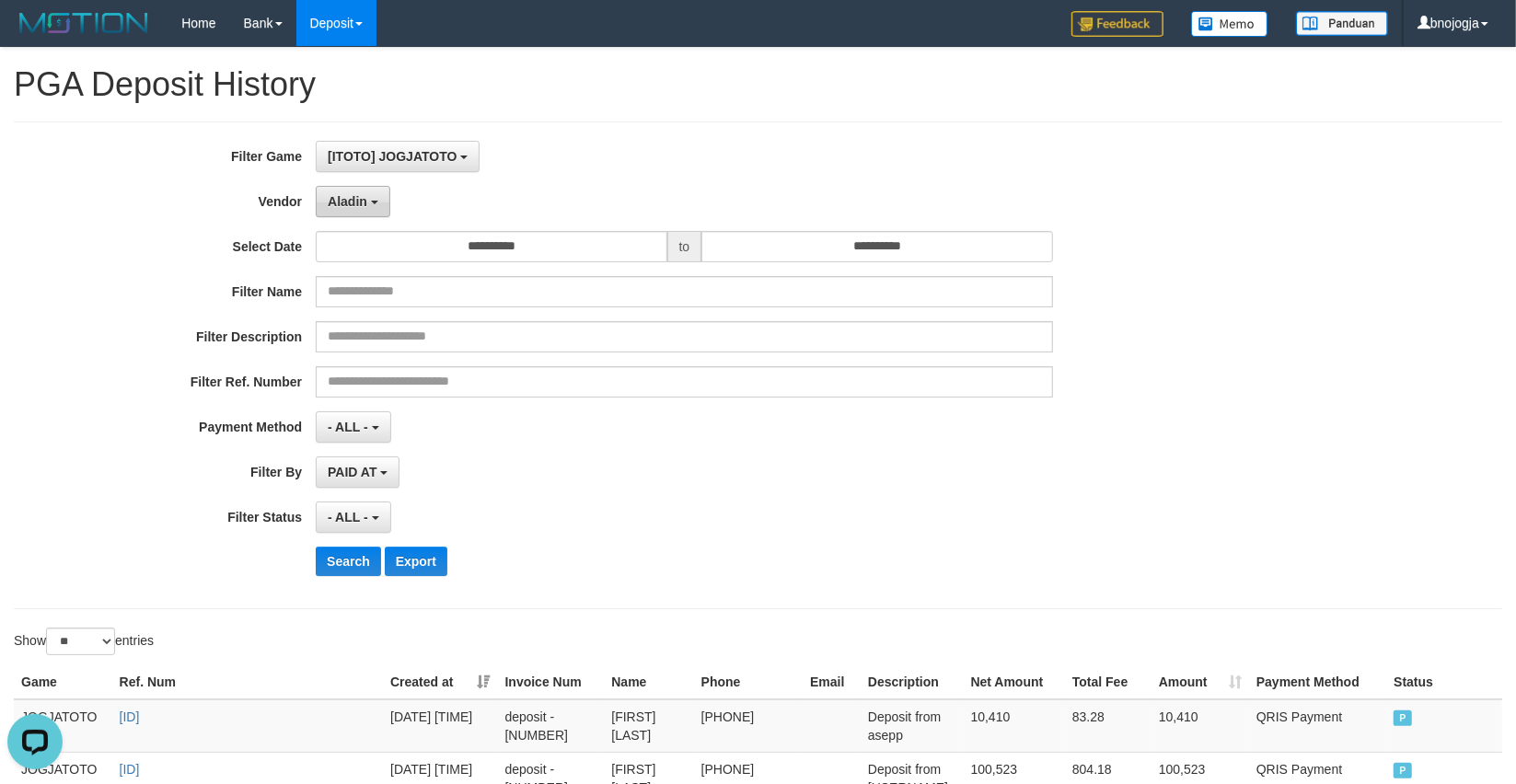 click on "Aladin" at bounding box center (353, 202) 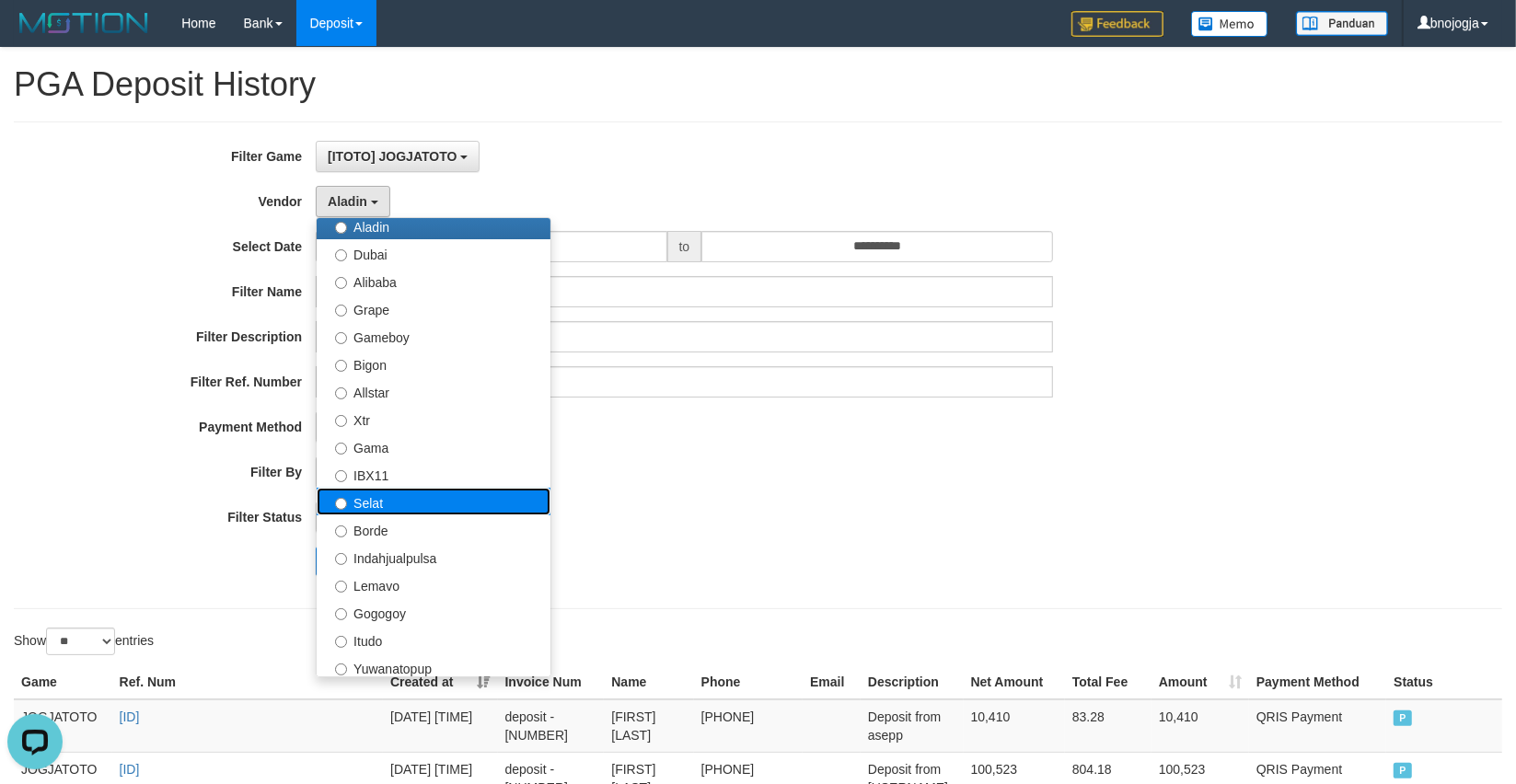 click on "Selat" at bounding box center (434, 502) 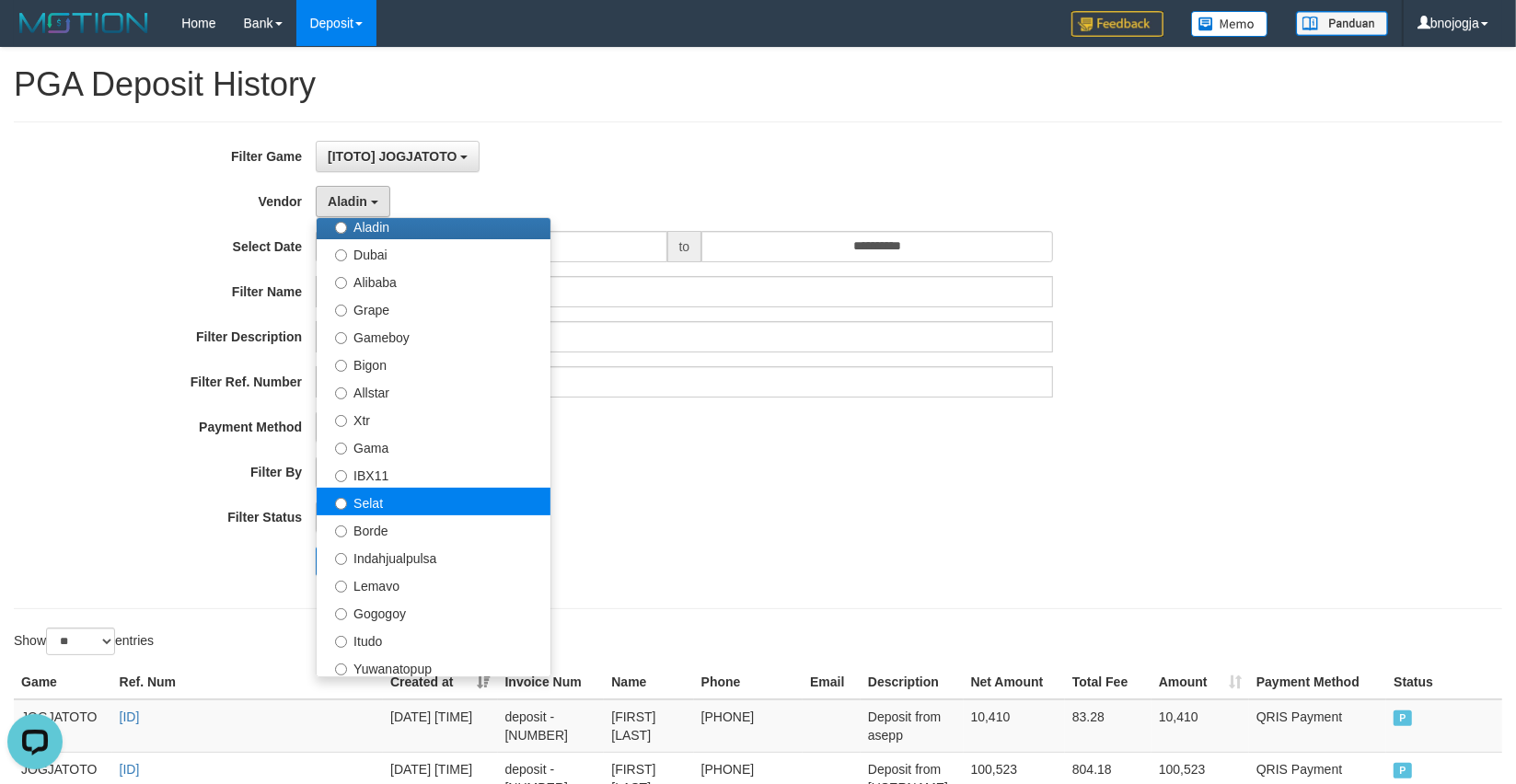select on "**********" 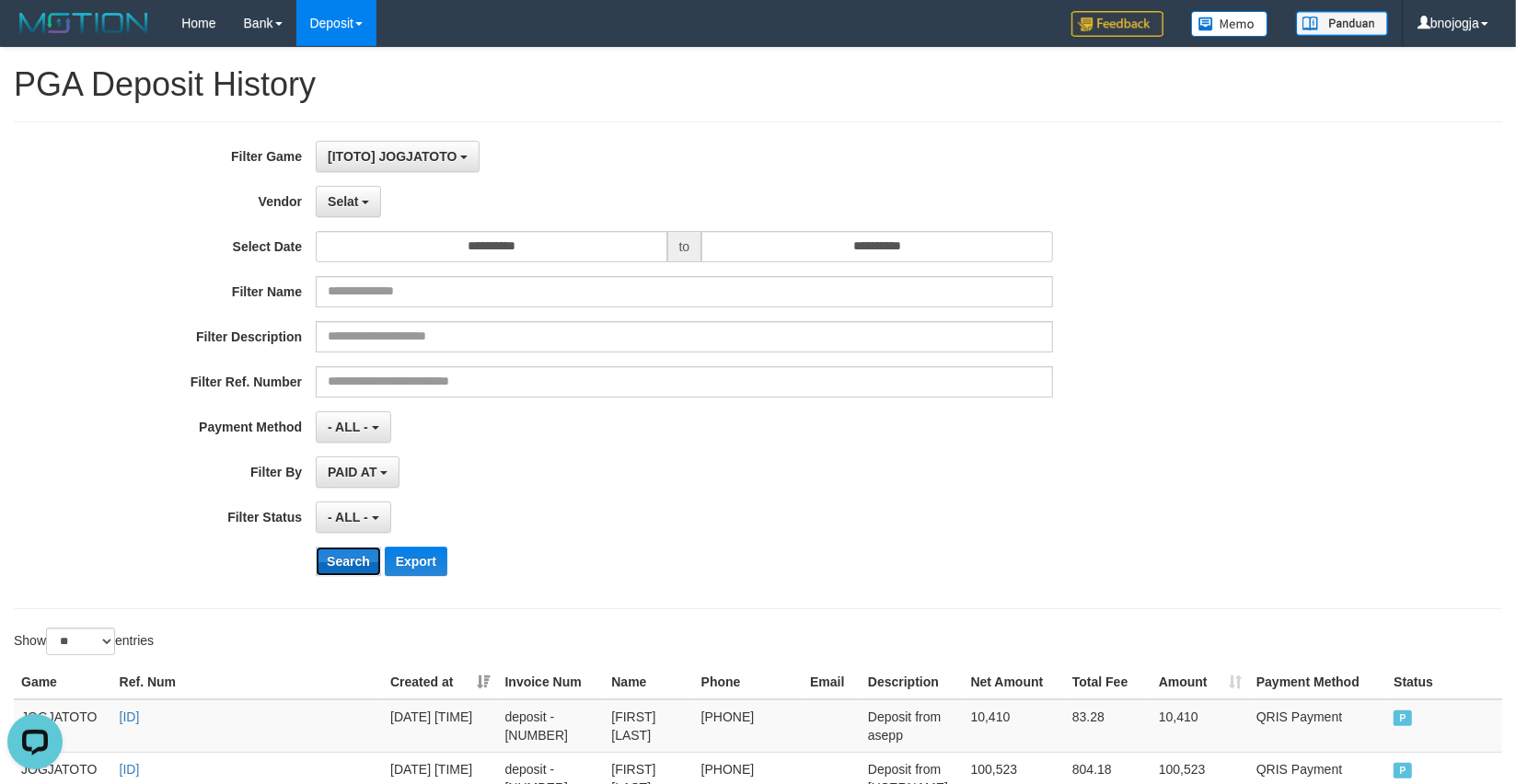click on "Search" at bounding box center [348, 561] 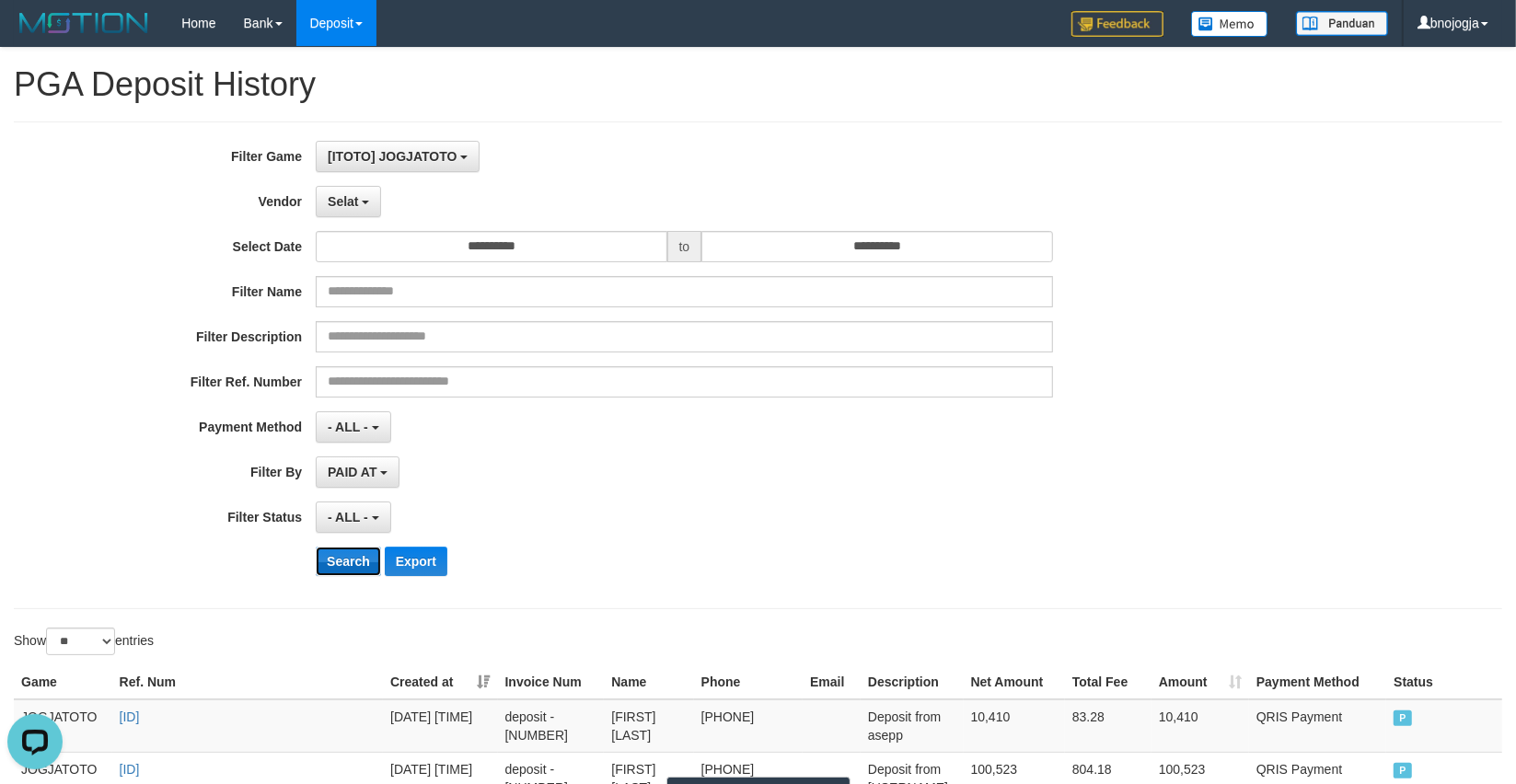 click on "Search" at bounding box center (348, 561) 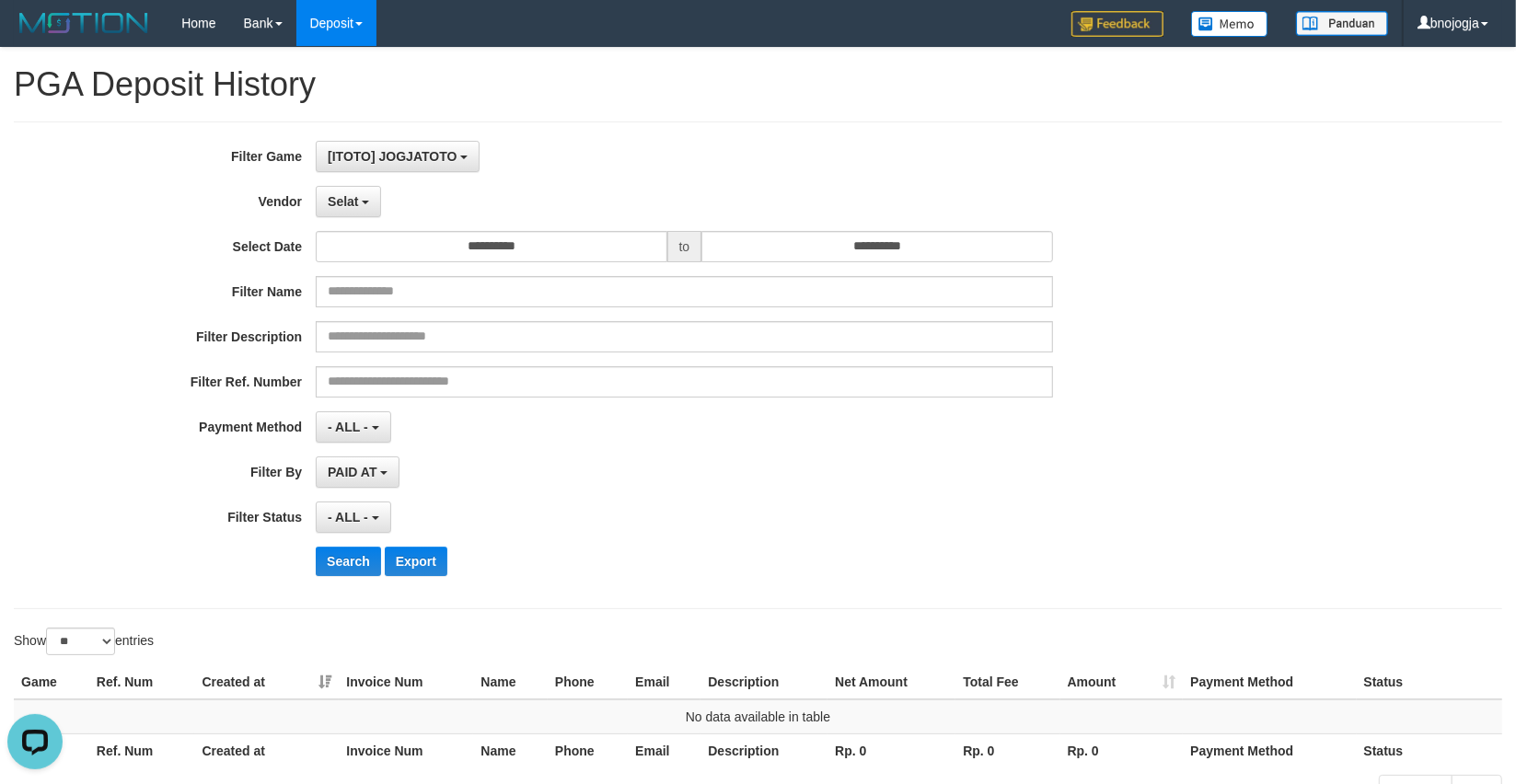 click on "PAID AT
PAID AT
CREATED AT" at bounding box center (684, 472) 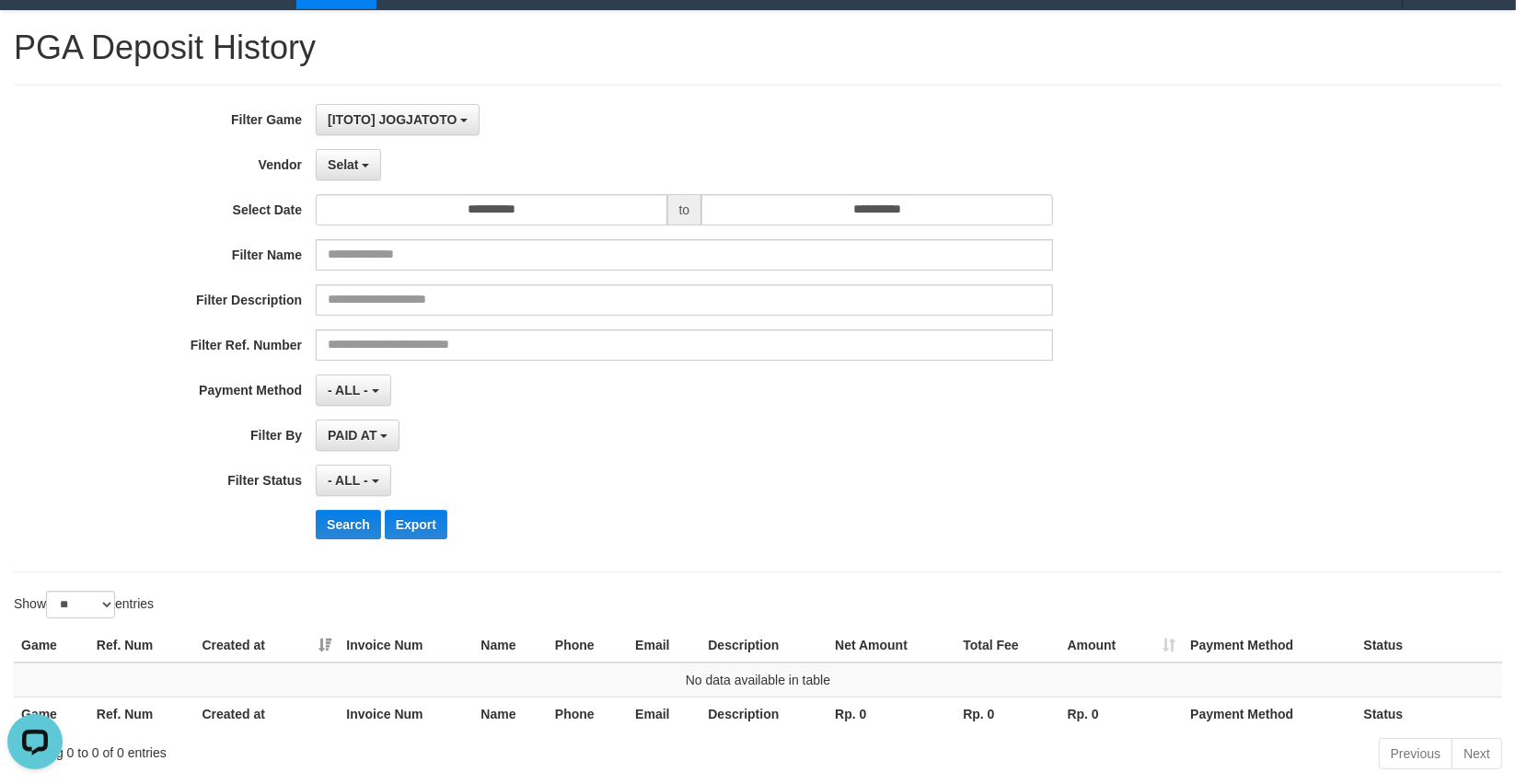 scroll, scrollTop: 0, scrollLeft: 0, axis: both 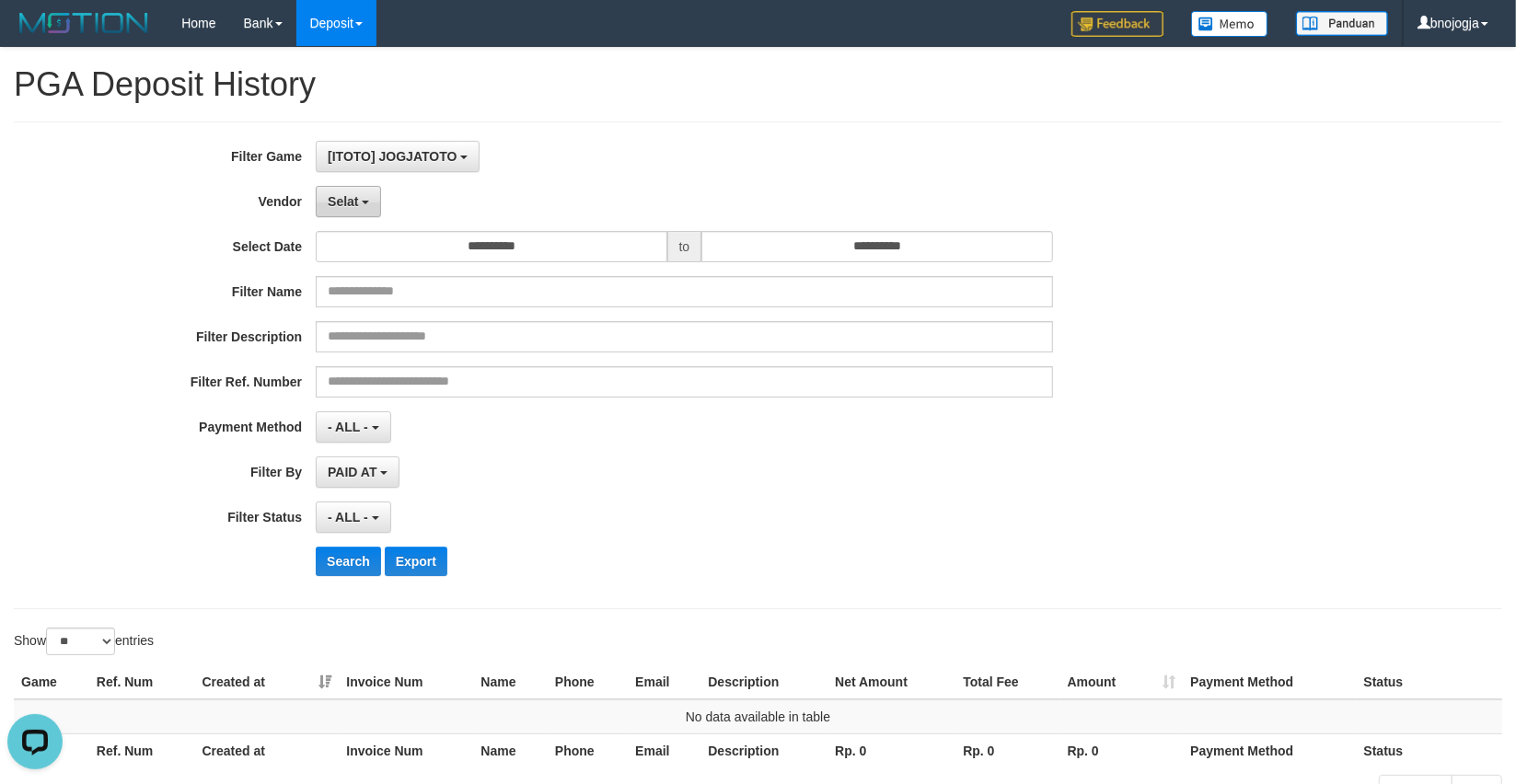 click on "Selat" at bounding box center [348, 202] 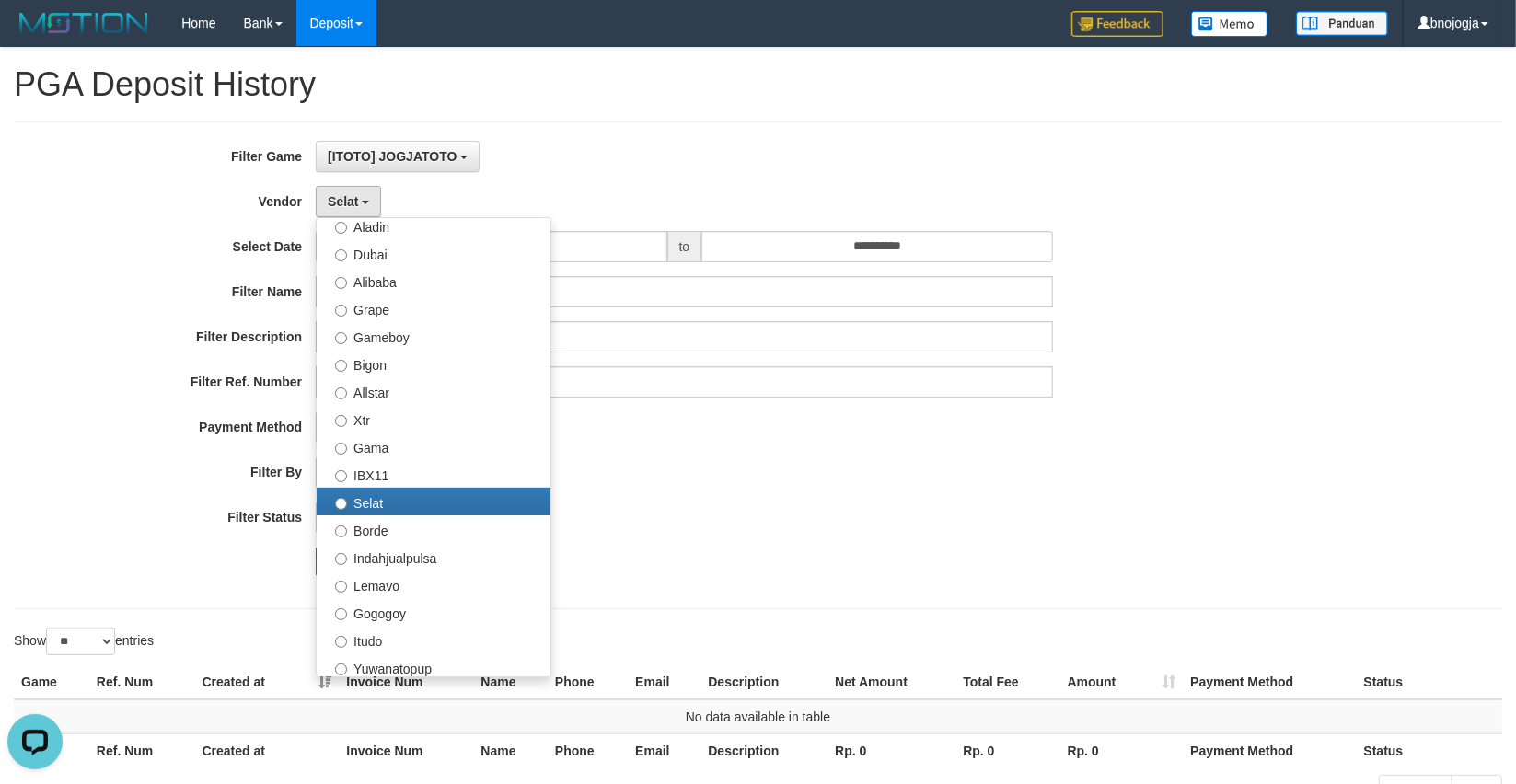 click on "- ALL -    SELECT ALL  - ALL -  SELECT PAYMENT METHOD
Mandiri
BNI
OVO
CIMB
BRI
MAYBANK
PERMATA
DANAMON
INDOMARET
ALFAMART
GOPAY
CC
BCA
QRIS
SINARMAS
LINKAJA
SHOPEEPAY
ATMBERSAMA
DANA
ARTHAGRAHA
SAMPOERNA
OCBCNISP" at bounding box center (684, 427) 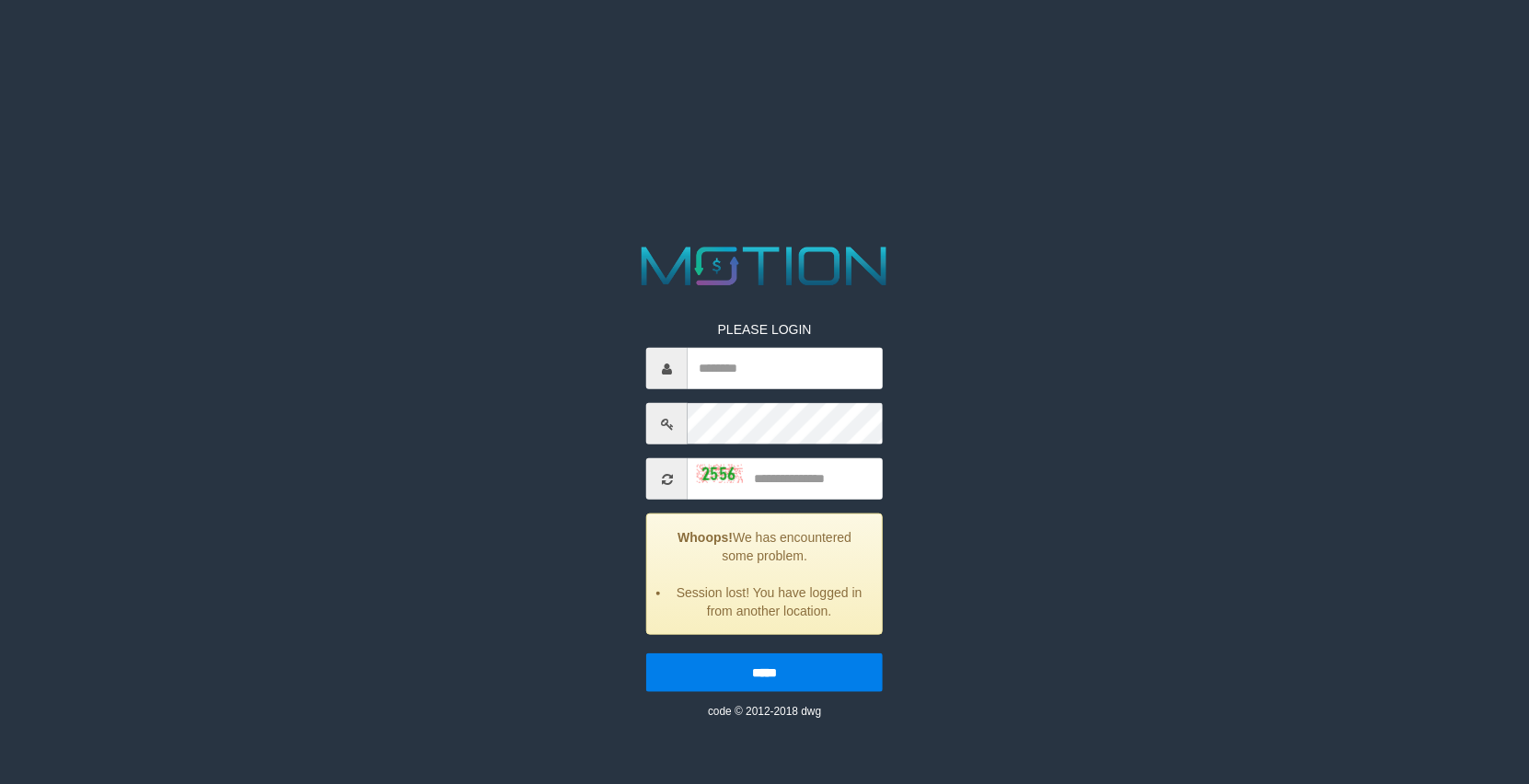 scroll, scrollTop: 0, scrollLeft: 0, axis: both 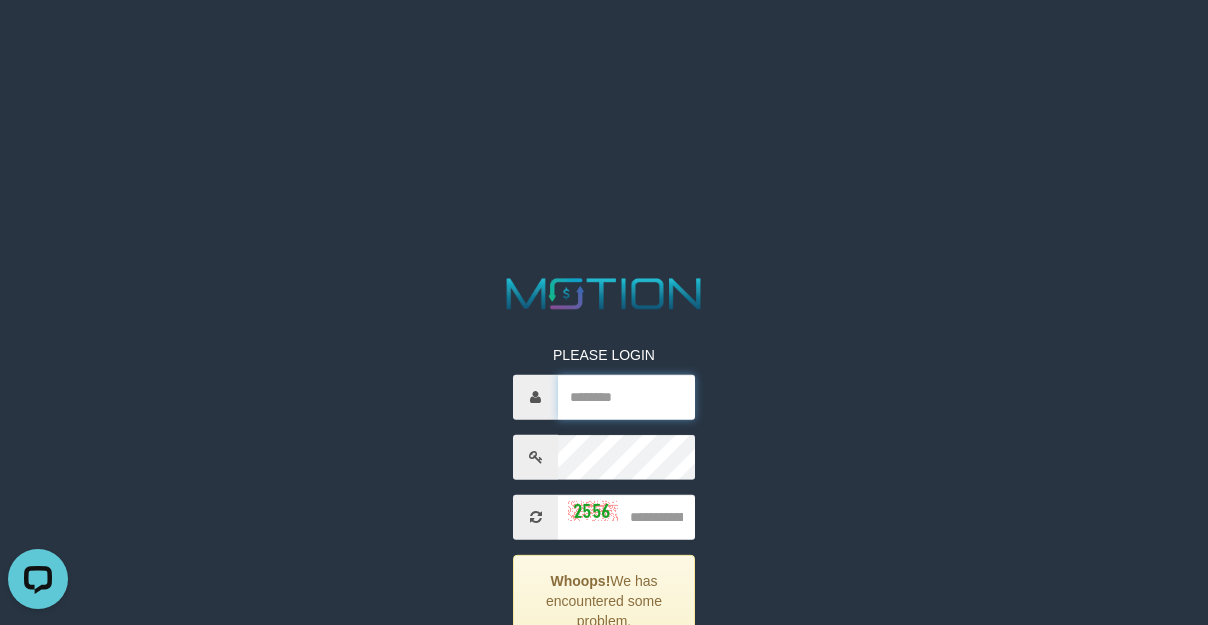 click at bounding box center [626, 396] 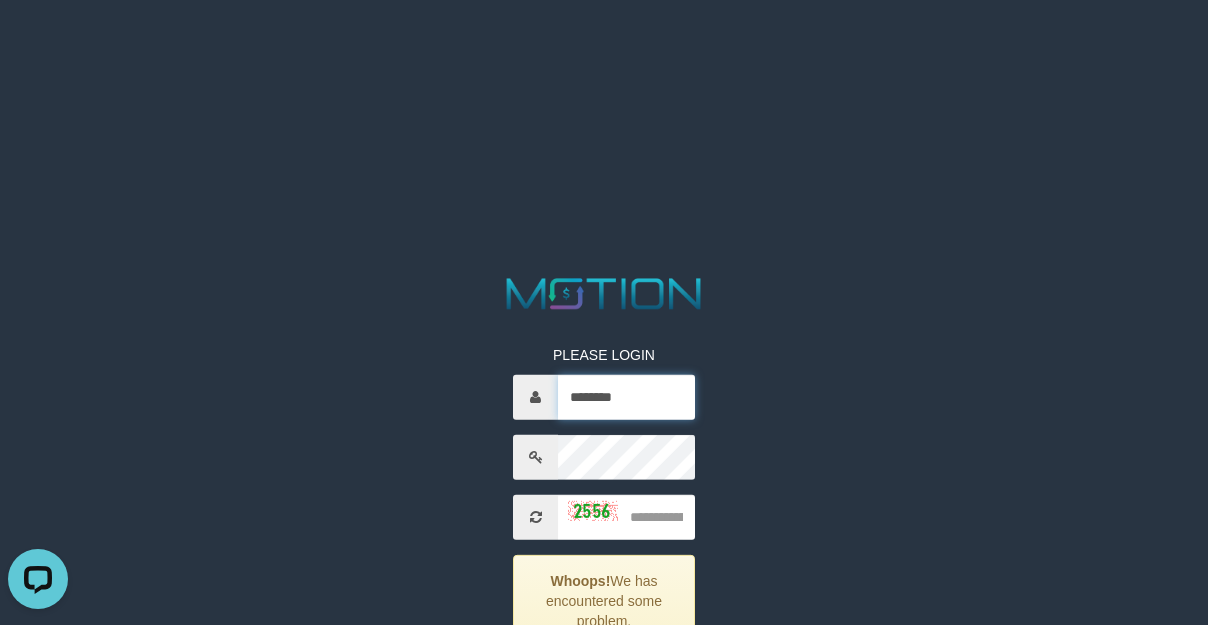 type on "********" 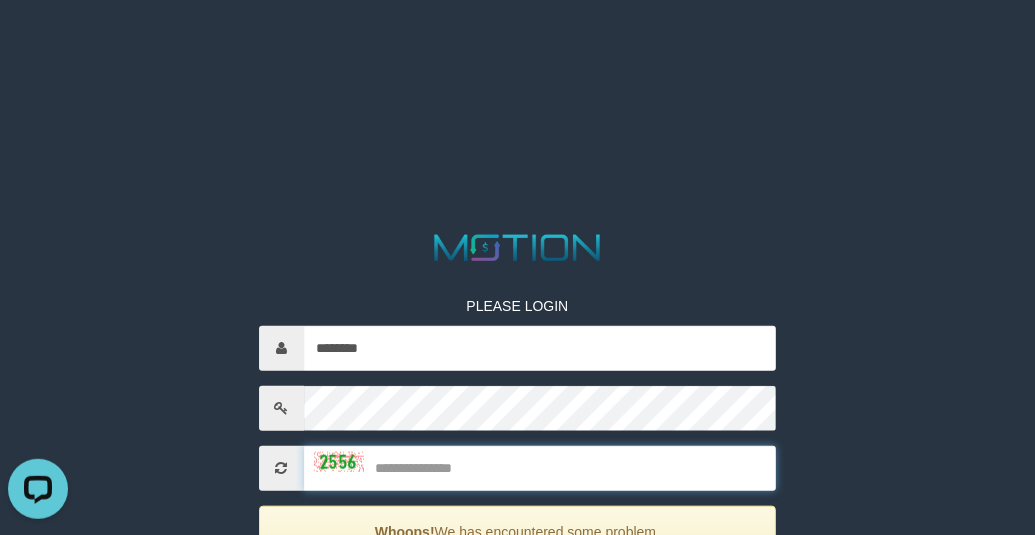 click on "PLEASE LOGIN
********
Whoops!  We has encountered some problem.
Session lost! You have logged in from another location.
*****
code © 2012-2018 dwg" at bounding box center [518, 478] 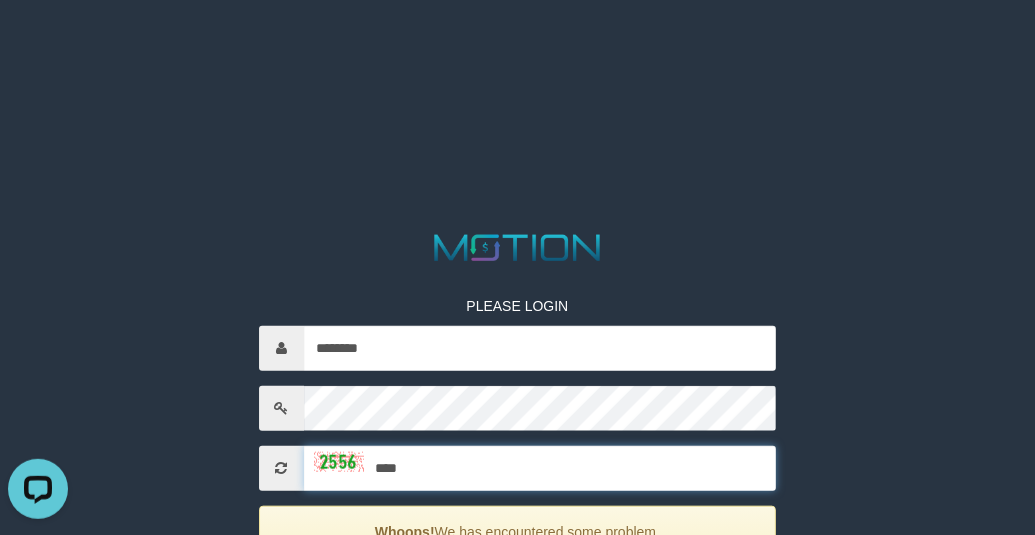type on "****" 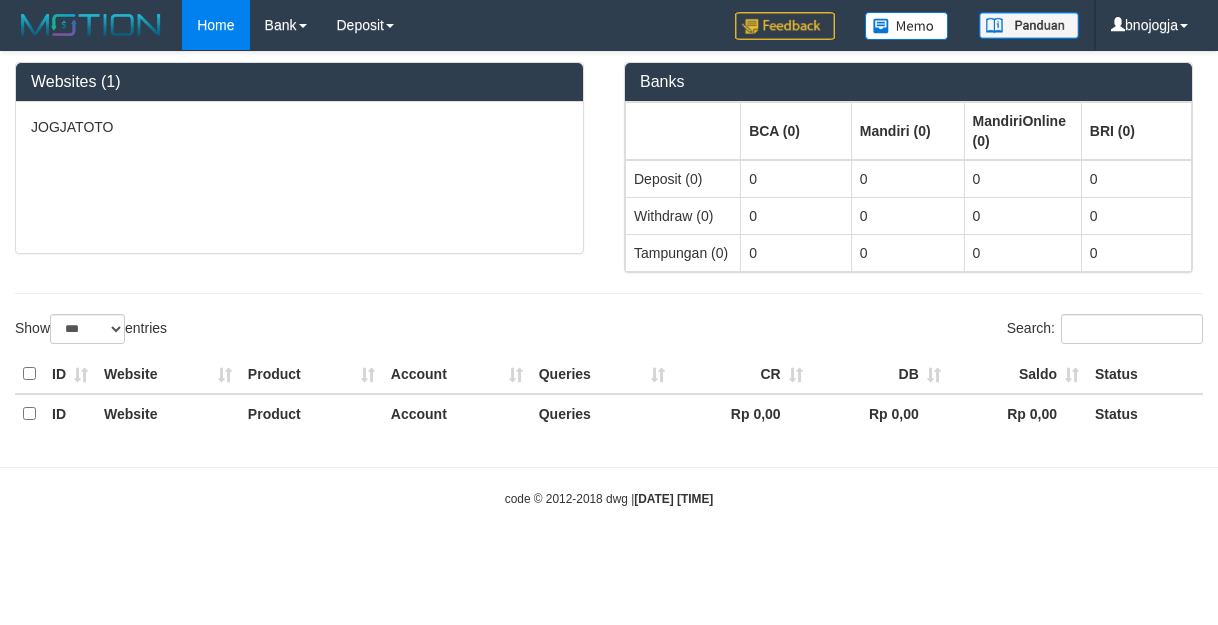 select on "***" 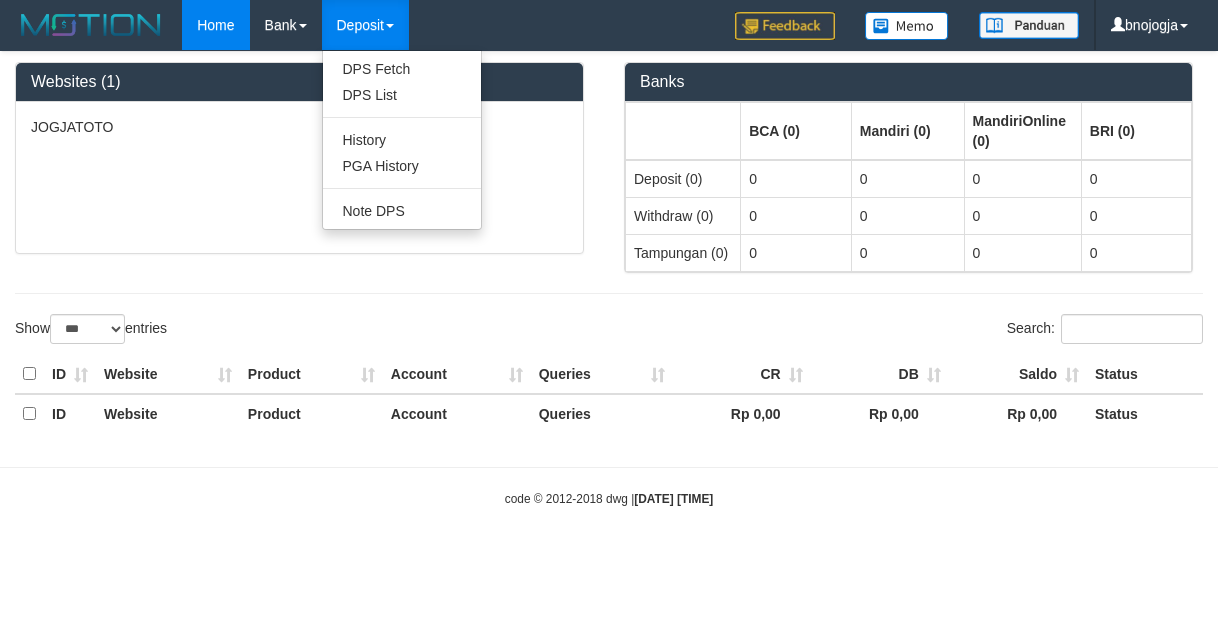click on "Deposit" at bounding box center [365, 25] 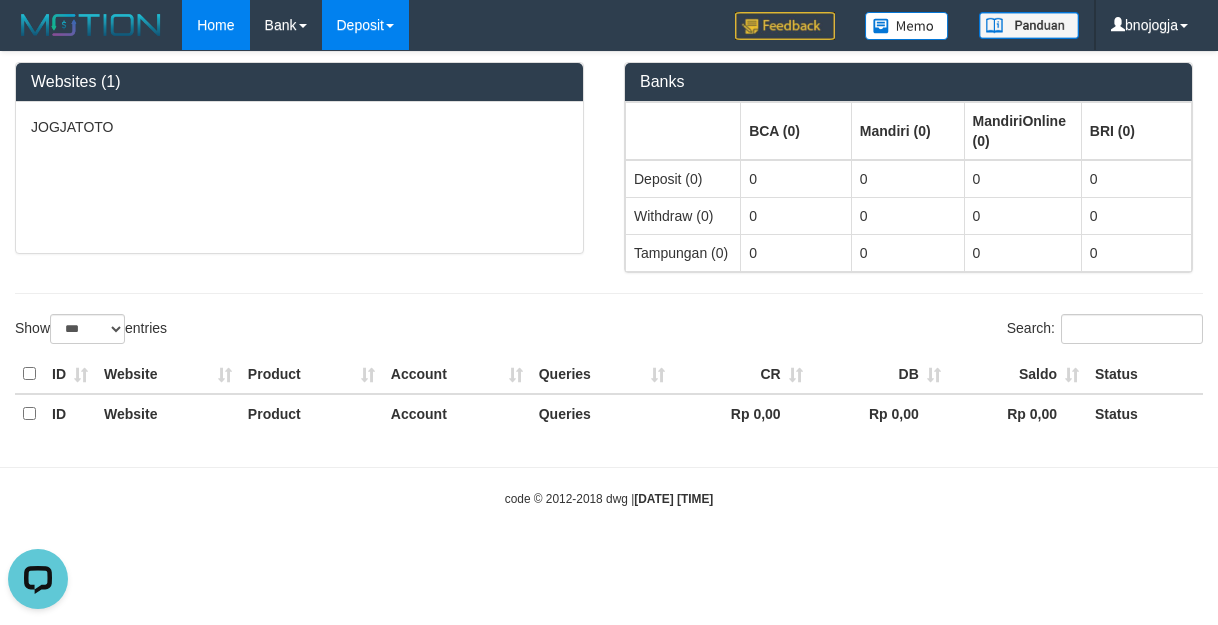 scroll, scrollTop: 0, scrollLeft: 0, axis: both 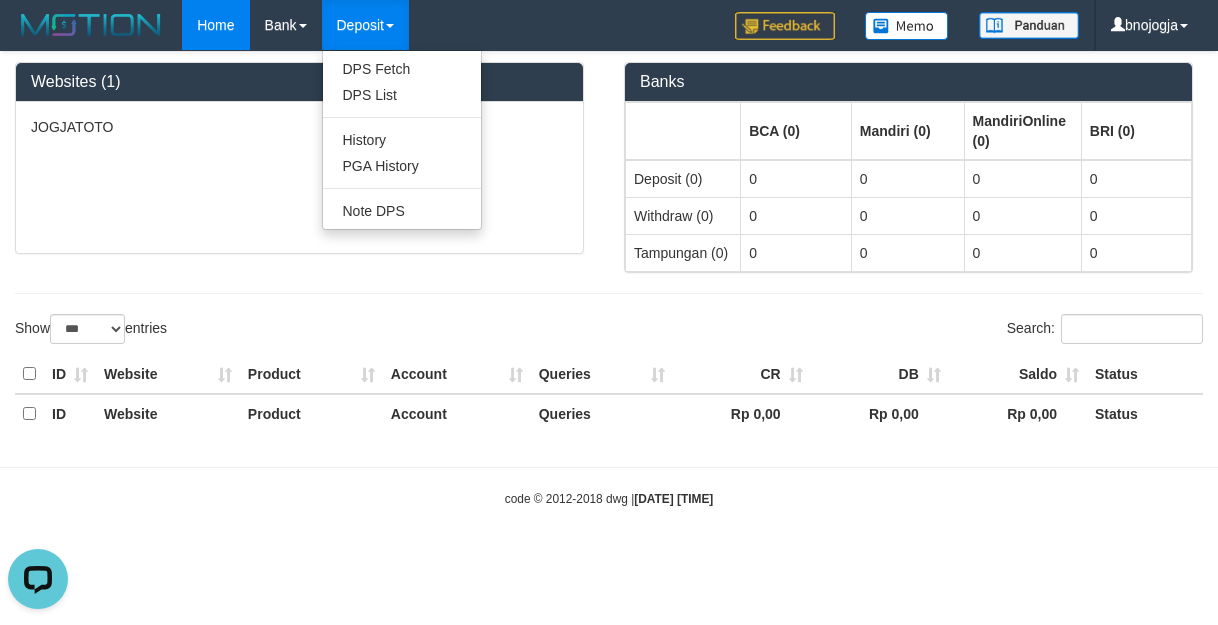 click on "Deposit" at bounding box center [365, 25] 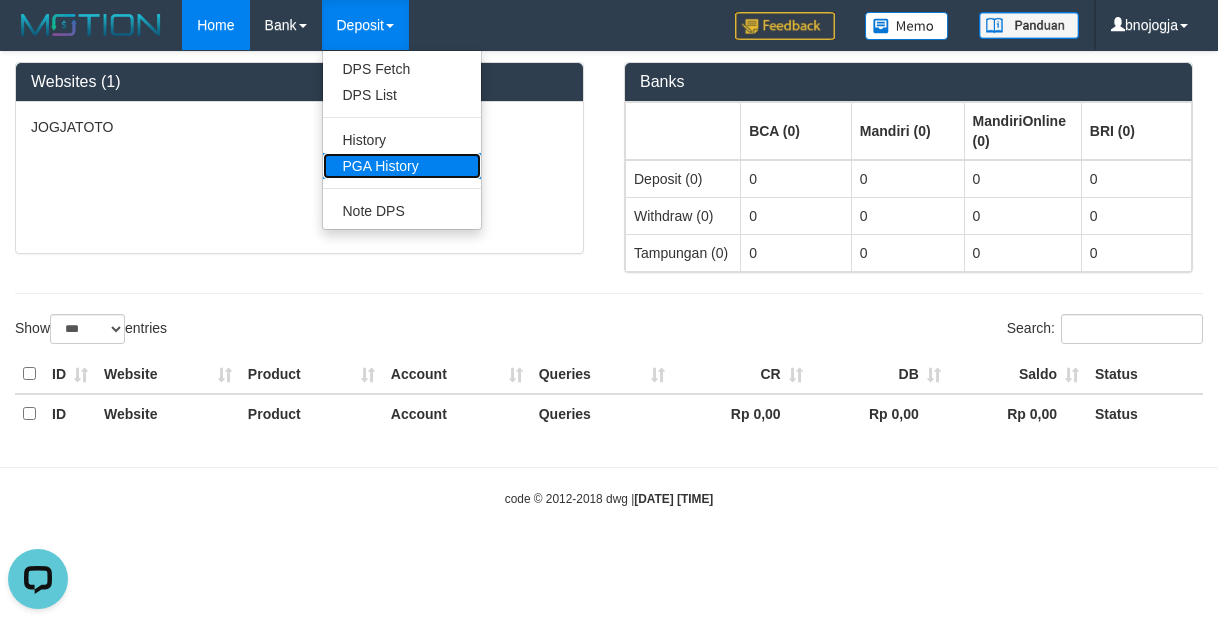 click on "PGA History" at bounding box center (402, 166) 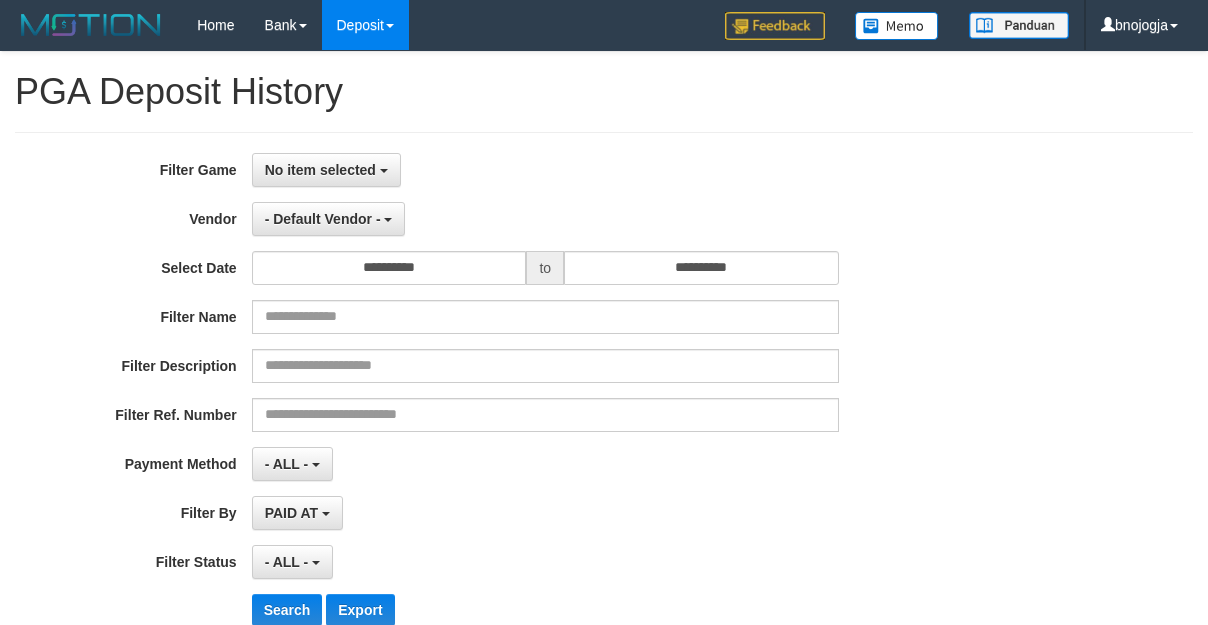 select 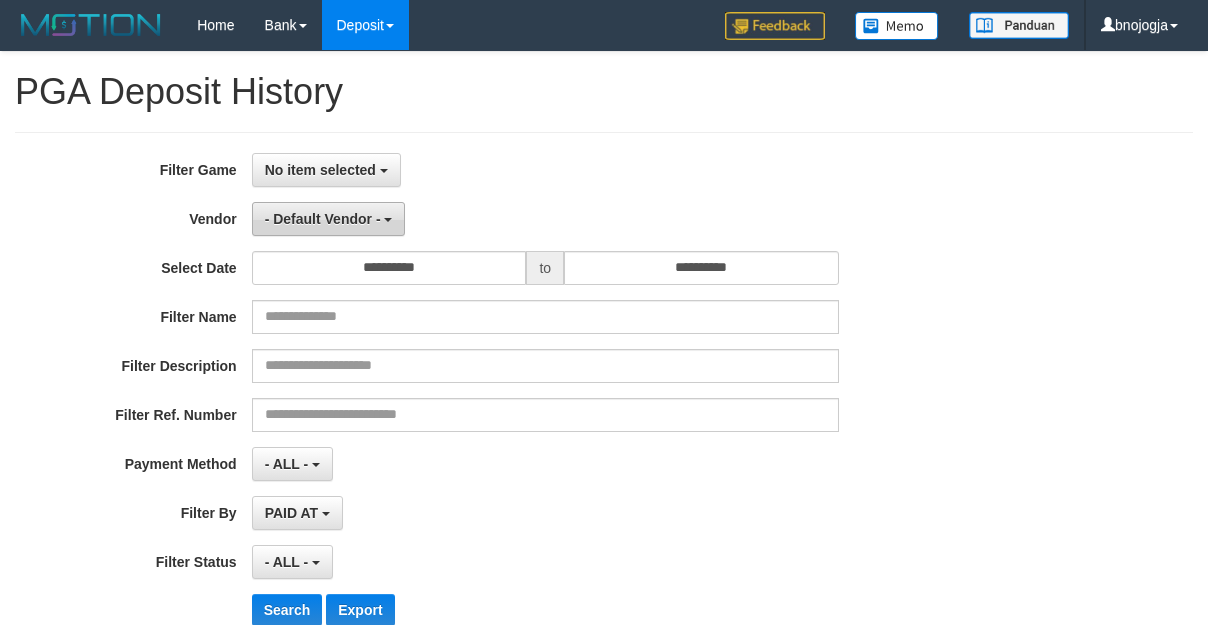 scroll, scrollTop: 0, scrollLeft: 0, axis: both 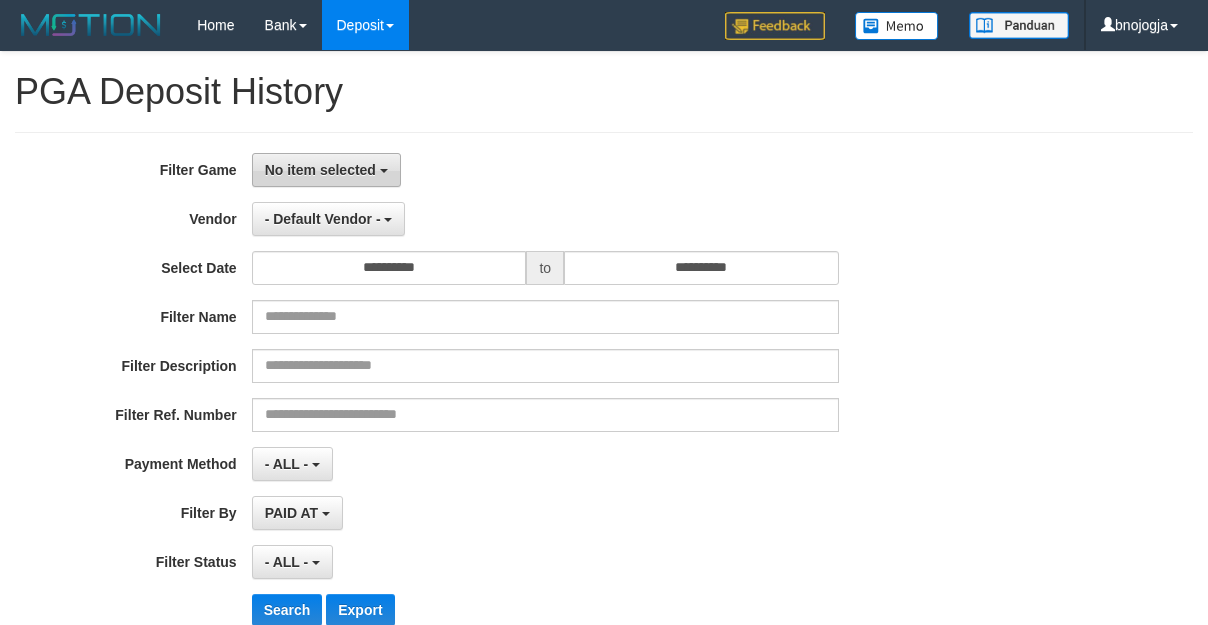 click on "No item selected" at bounding box center [320, 170] 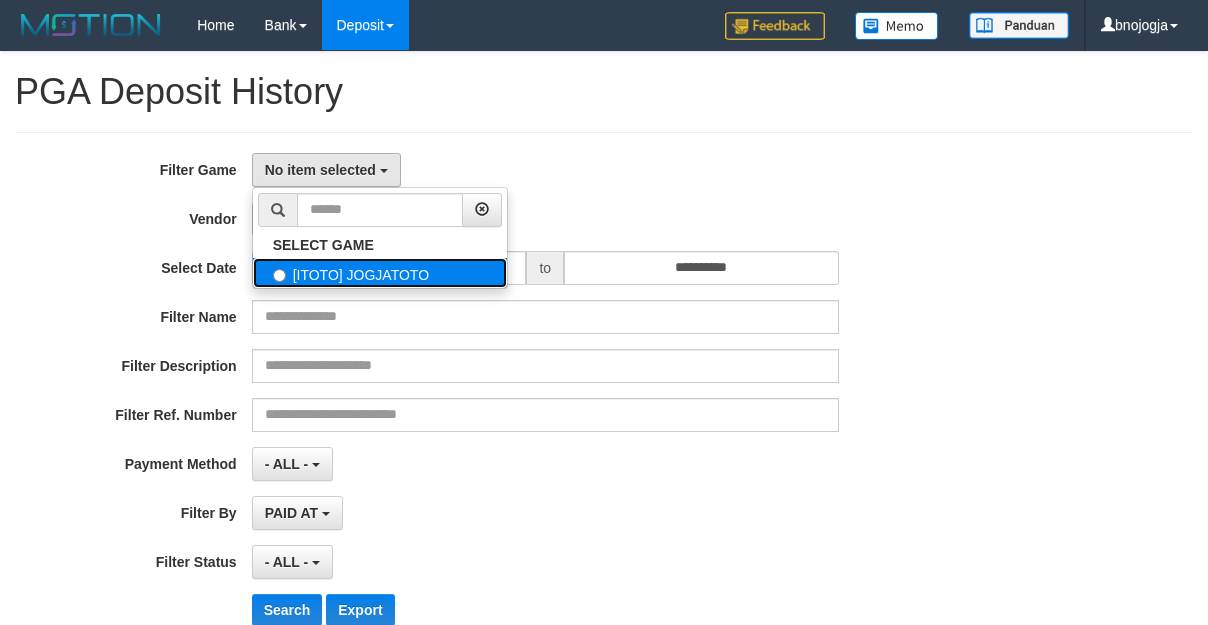click on "[ITOTO] JOGJATOTO" at bounding box center (380, 273) 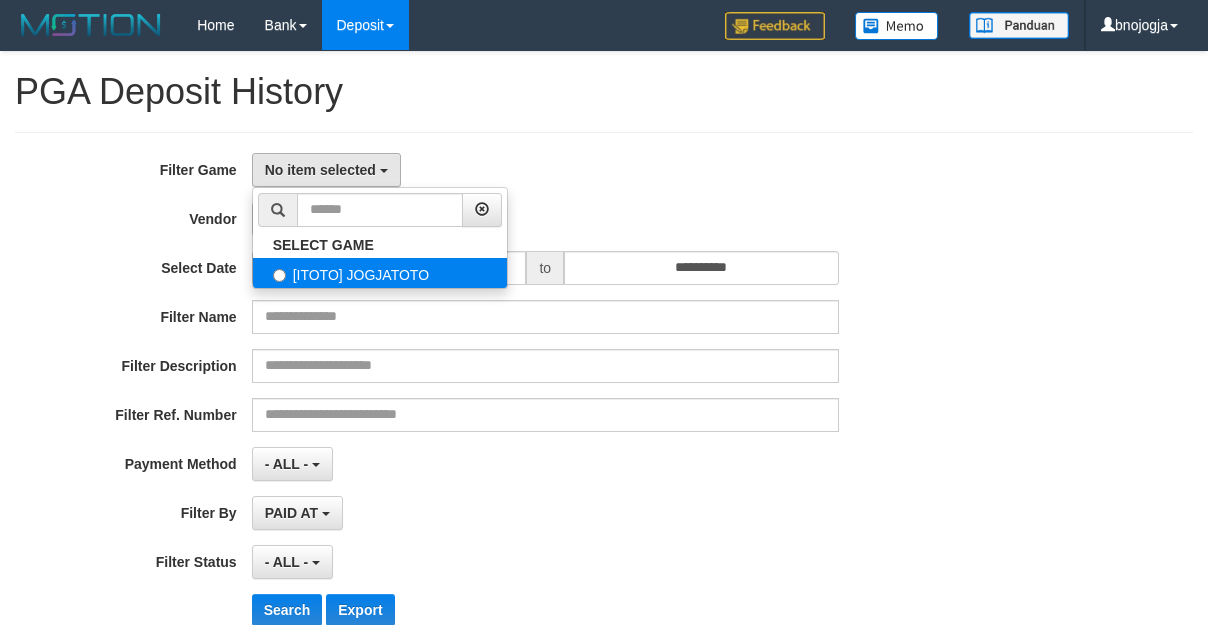 select on "****" 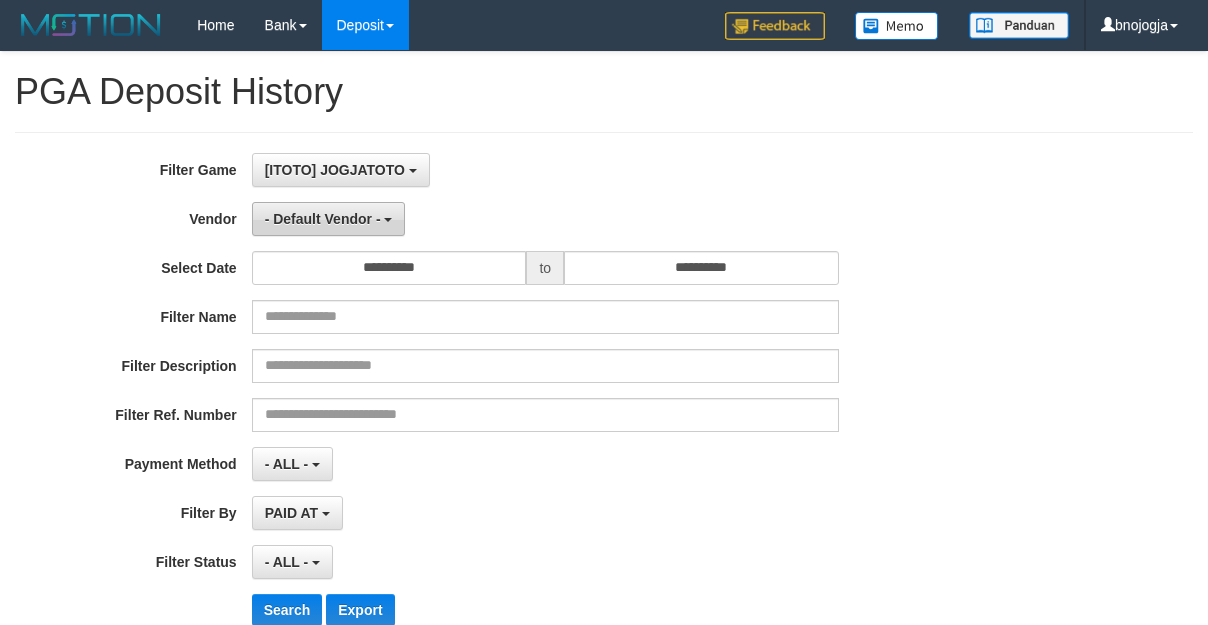 scroll, scrollTop: 18, scrollLeft: 0, axis: vertical 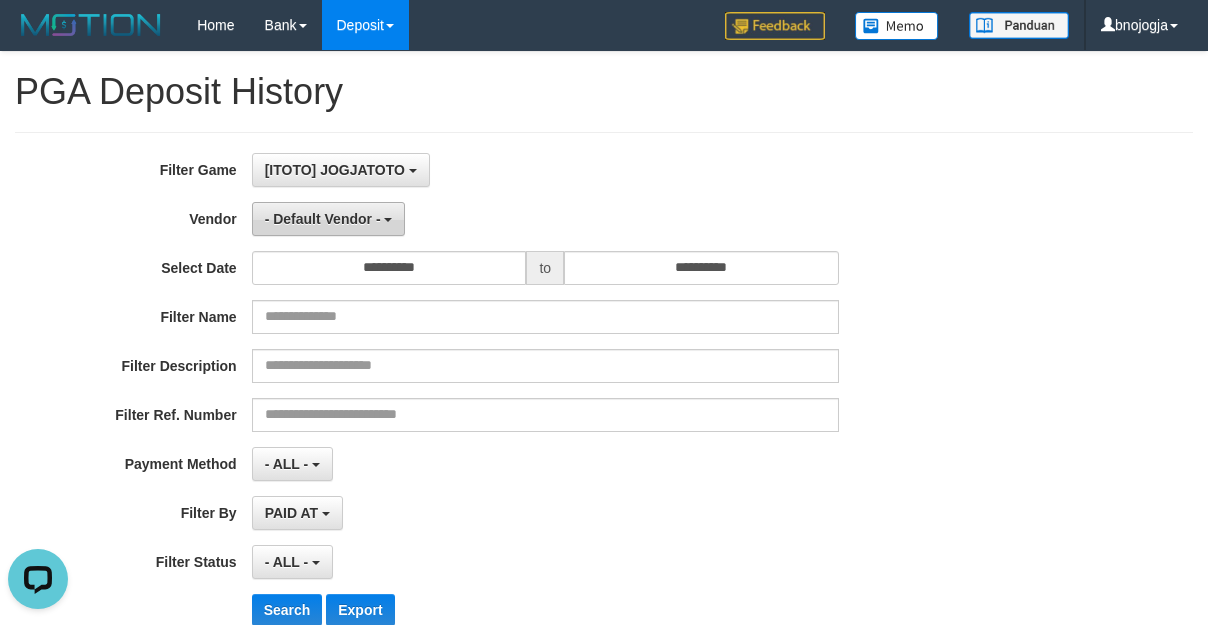 click on "- Default Vendor -" at bounding box center (323, 219) 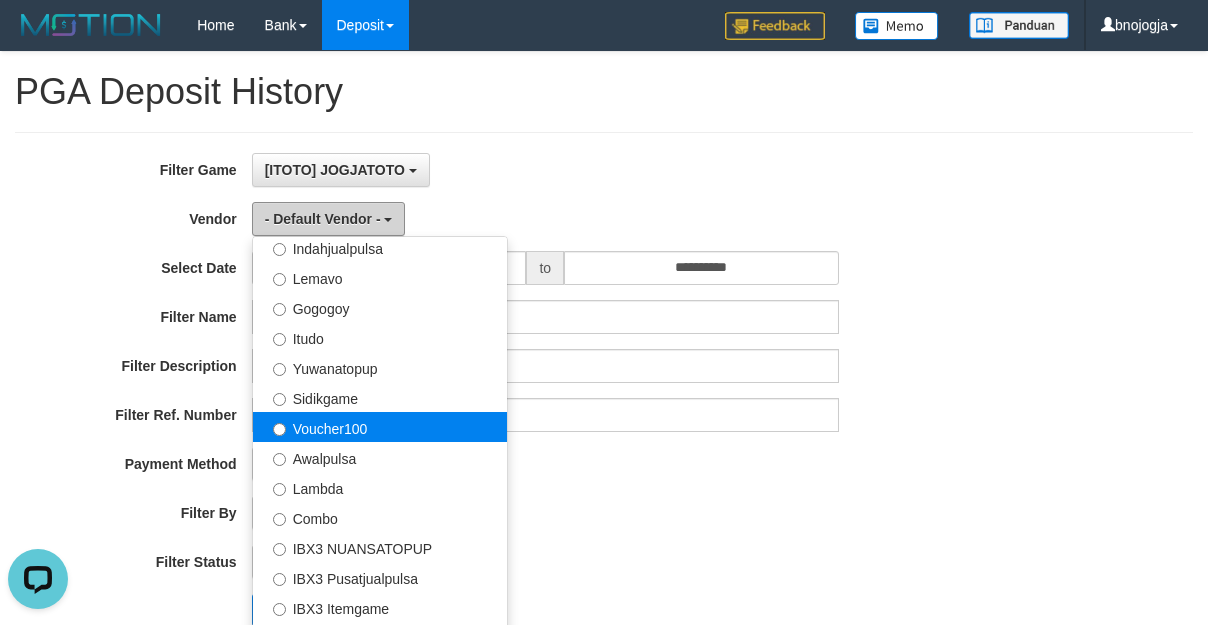 scroll, scrollTop: 685, scrollLeft: 0, axis: vertical 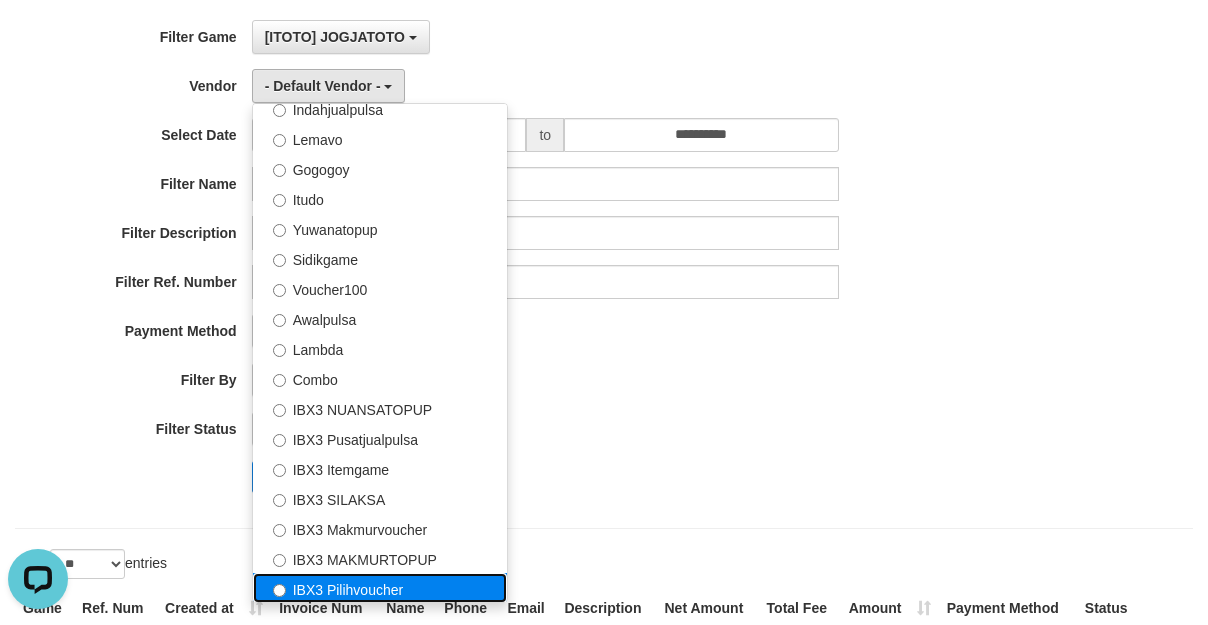 click on "IBX3 Pilihvoucher" at bounding box center (380, 588) 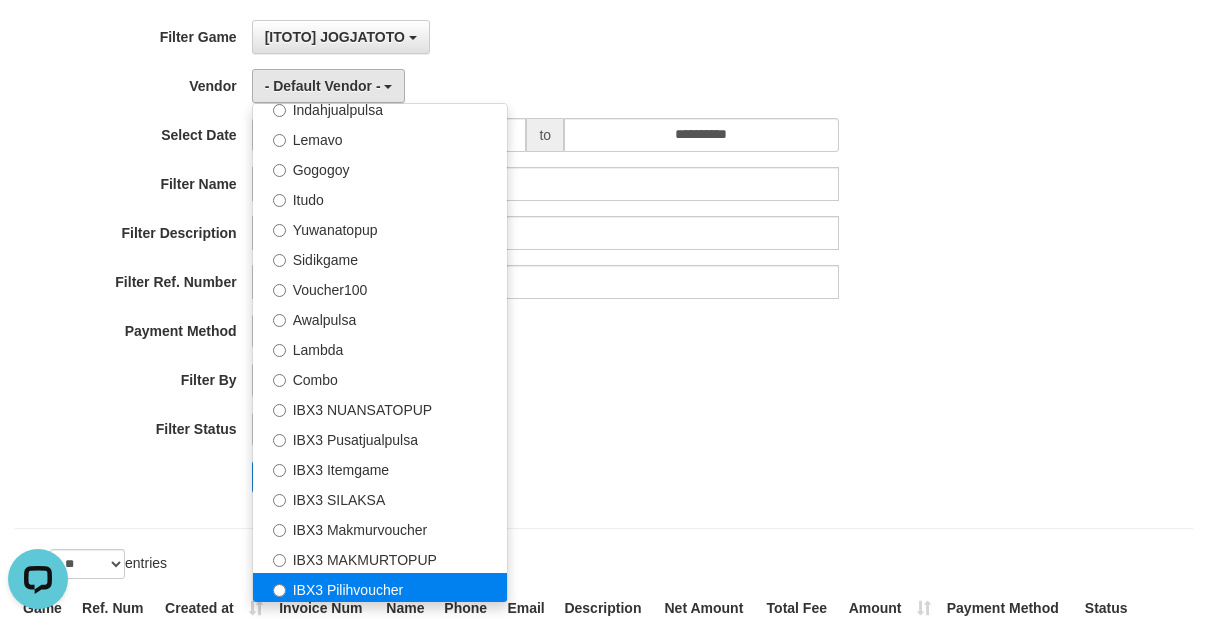 select on "**********" 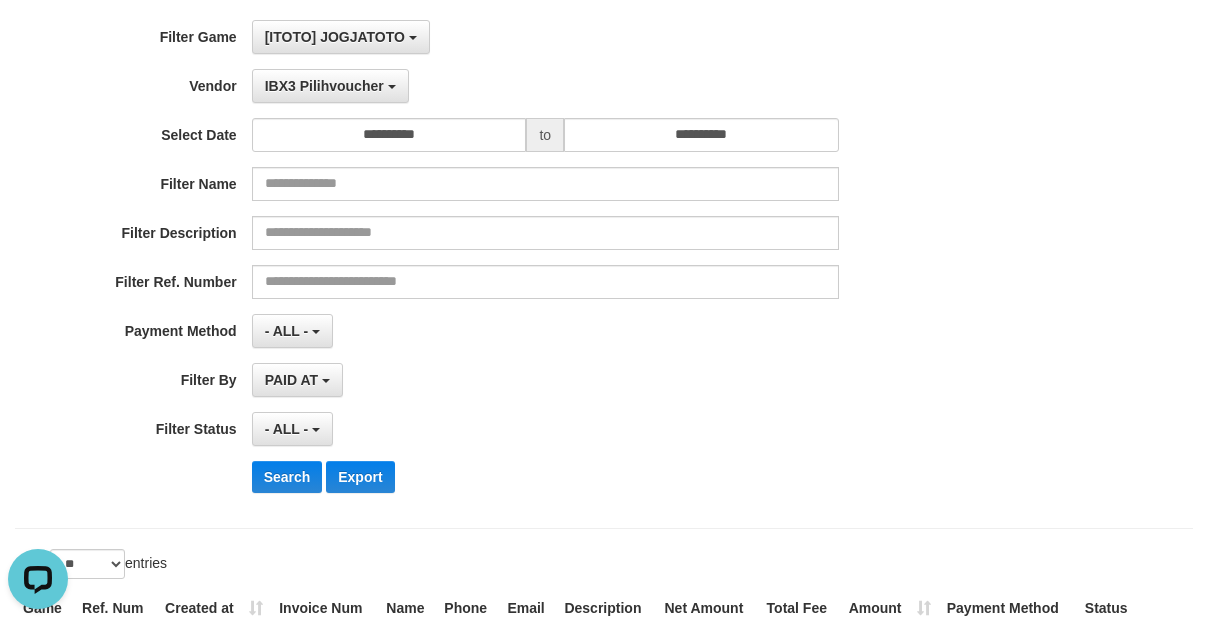 drag, startPoint x: 693, startPoint y: 331, endPoint x: 620, endPoint y: 363, distance: 79.70571 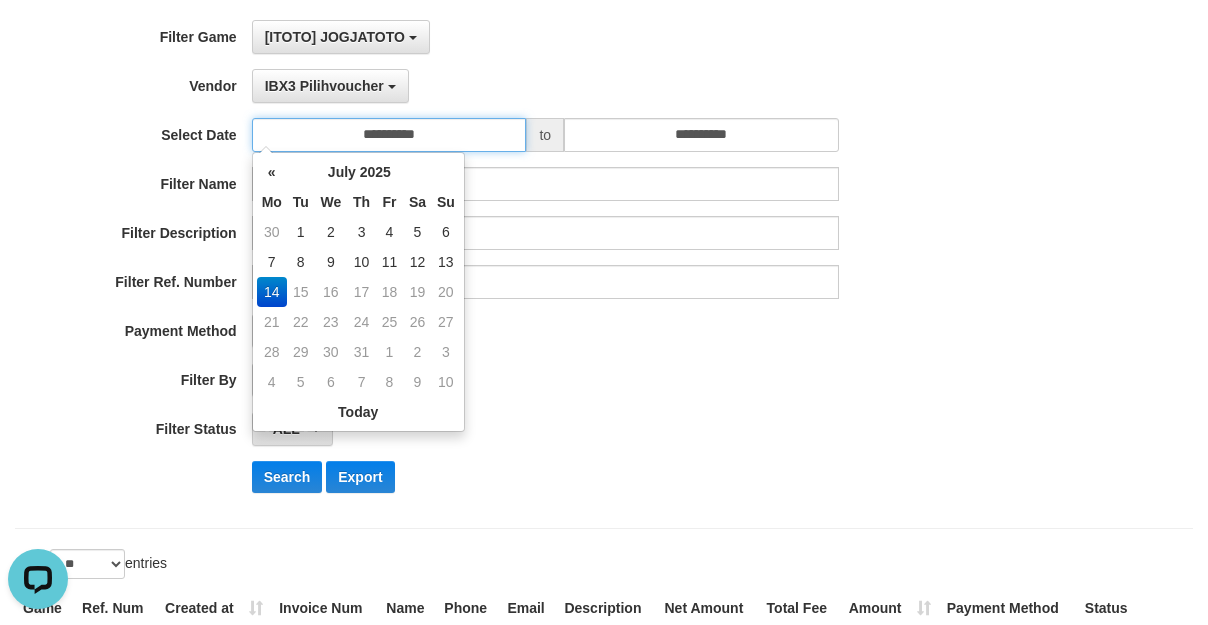 click on "**********" at bounding box center (389, 135) 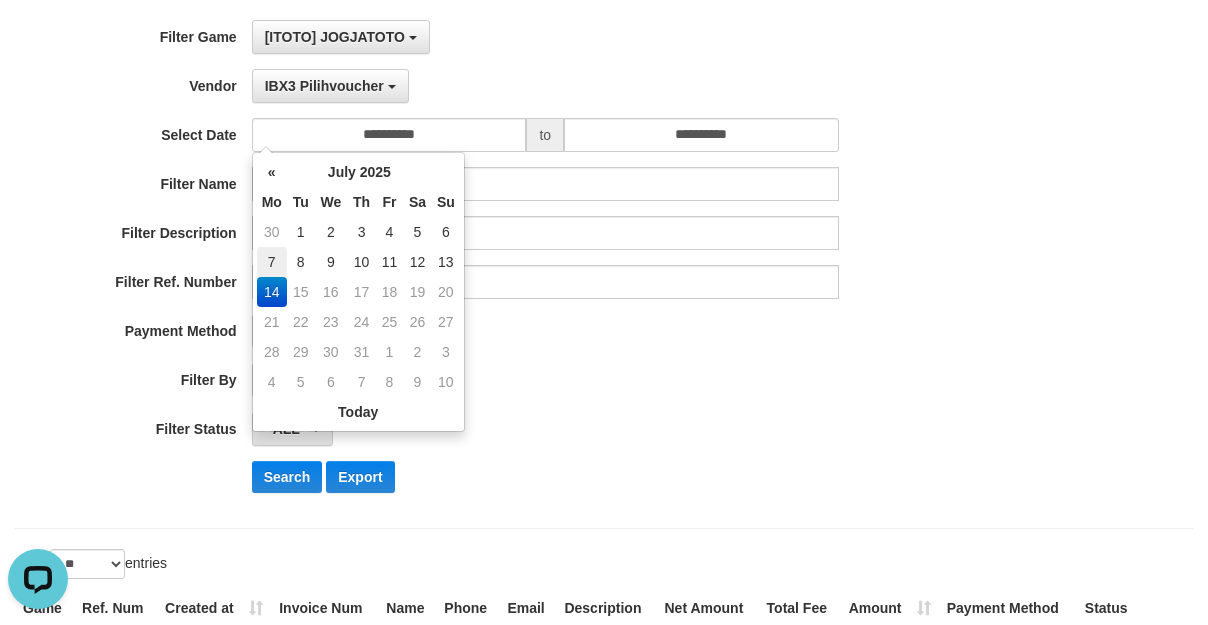 click on "7" at bounding box center (272, 262) 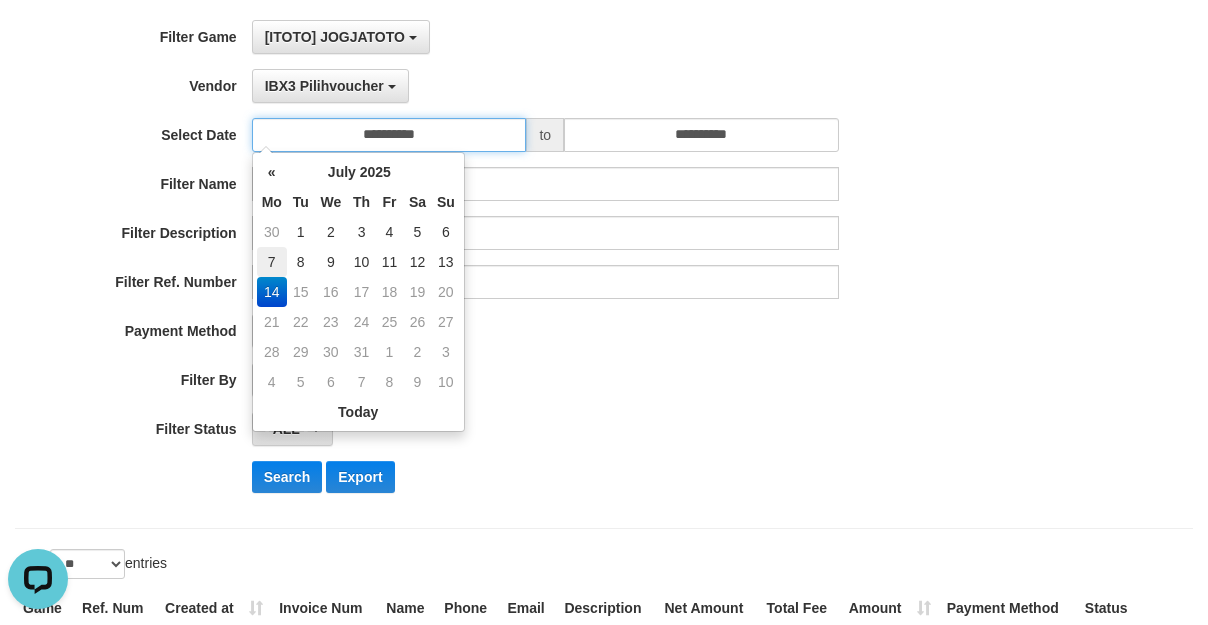 type on "**********" 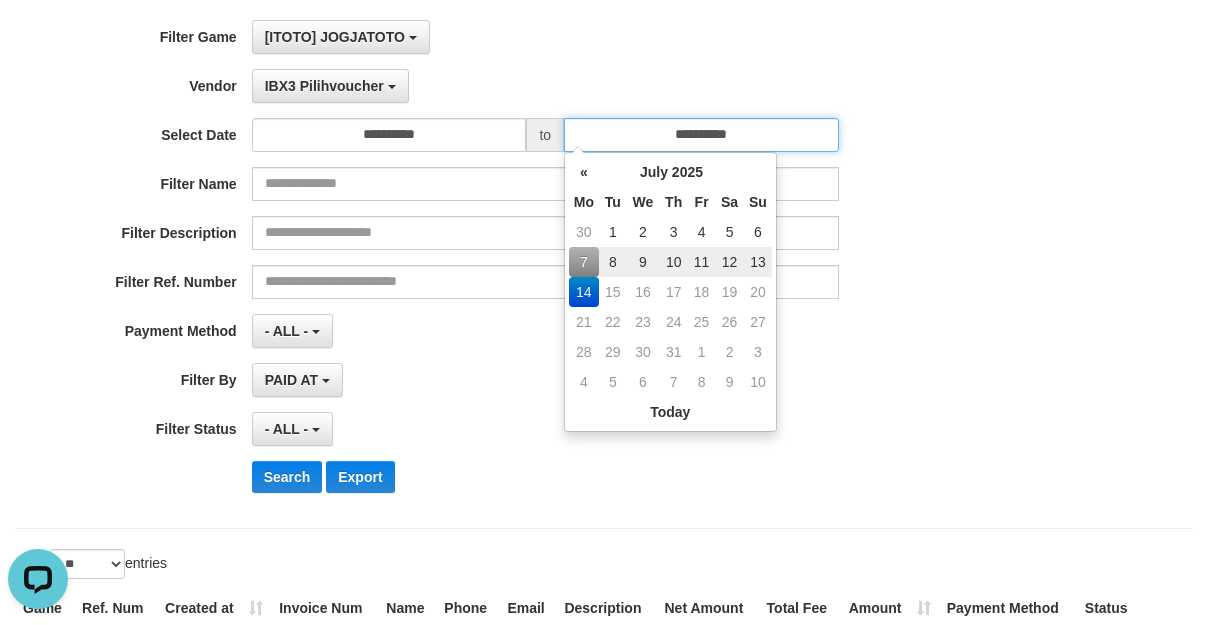 click on "**********" at bounding box center [701, 135] 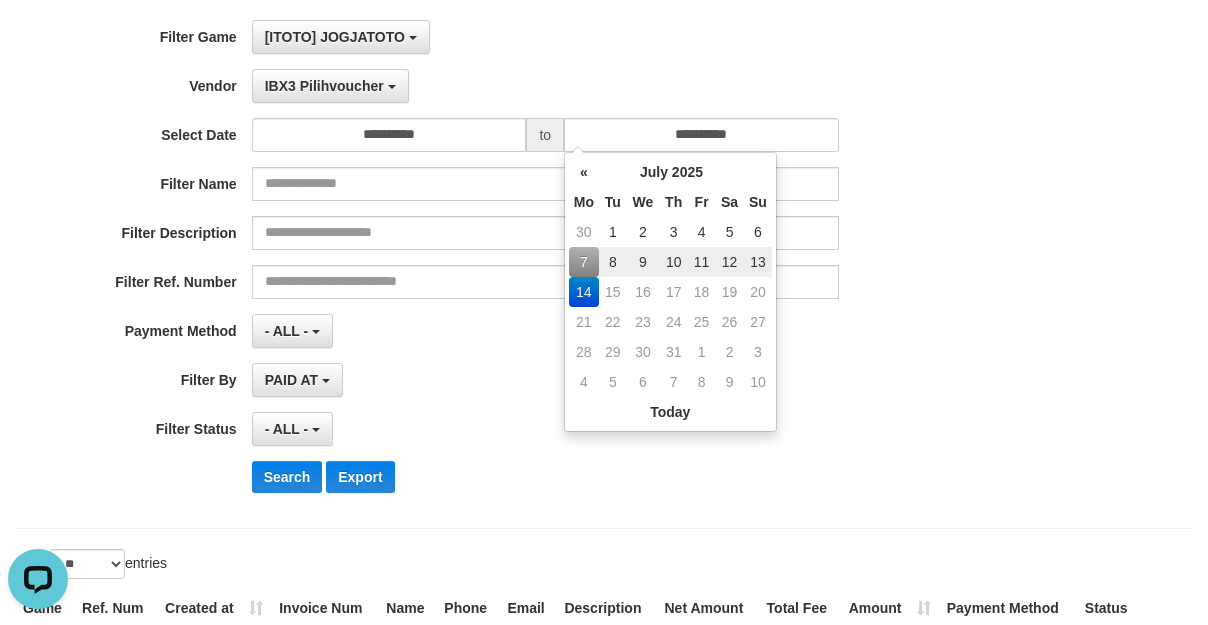 click on "13" at bounding box center (758, 262) 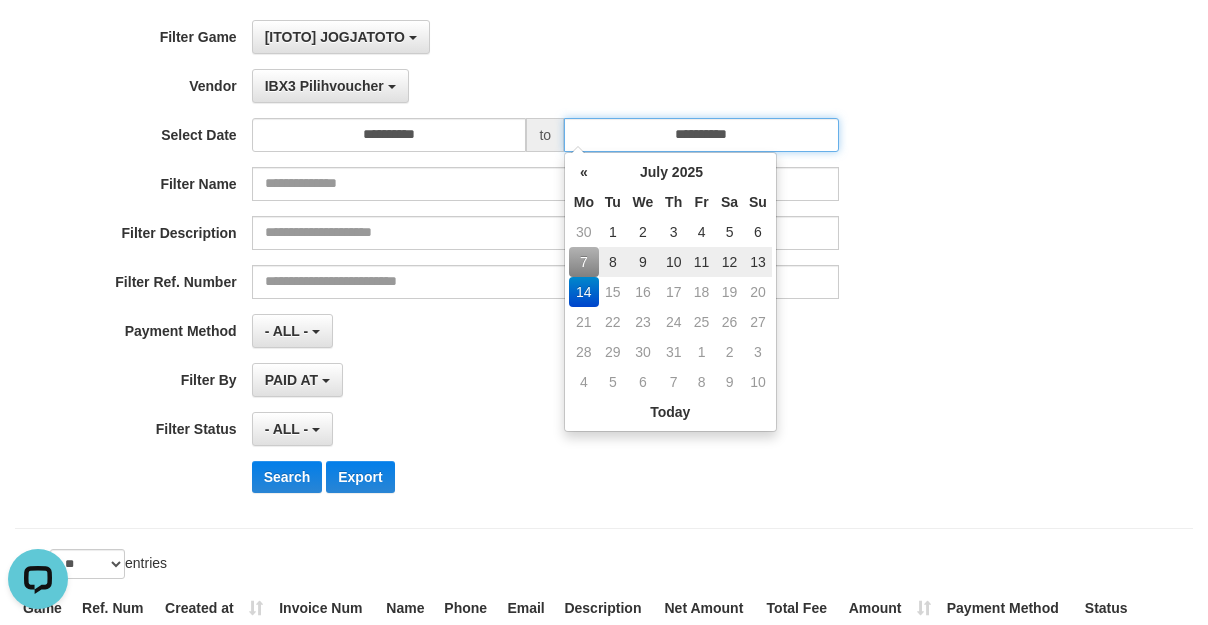 type on "**********" 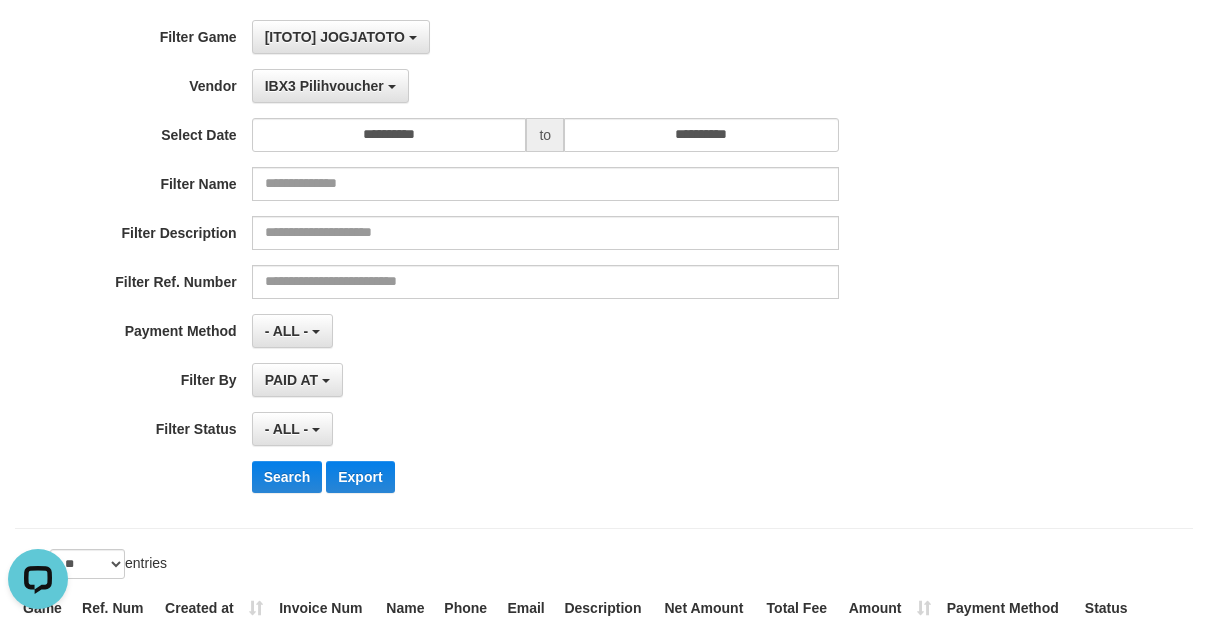 click on "- ALL -    SELECT ALL  - ALL -  SELECT STATUS
PENDING/UNPAID
PAID
CANCELED
EXPIRED" at bounding box center (545, 429) 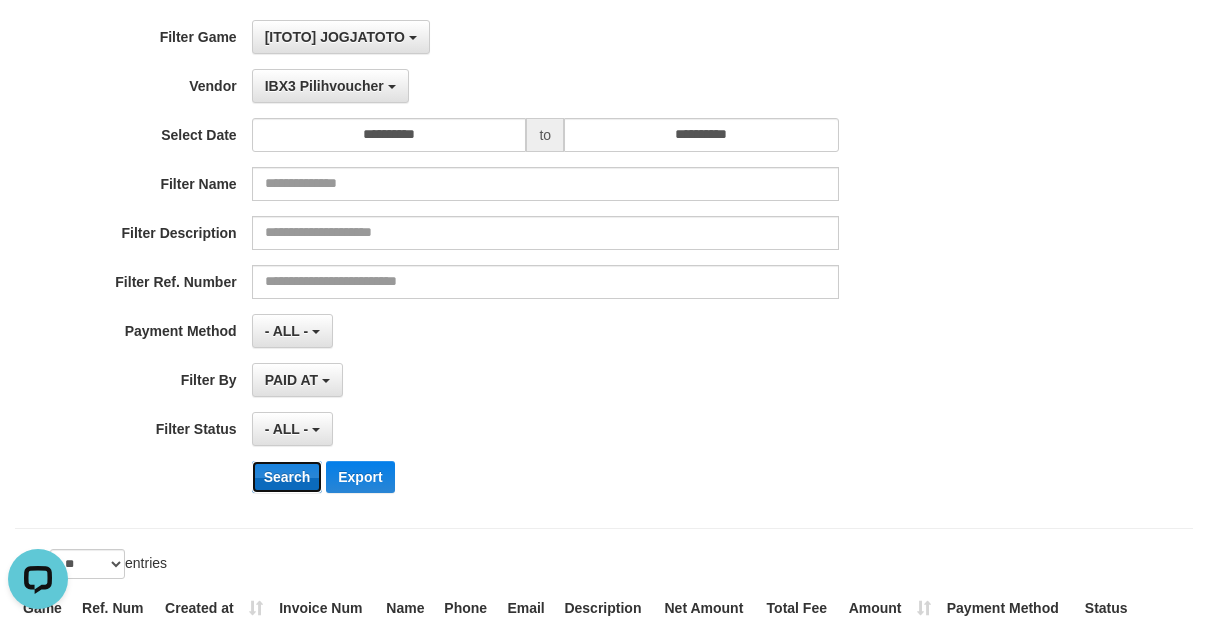 click on "Search" at bounding box center (287, 477) 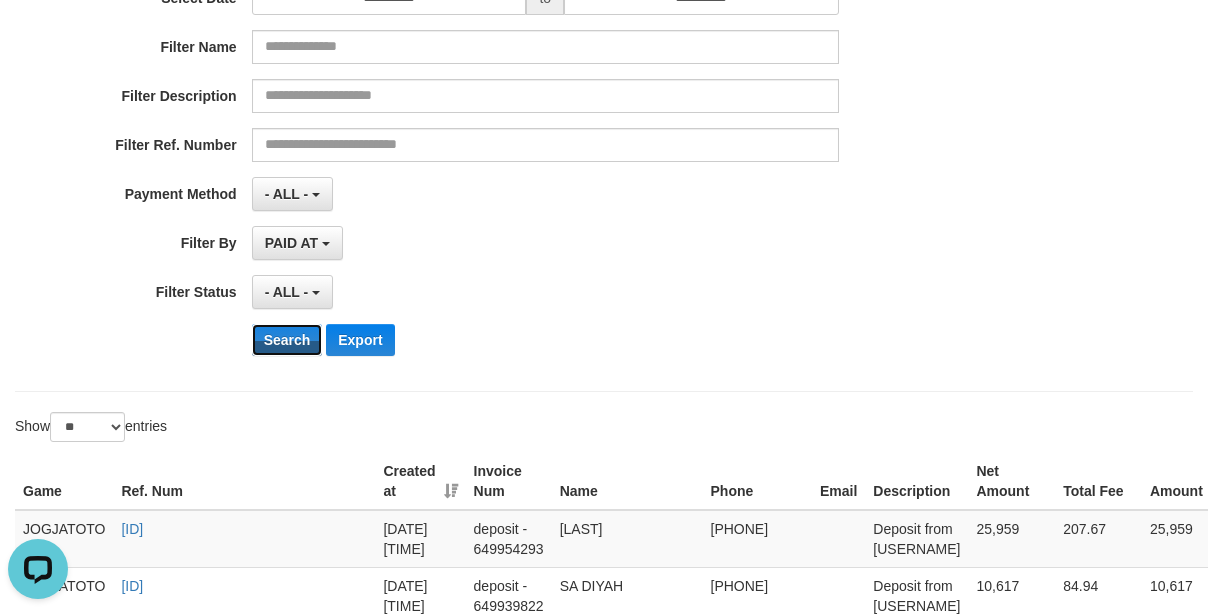 scroll, scrollTop: 400, scrollLeft: 0, axis: vertical 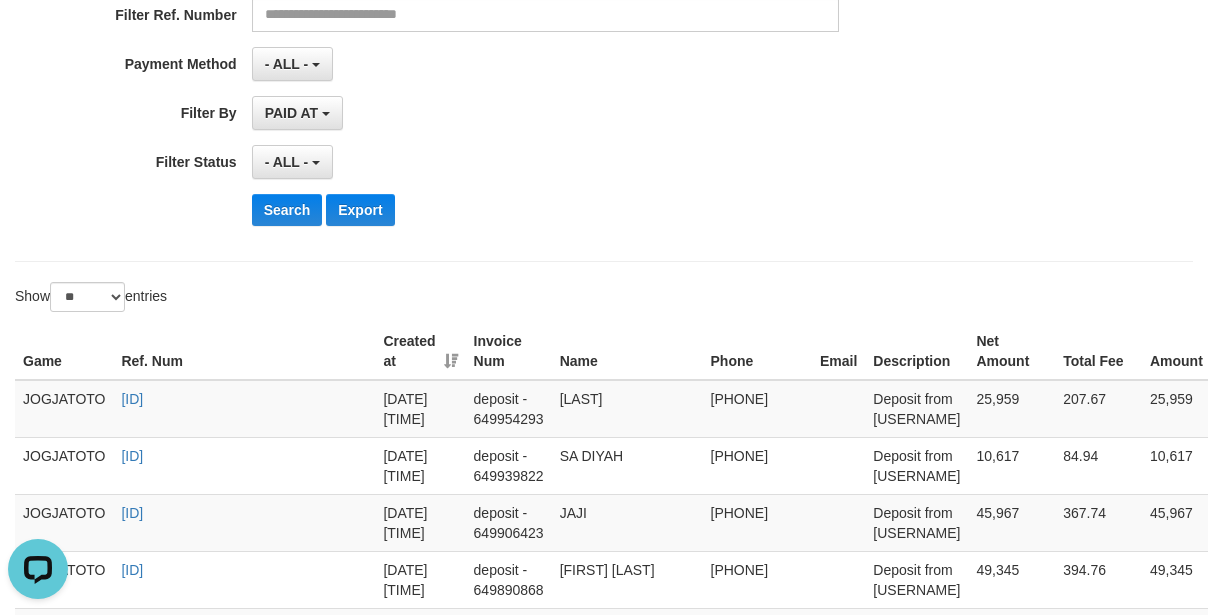 click on "**********" at bounding box center (604, -3) 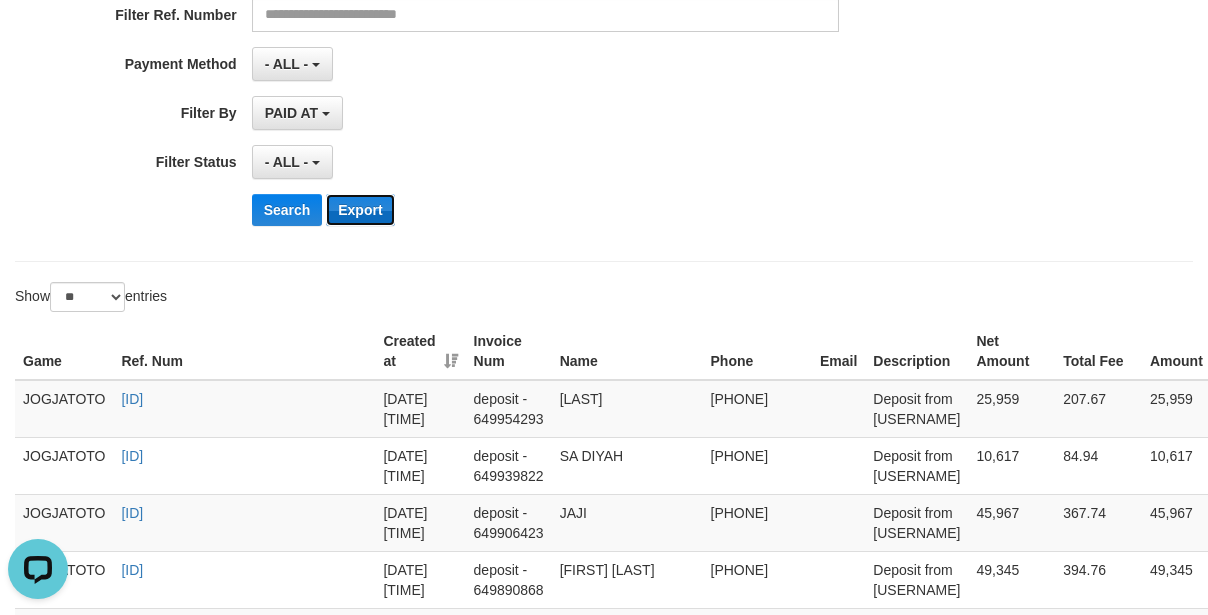 click on "Export" at bounding box center [360, 210] 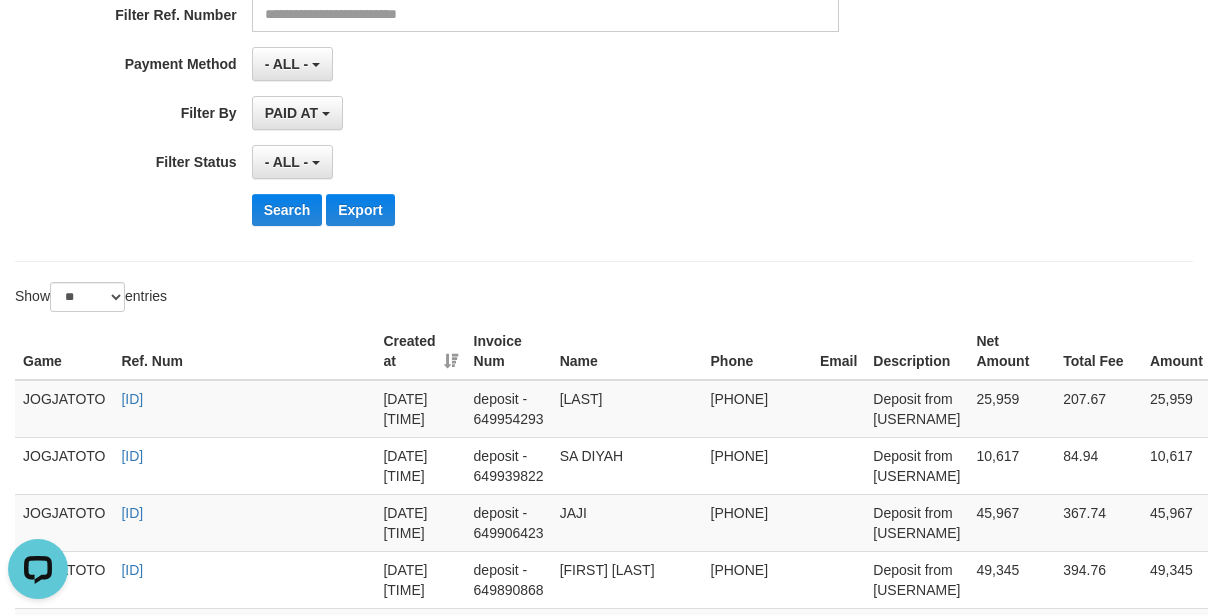 drag, startPoint x: 482, startPoint y: 261, endPoint x: 412, endPoint y: 227, distance: 77.820305 